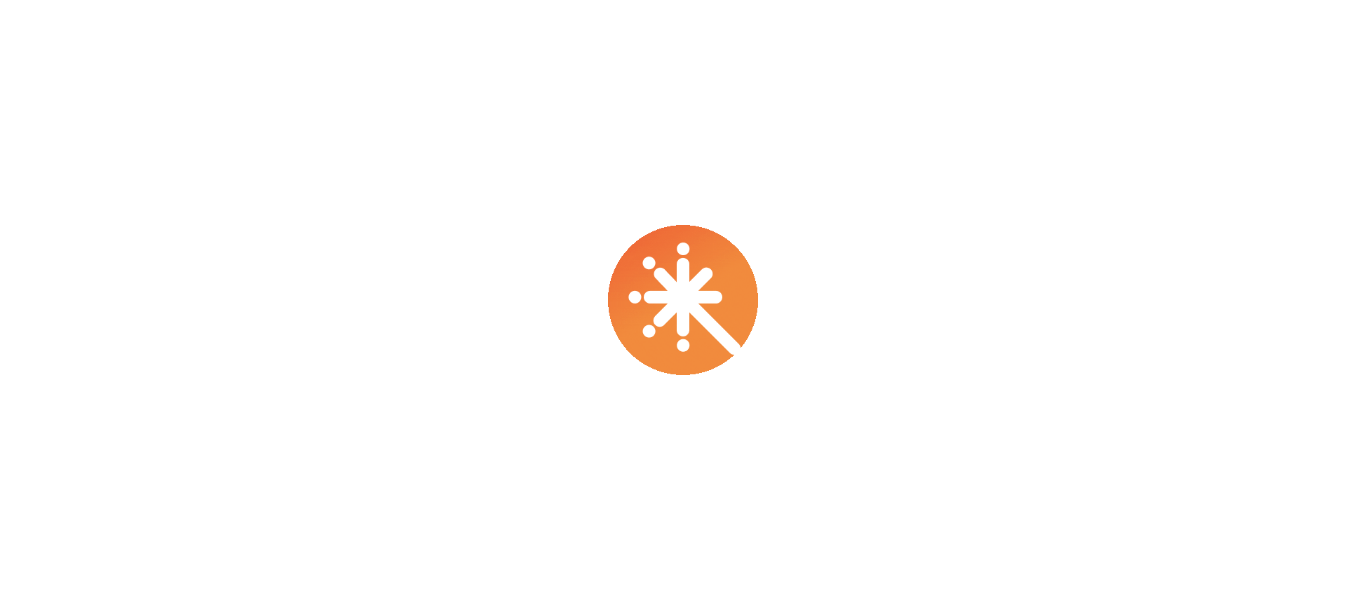 scroll, scrollTop: 0, scrollLeft: 0, axis: both 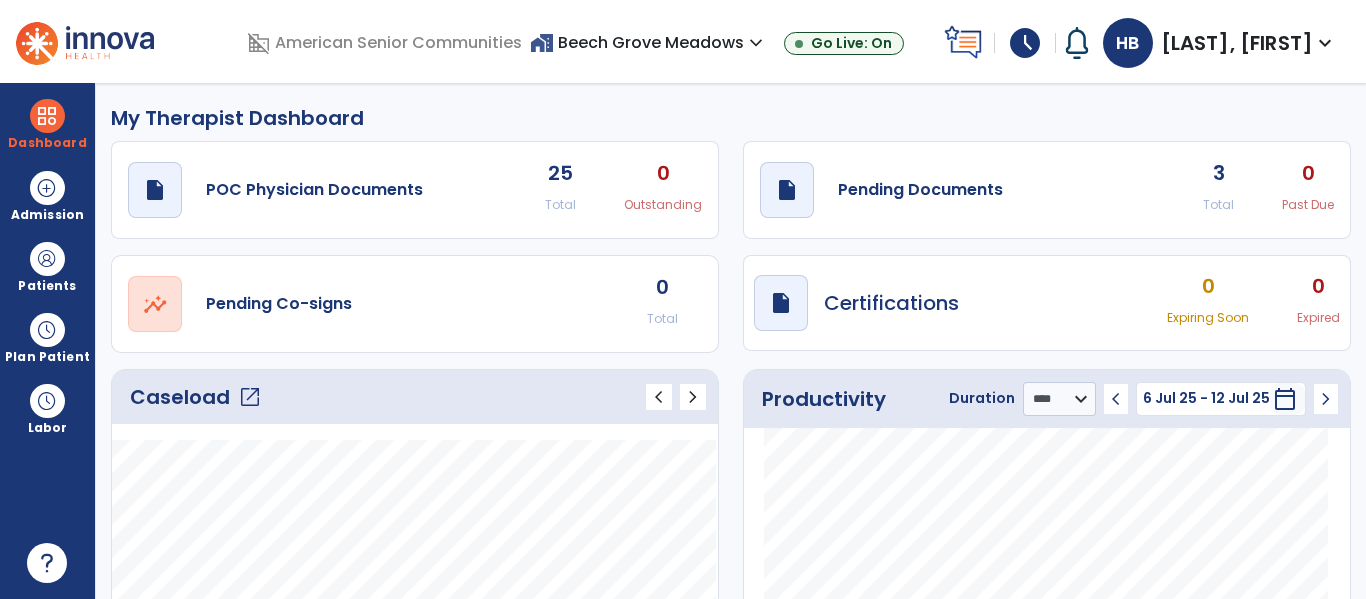 click on "Caseload   open_in_new" at bounding box center (196, 397) 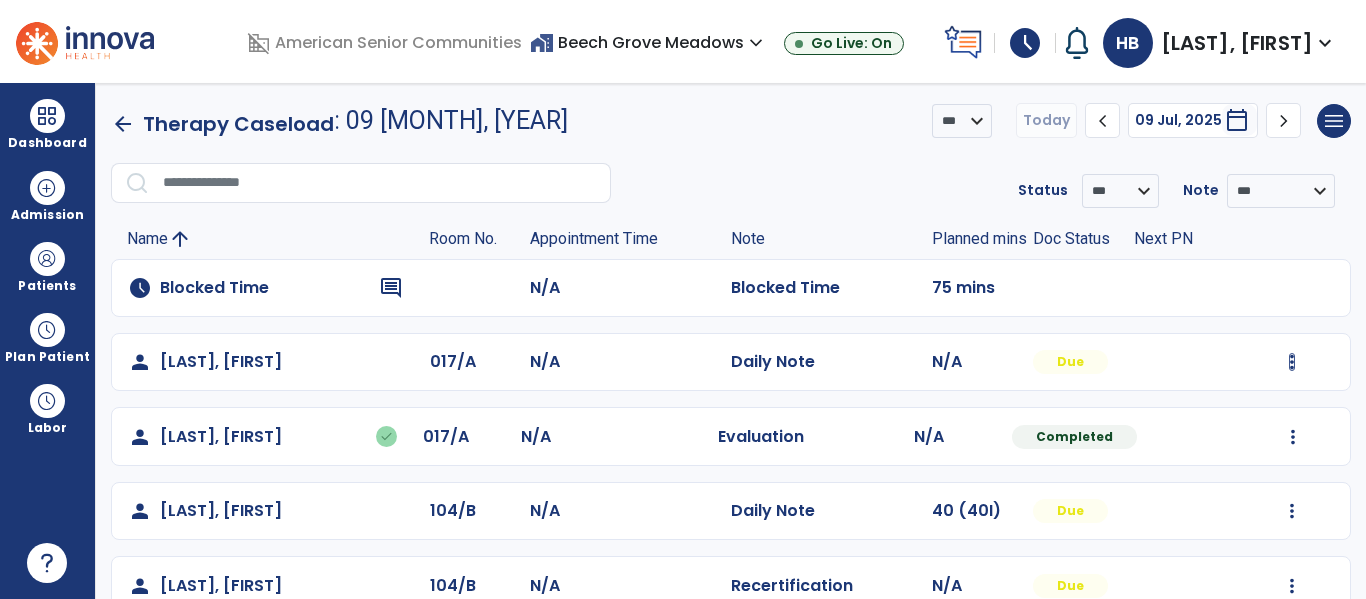 click at bounding box center (1292, 362) 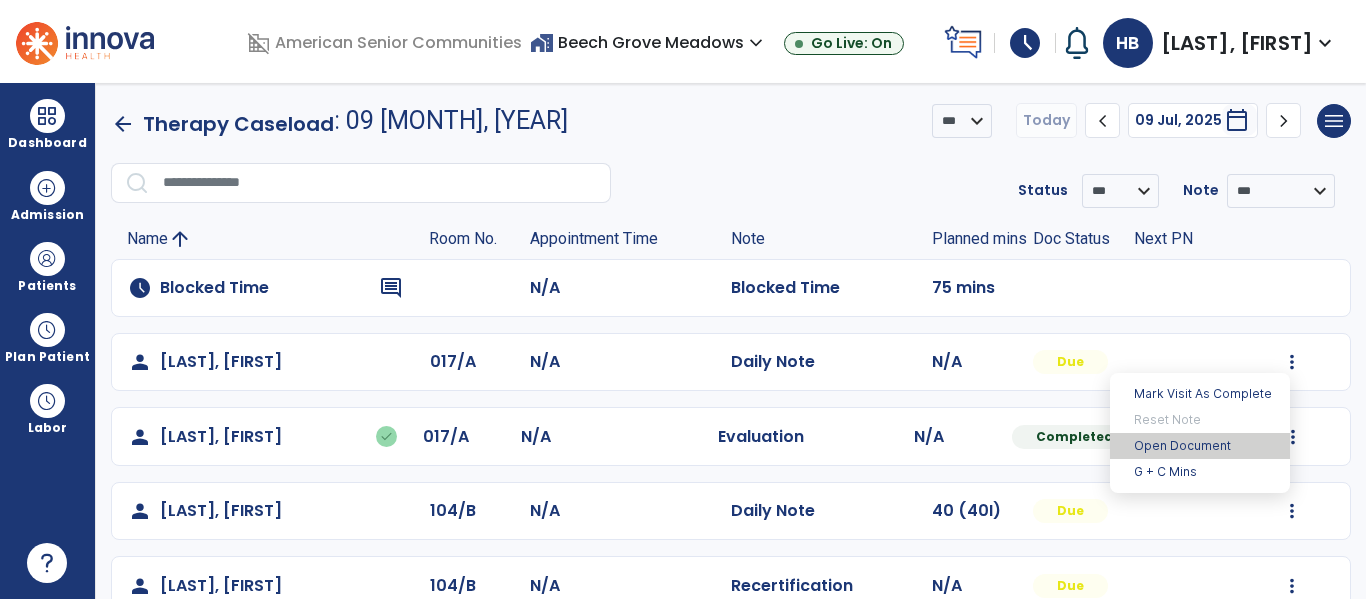 click on "Open Document" at bounding box center [1200, 446] 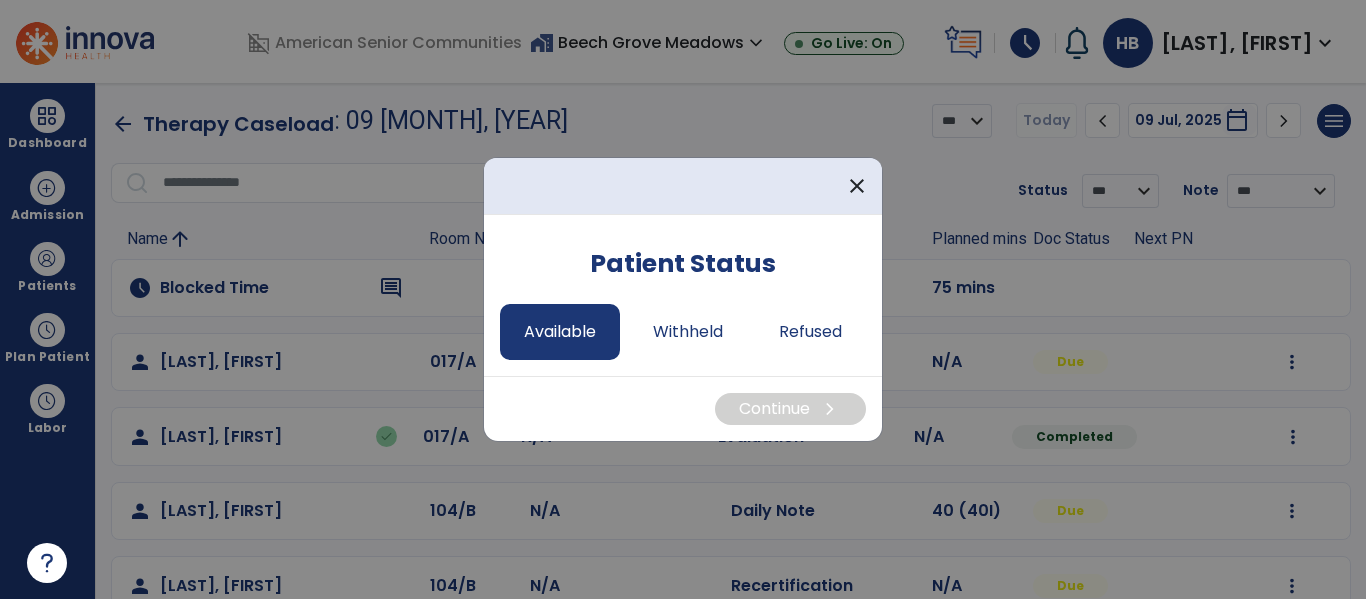 click on "Available" at bounding box center (560, 332) 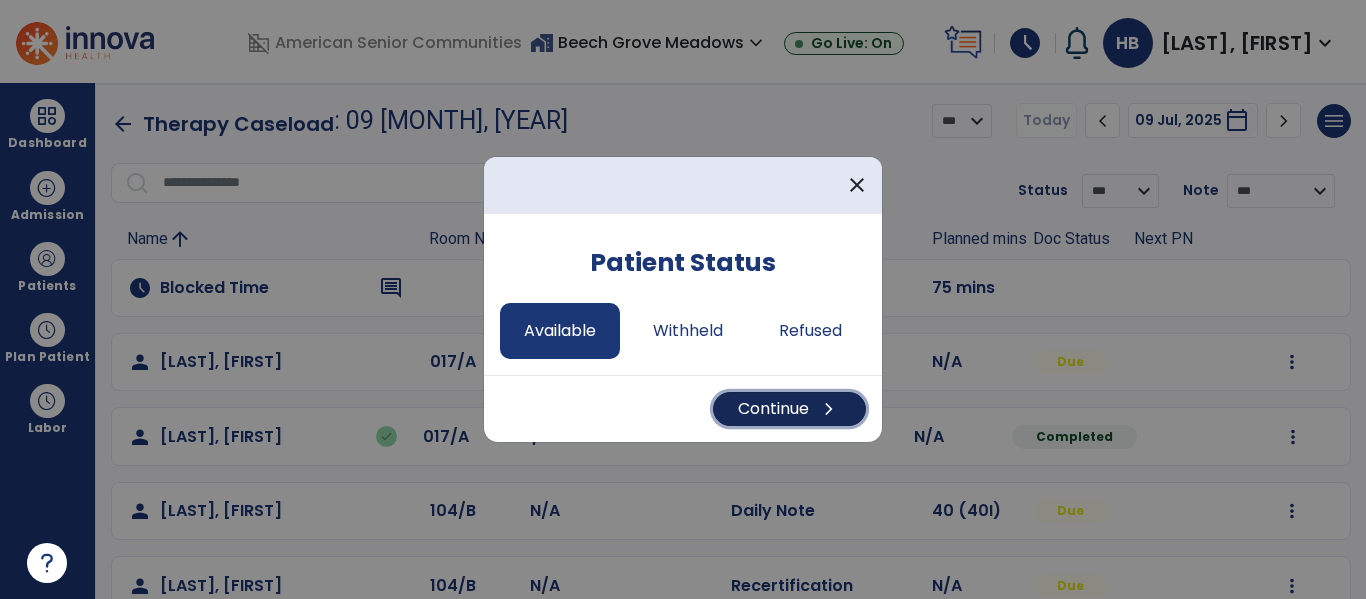 click on "Continue   chevron_right" at bounding box center (789, 409) 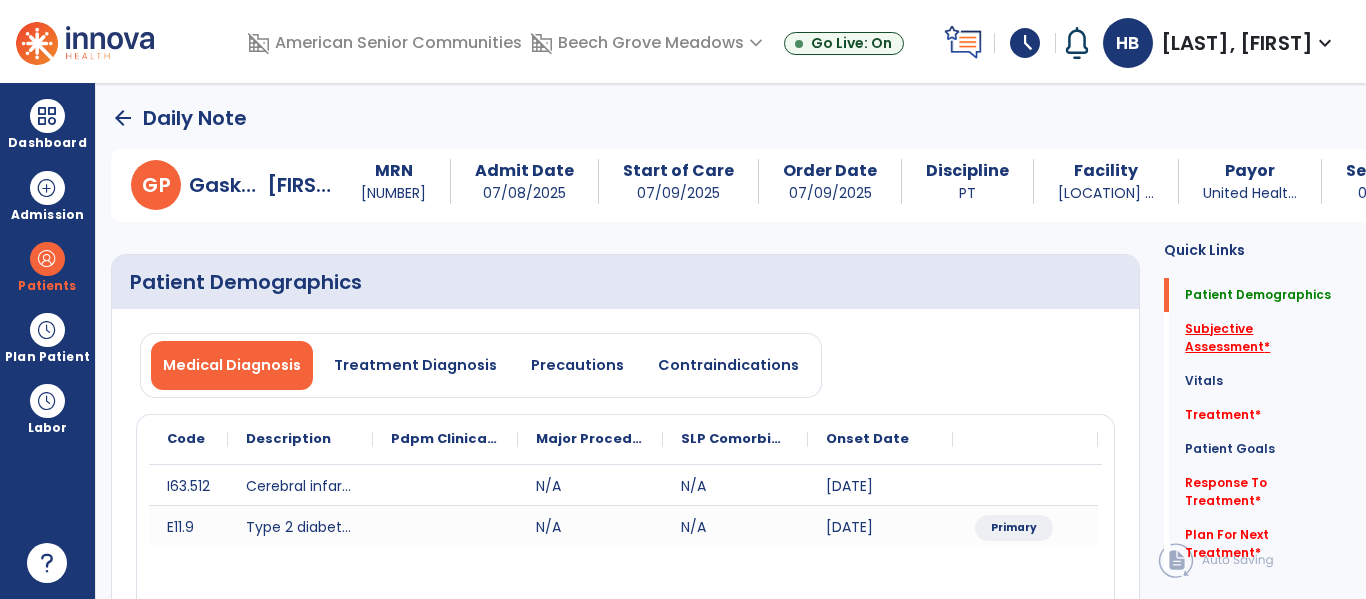 click on "Subjective Assessment   *" at bounding box center [1258, 295] 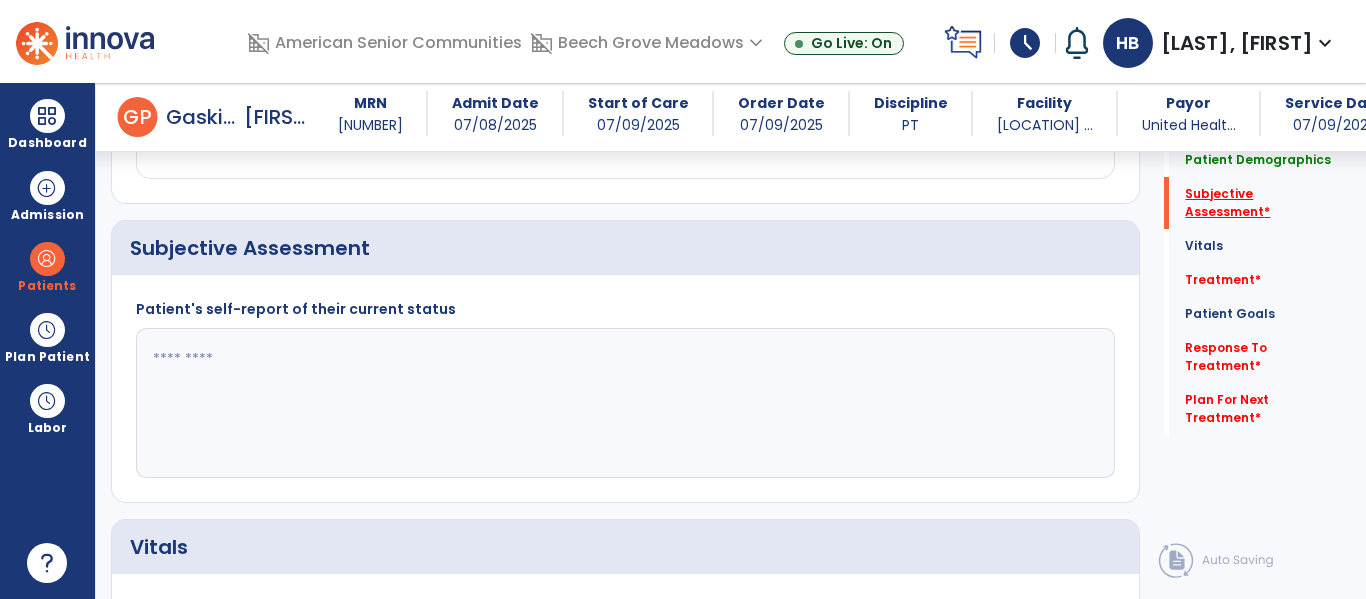 scroll, scrollTop: 457, scrollLeft: 0, axis: vertical 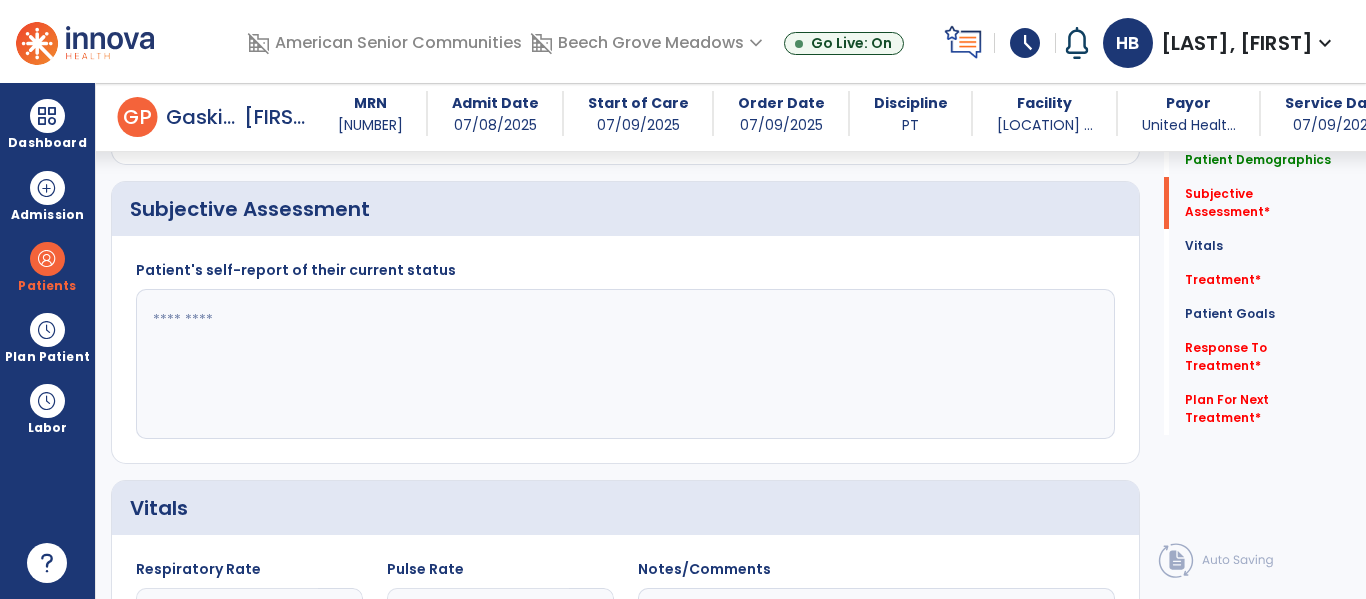 click at bounding box center [623, 364] 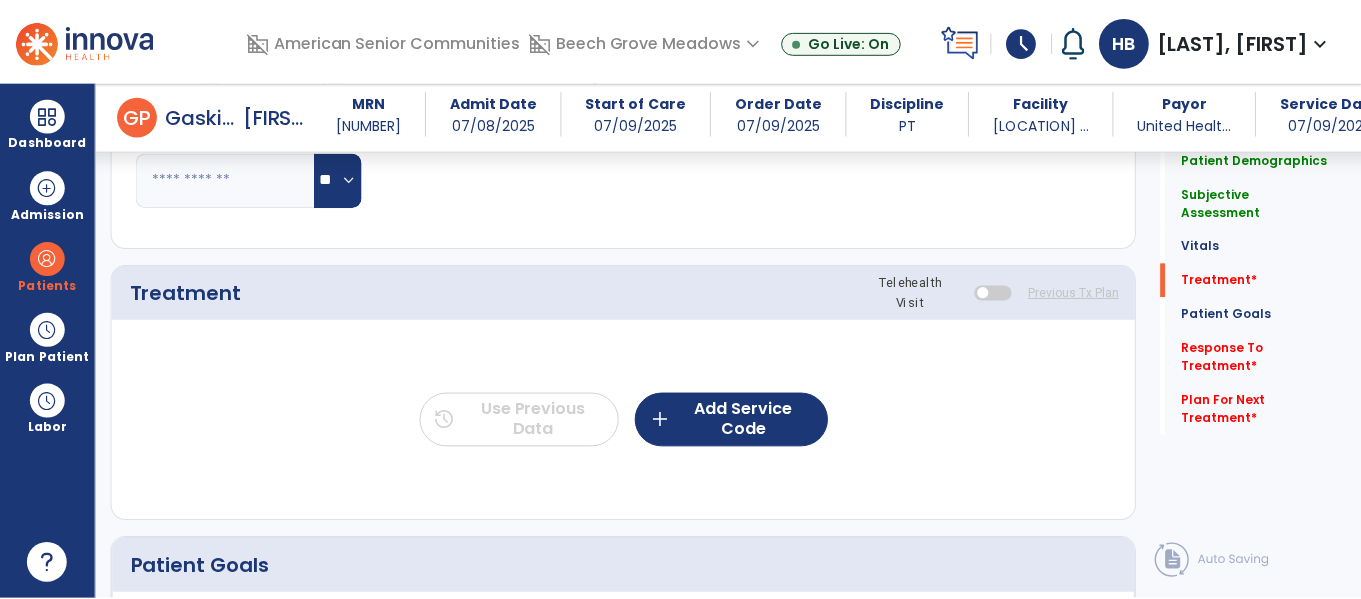 scroll, scrollTop: 1099, scrollLeft: 0, axis: vertical 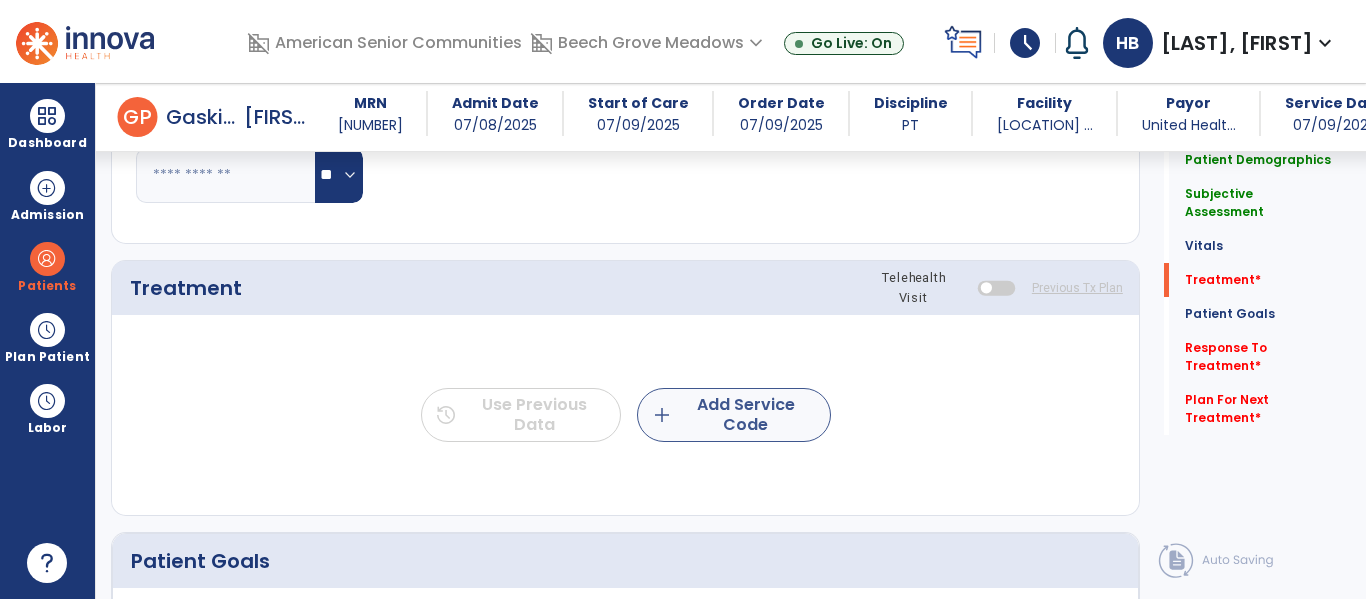 type on "**********" 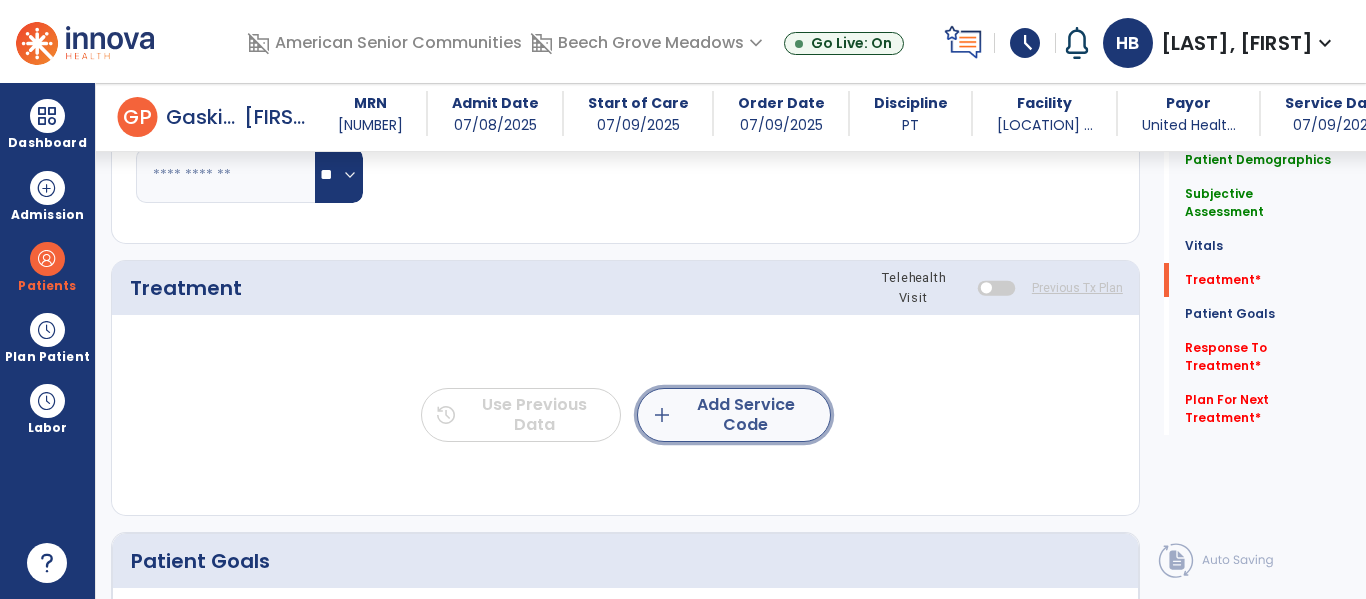 click on "add  Add Service Code" at bounding box center (733, 415) 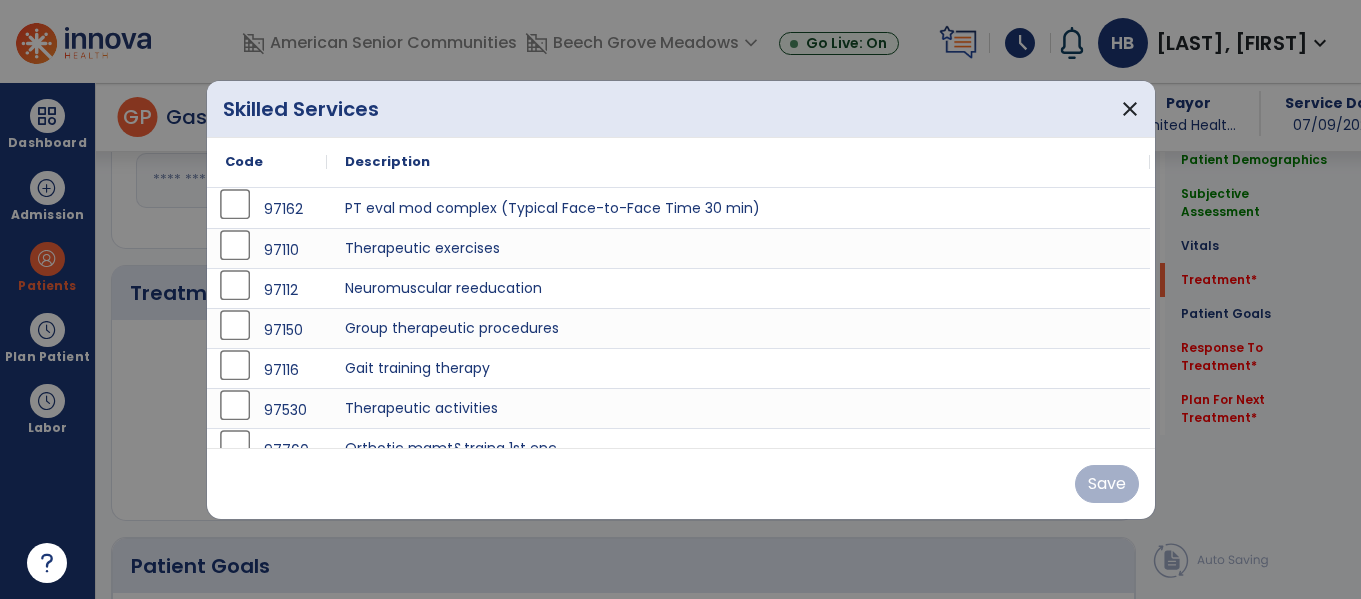 scroll, scrollTop: 1099, scrollLeft: 0, axis: vertical 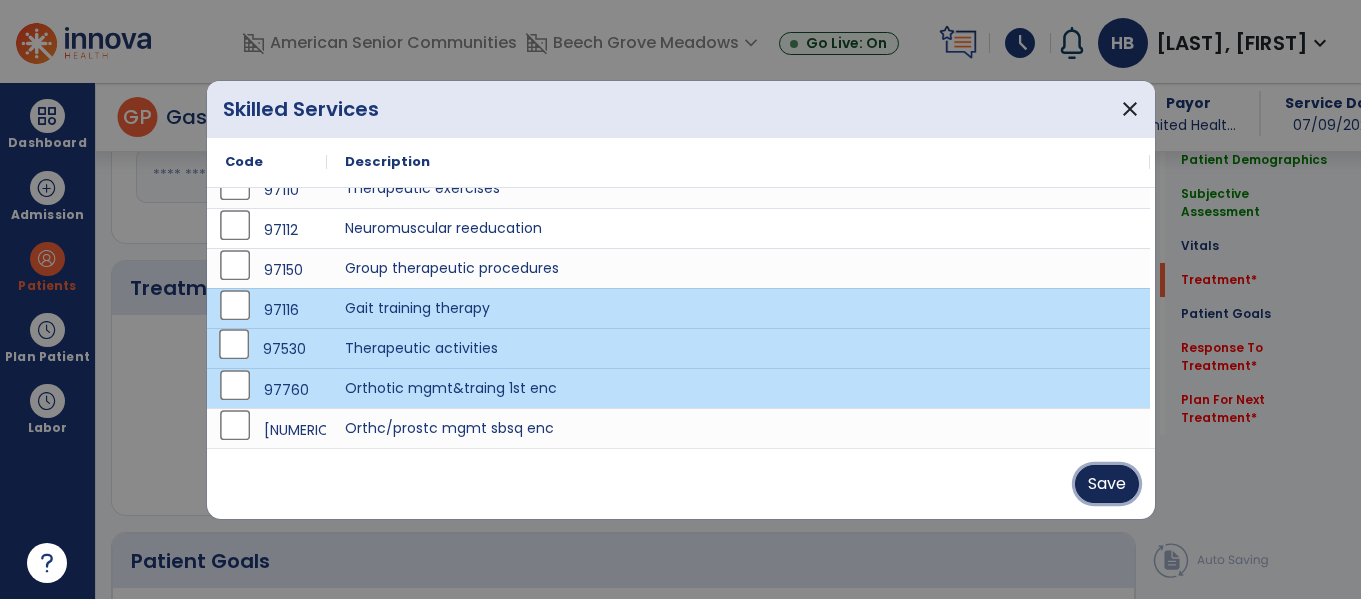 click on "Save" at bounding box center (1107, 484) 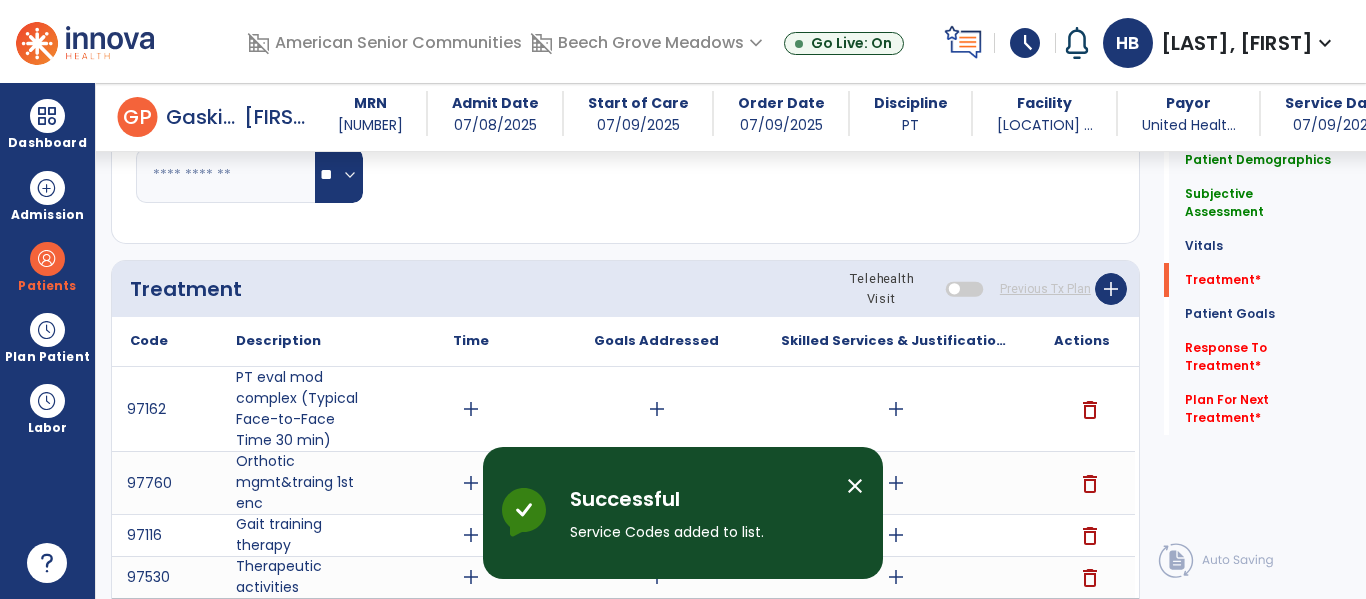 click on "add" at bounding box center [471, 409] 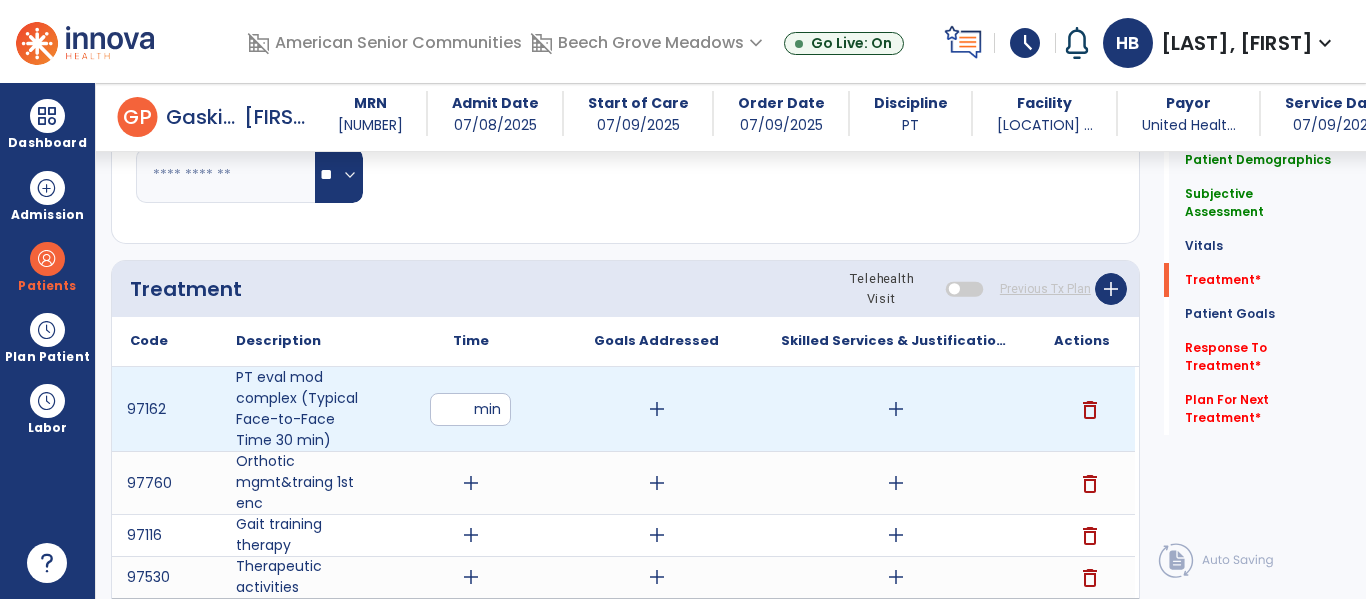 type on "*" 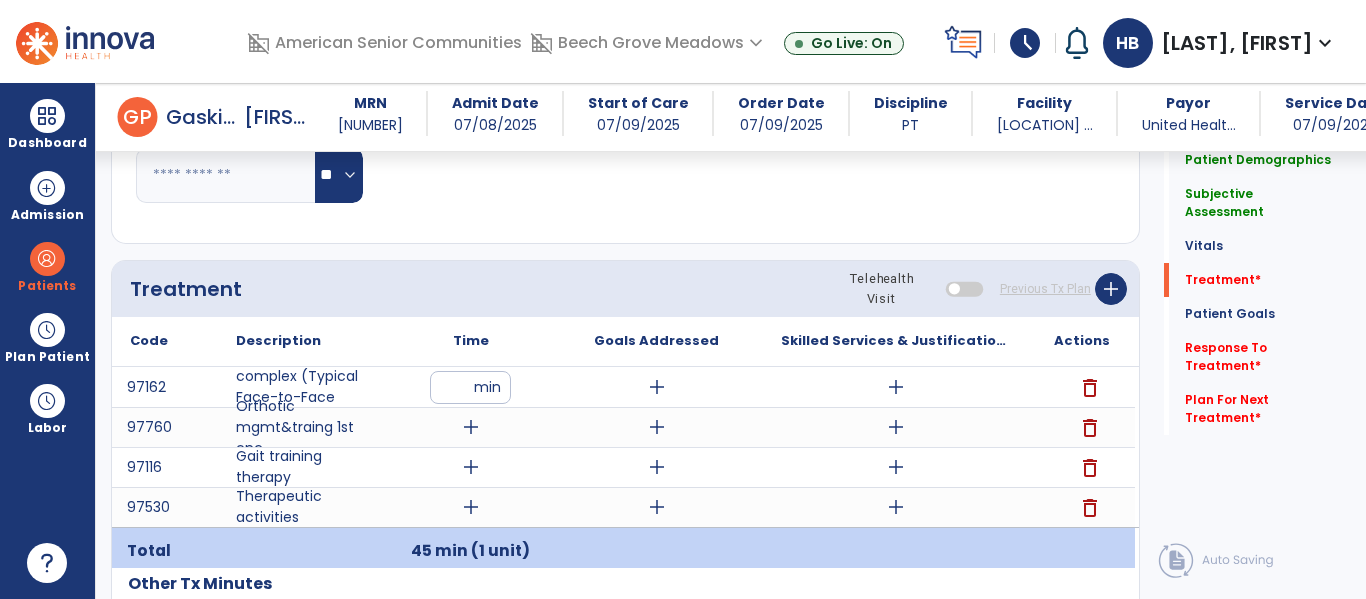 click on "add" at bounding box center (657, 387) 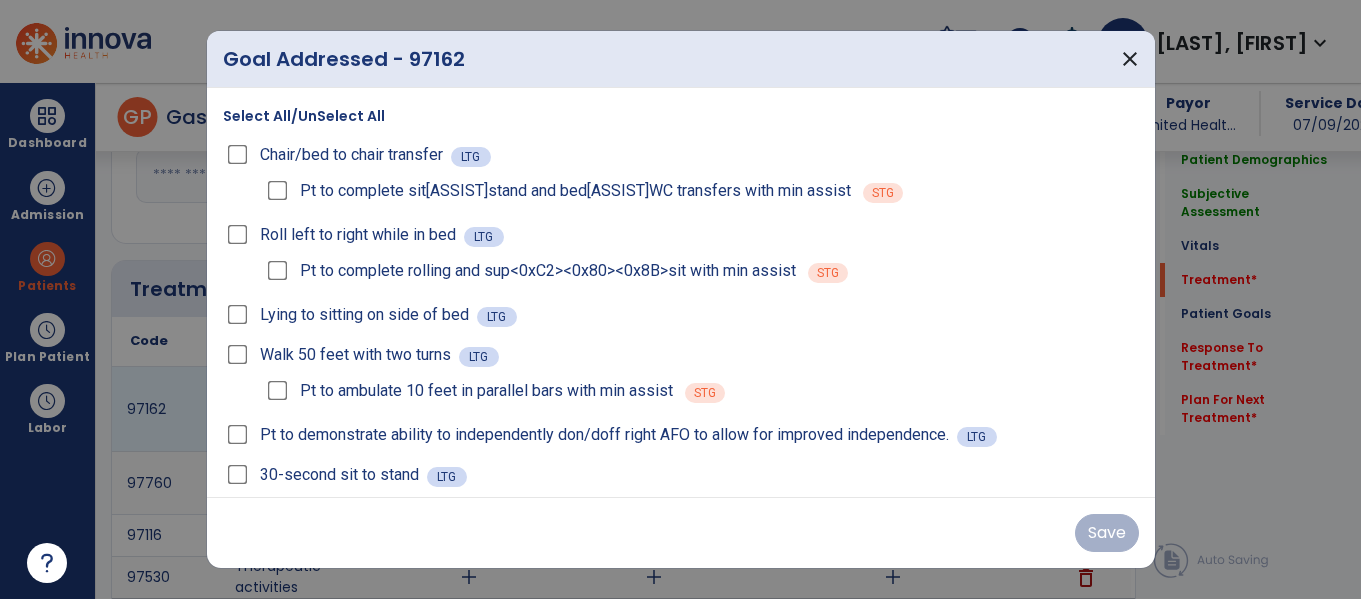 scroll, scrollTop: 1099, scrollLeft: 0, axis: vertical 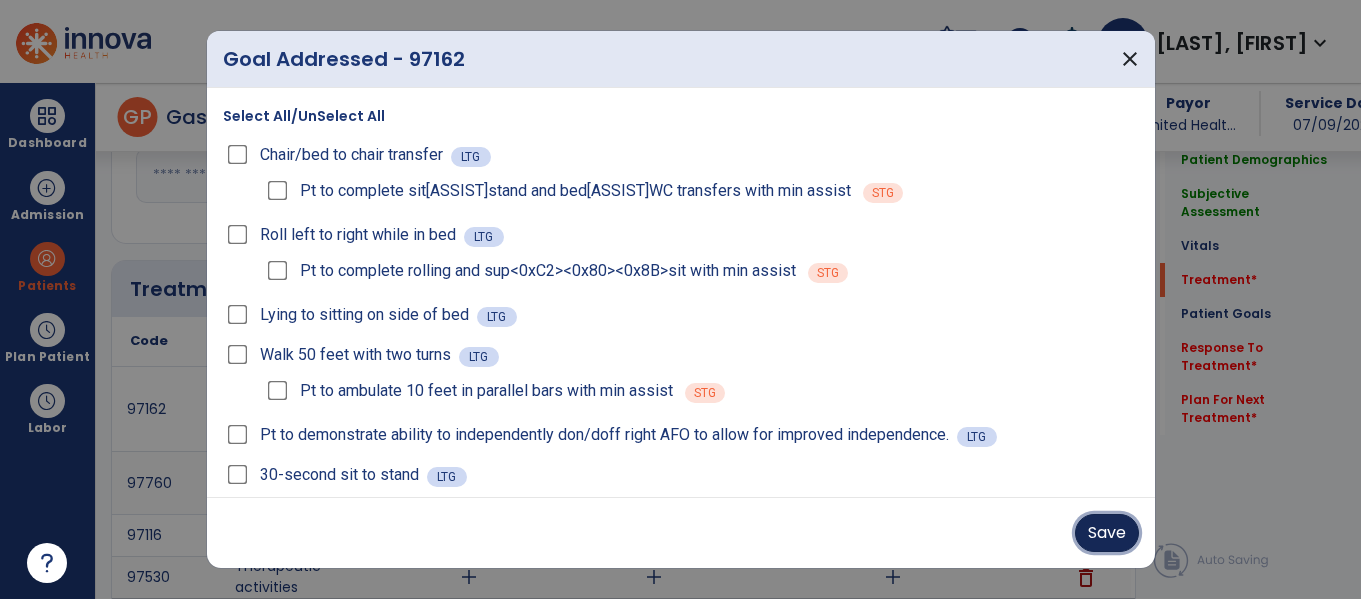 click on "Save" at bounding box center [1107, 533] 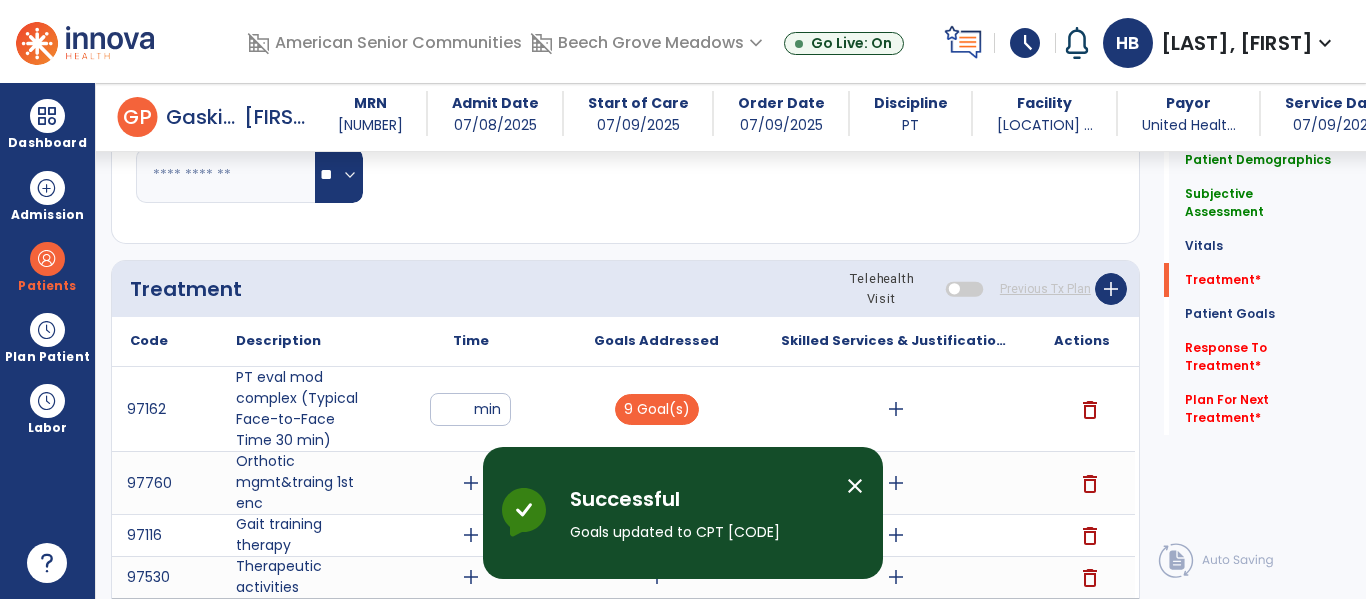 click on "add" at bounding box center [896, 409] 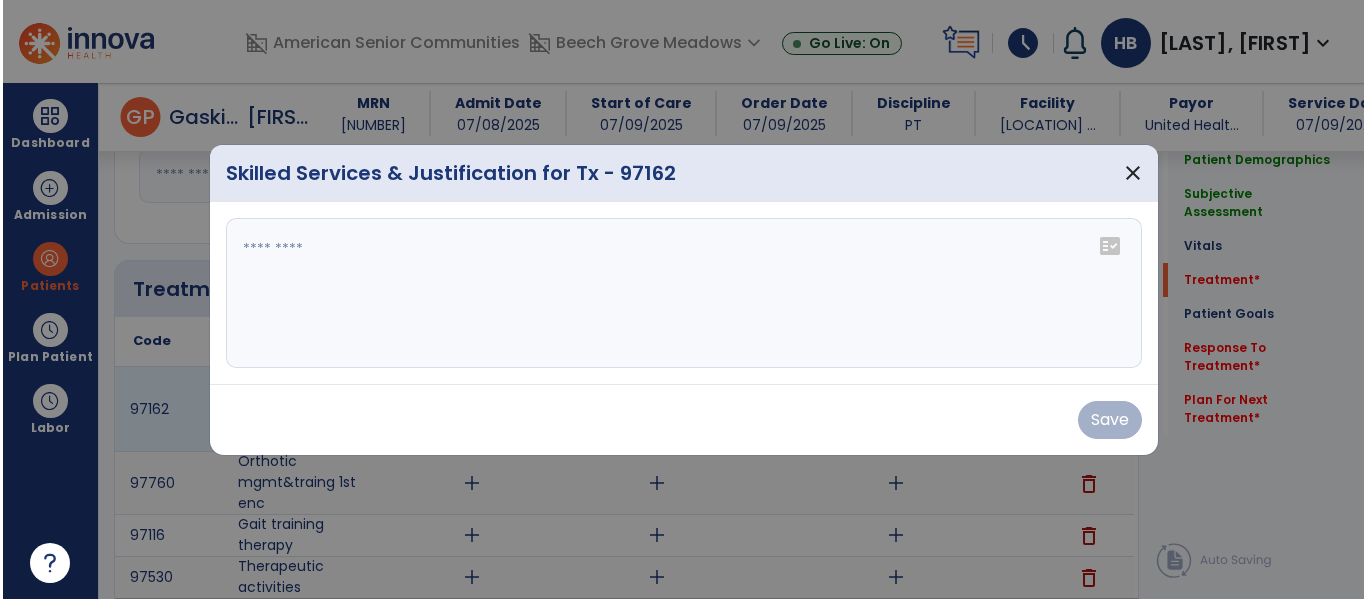scroll, scrollTop: 1099, scrollLeft: 0, axis: vertical 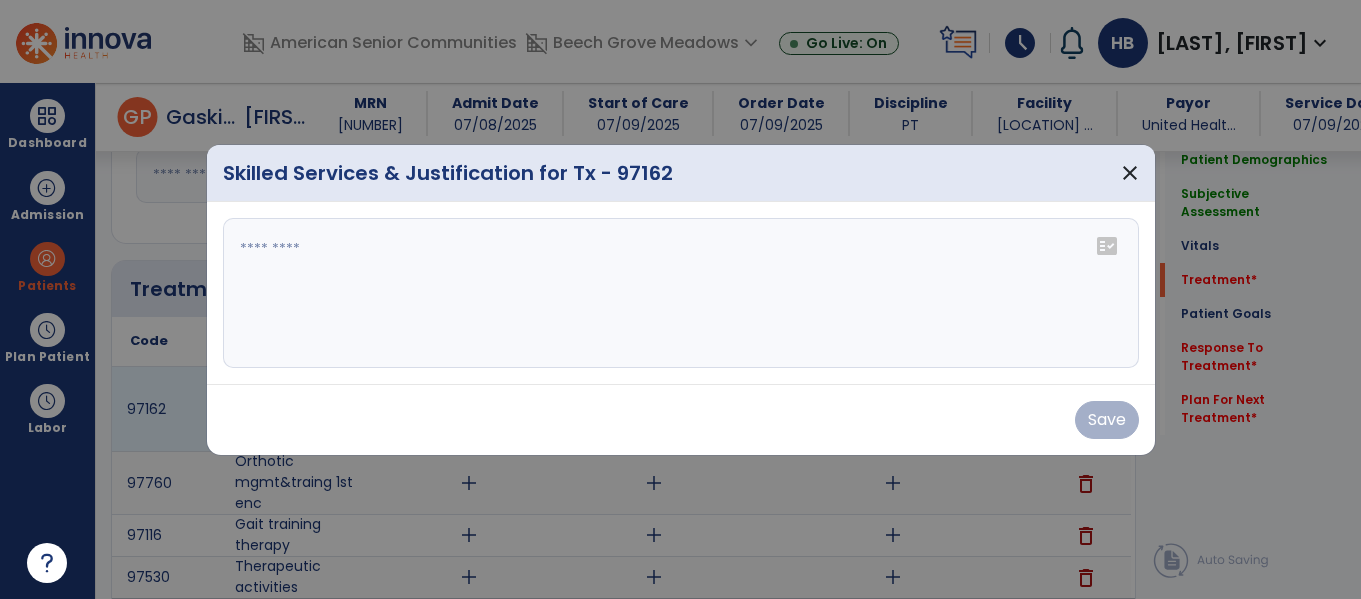 click at bounding box center [681, 293] 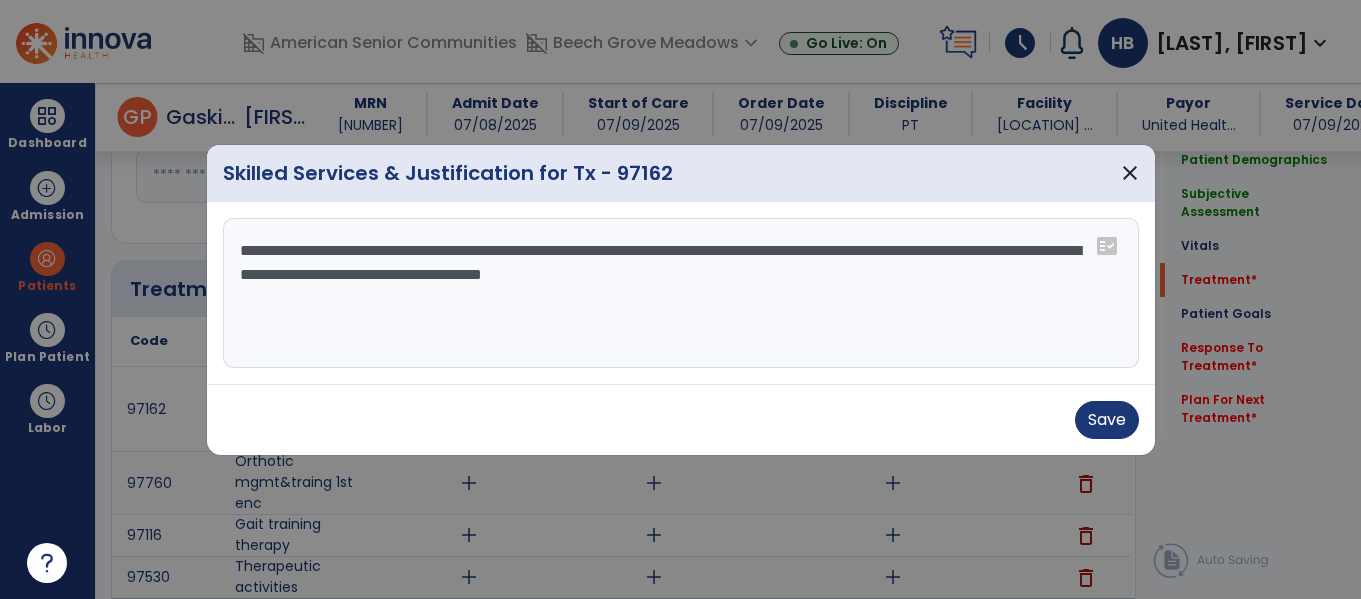 type on "**********" 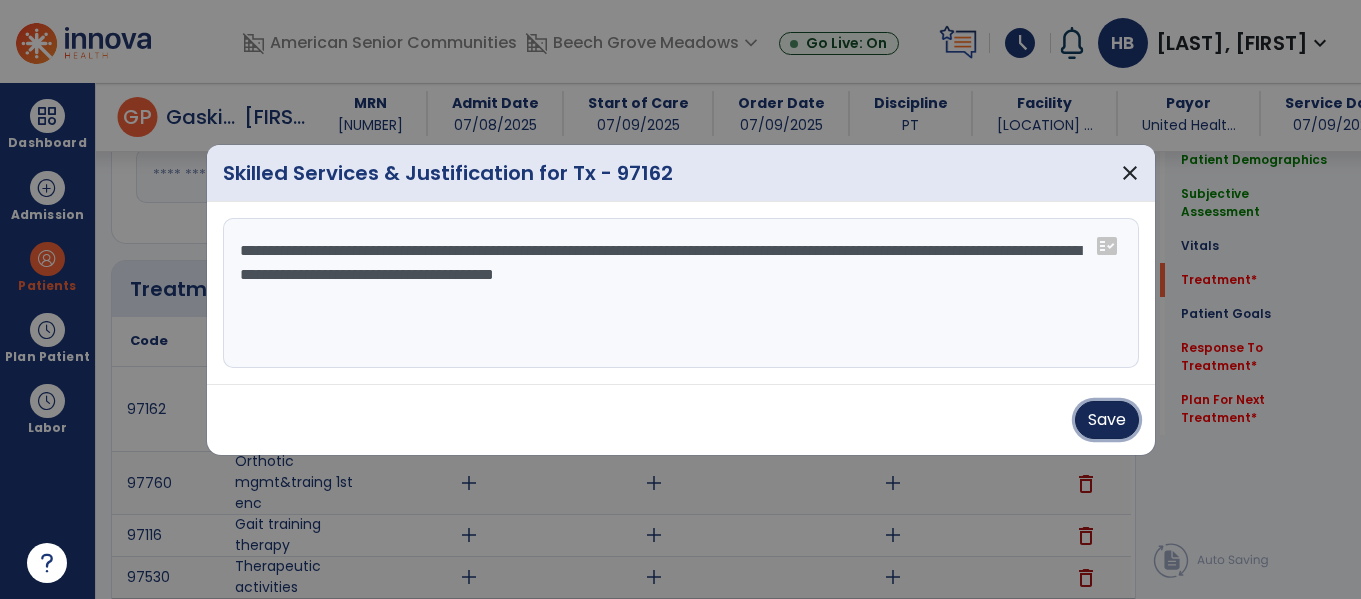 click on "Save" at bounding box center [1107, 420] 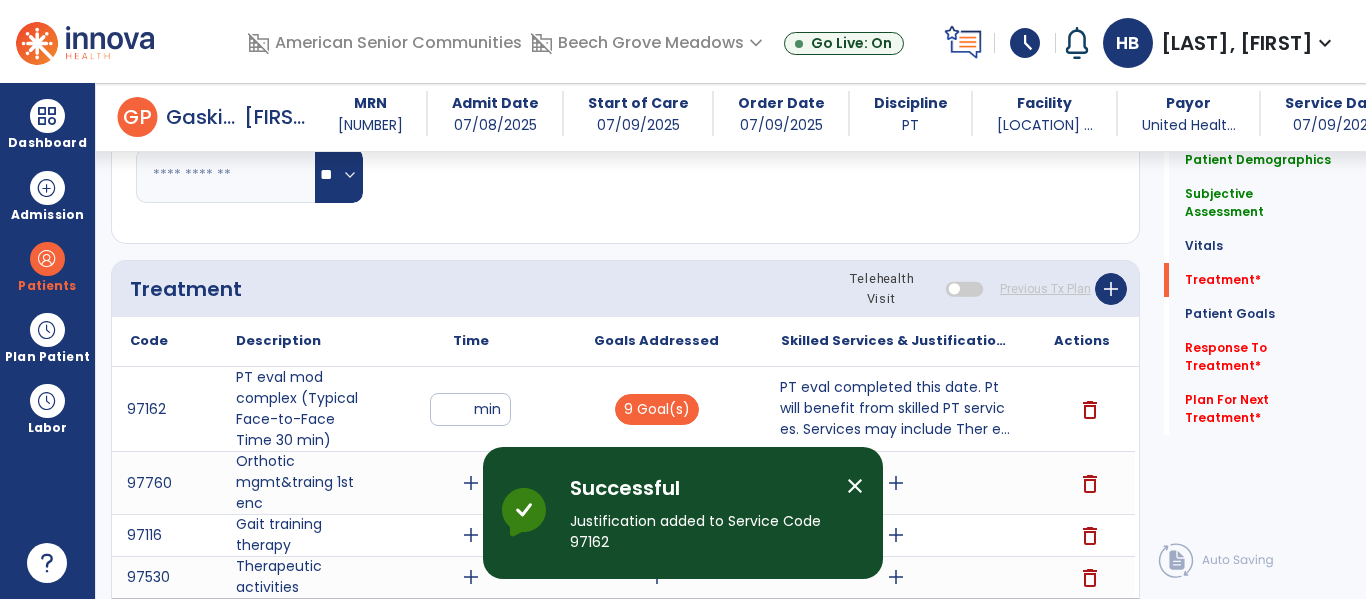 click on "add" at bounding box center [471, 483] 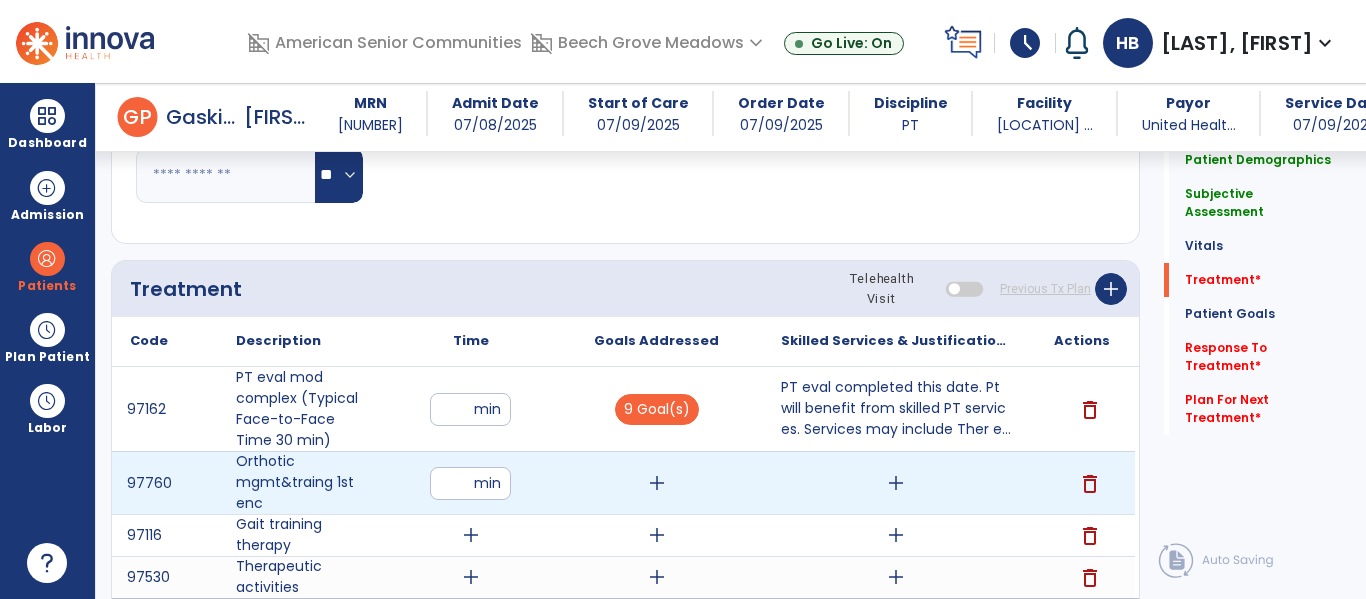 type on "**" 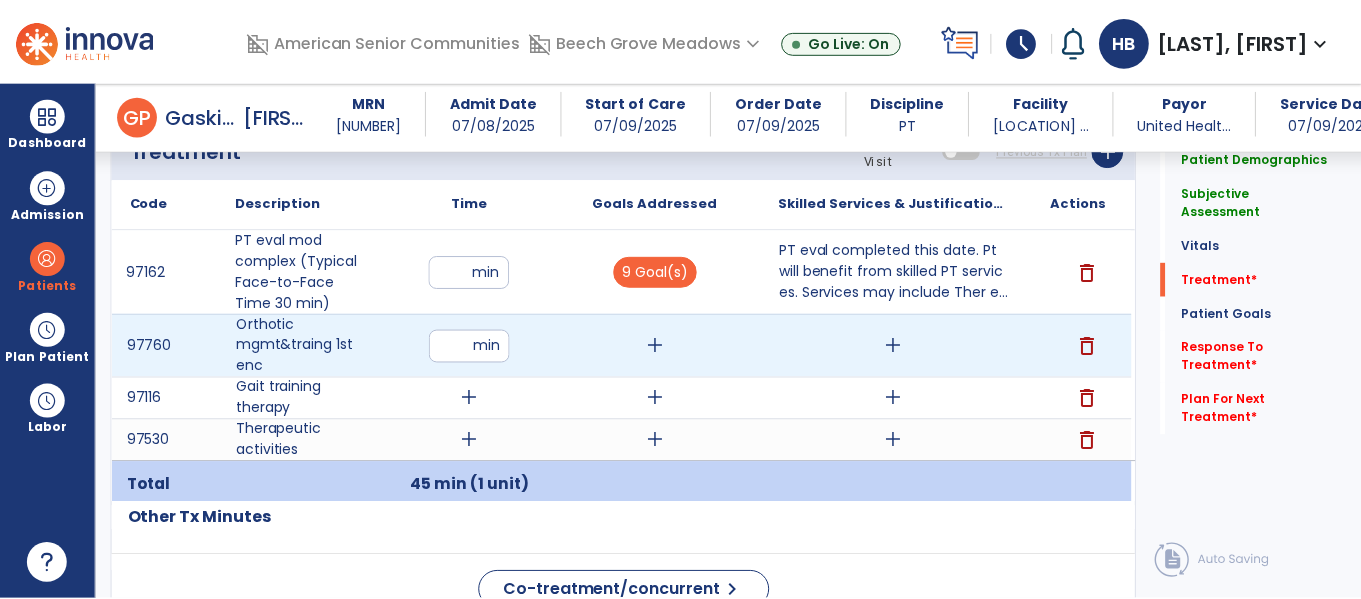 scroll, scrollTop: 1226, scrollLeft: 0, axis: vertical 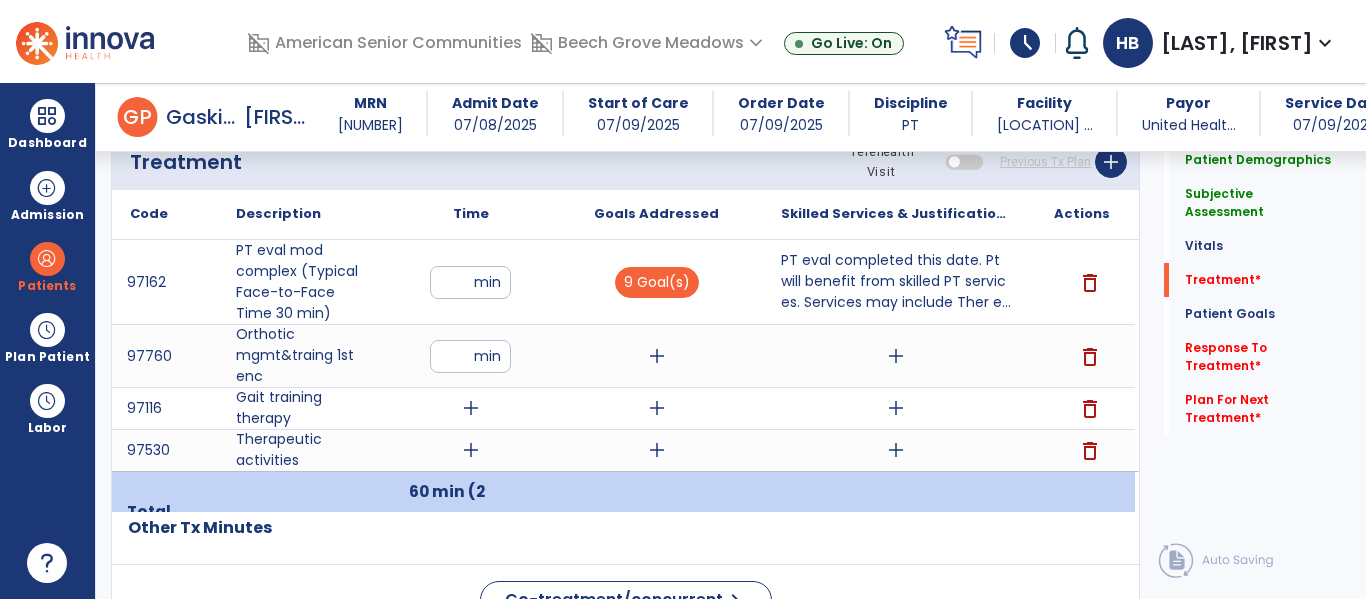 click on "add" at bounding box center (656, 356) 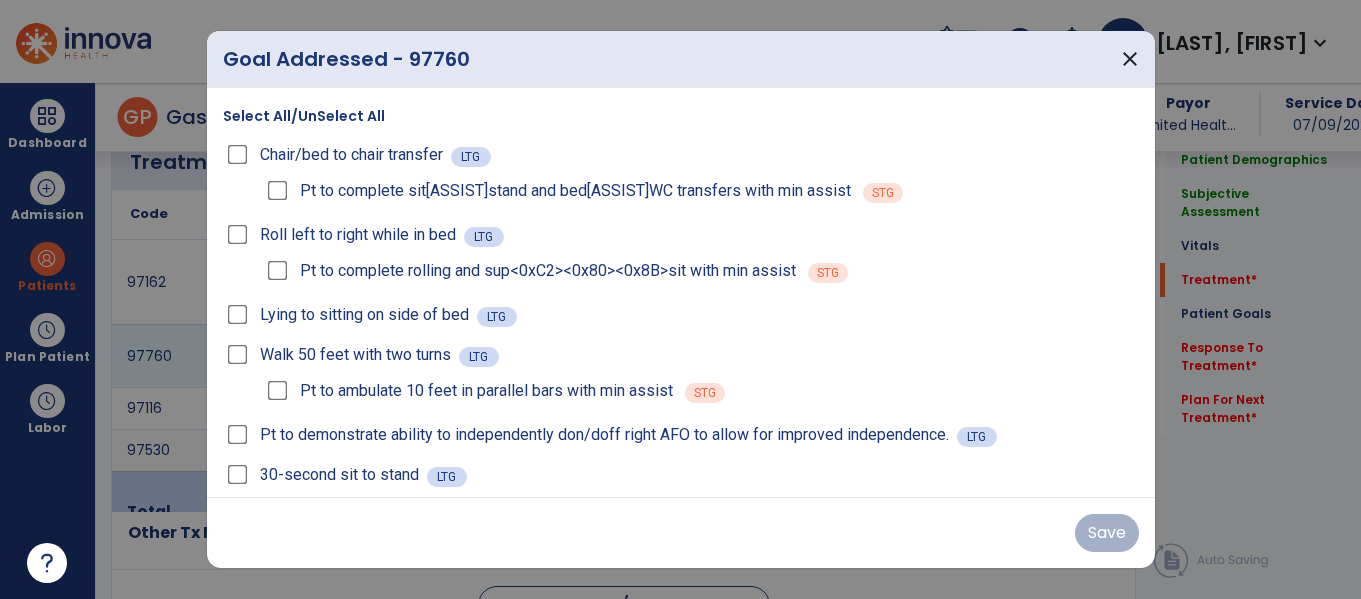 scroll, scrollTop: 1226, scrollLeft: 0, axis: vertical 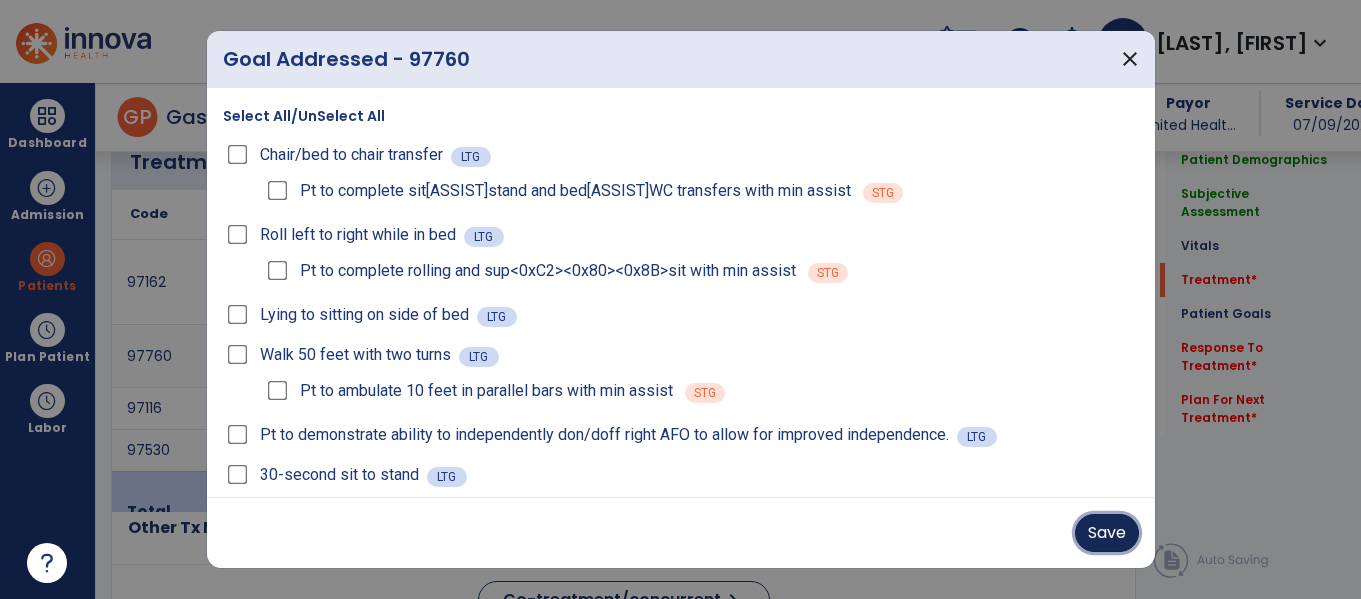 click on "Save" at bounding box center (1107, 533) 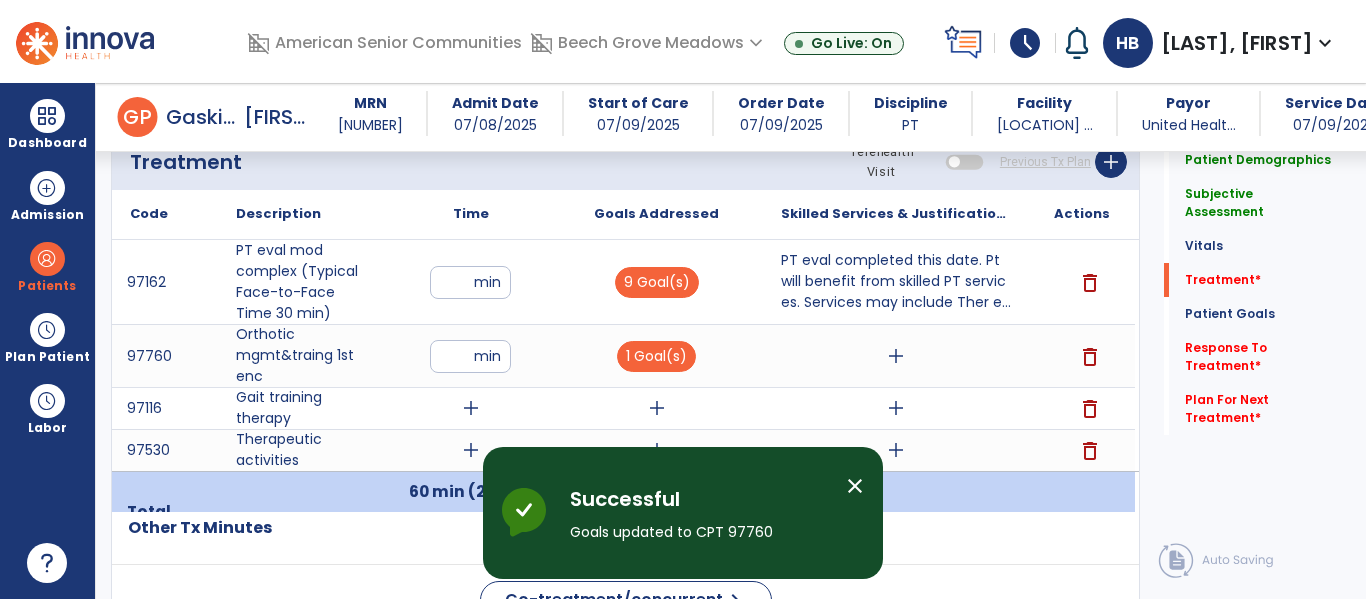 click on "add" at bounding box center [896, 356] 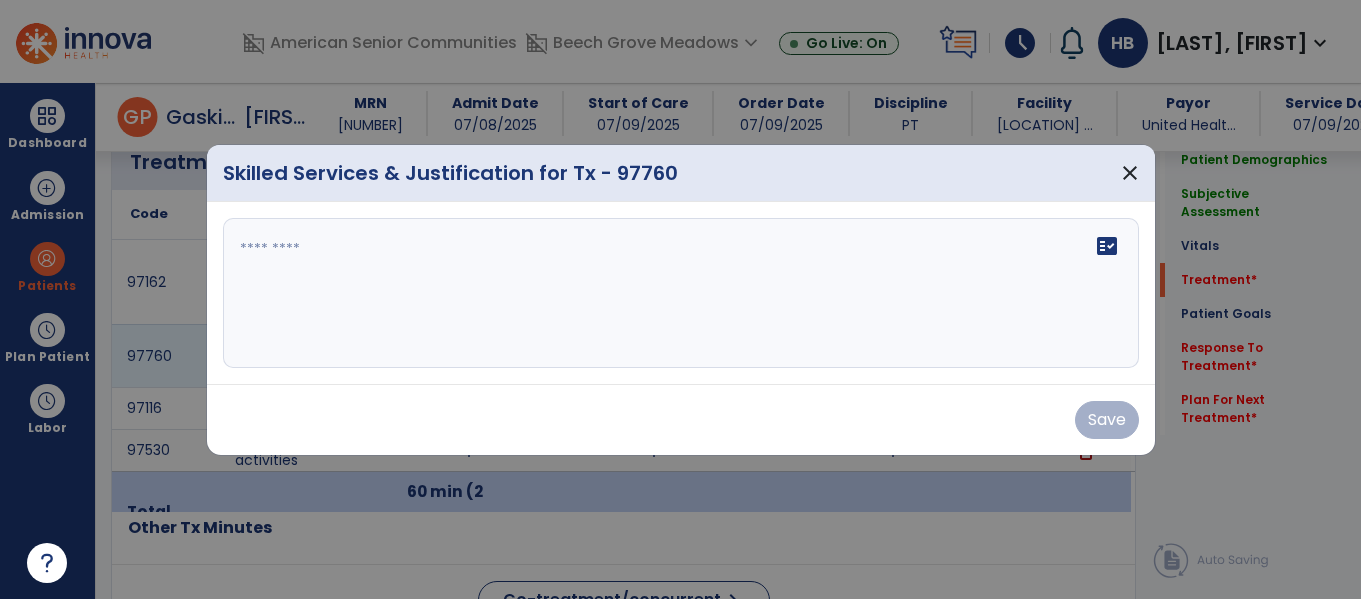 scroll, scrollTop: 1226, scrollLeft: 0, axis: vertical 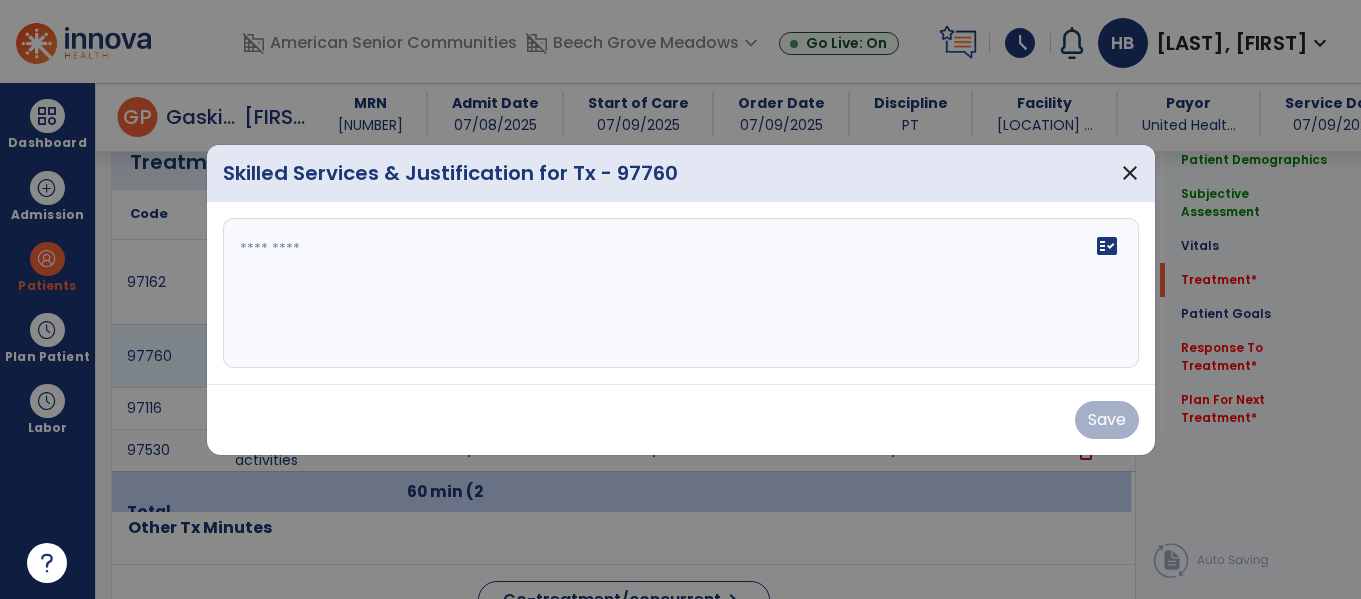 click on "fact_check" at bounding box center (681, 293) 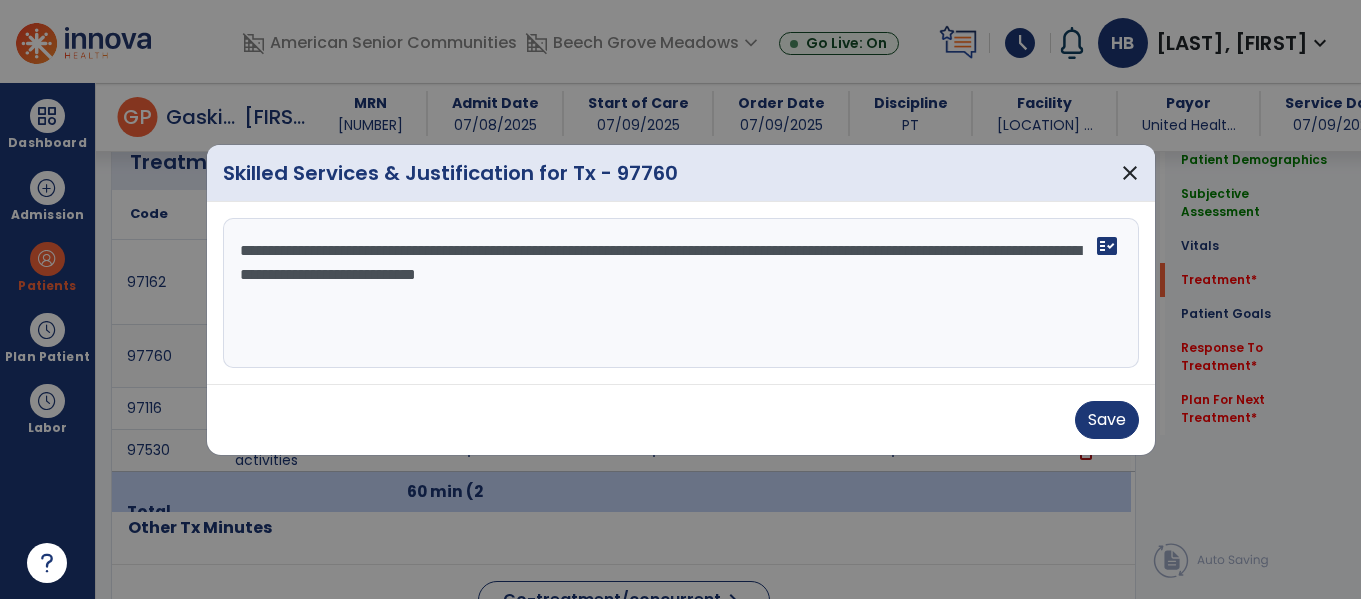type on "**********" 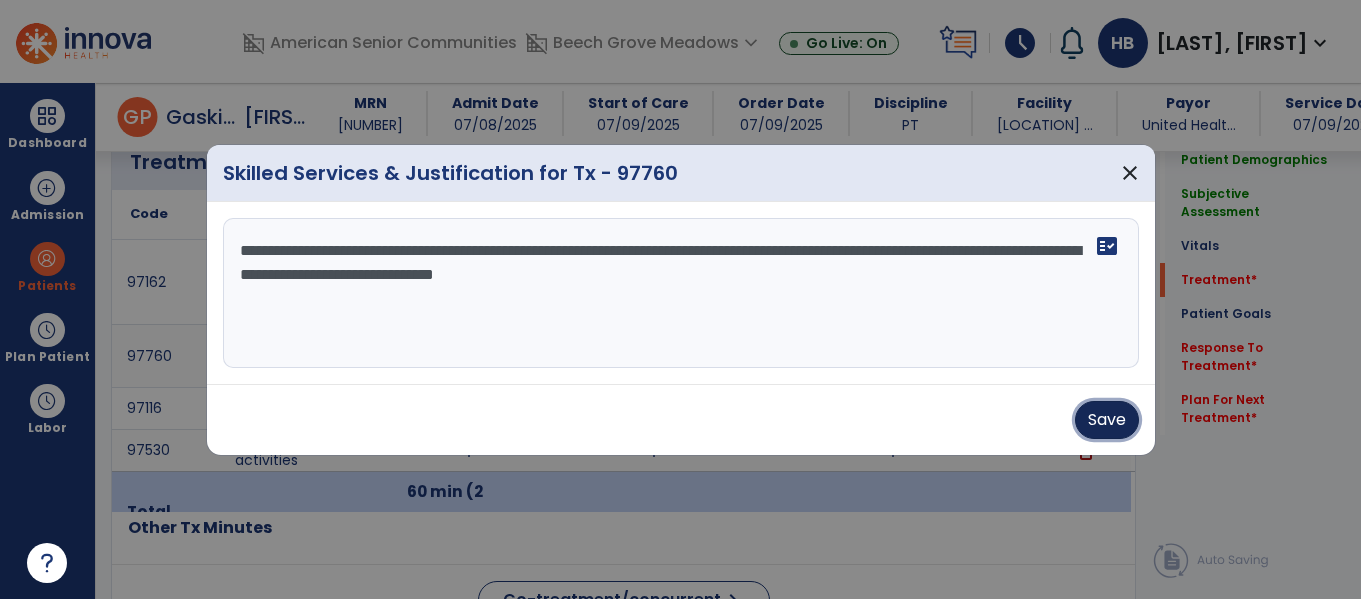 click on "Save" at bounding box center [1107, 420] 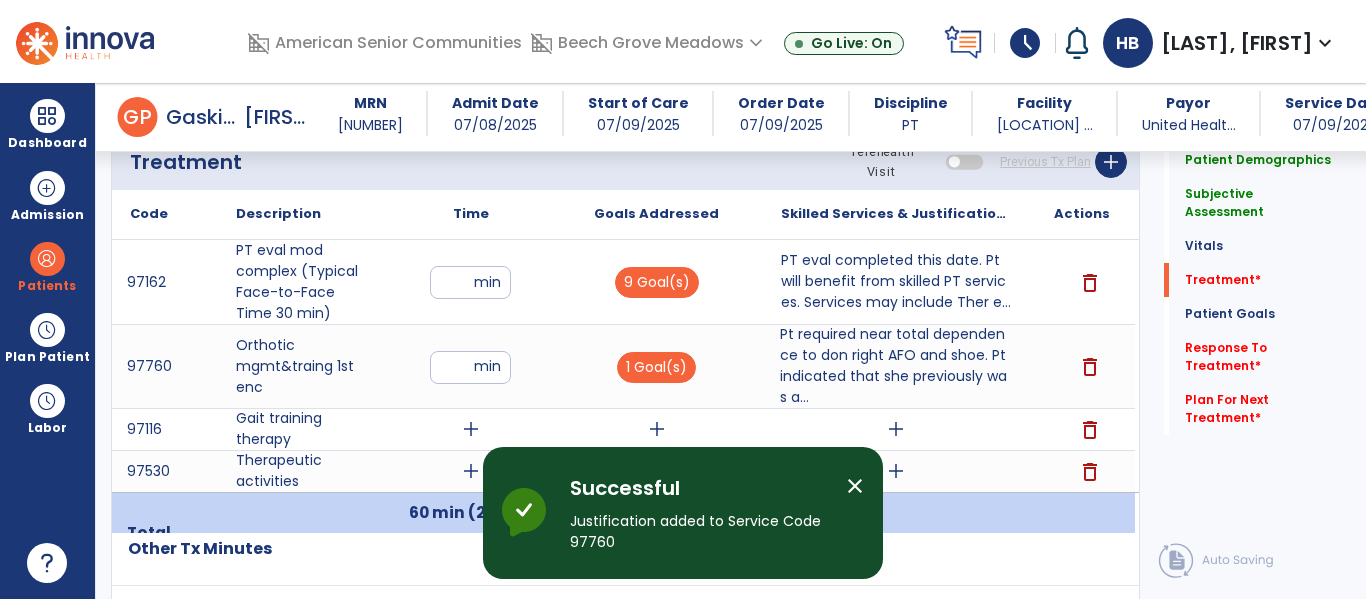 click on "add" at bounding box center (471, 429) 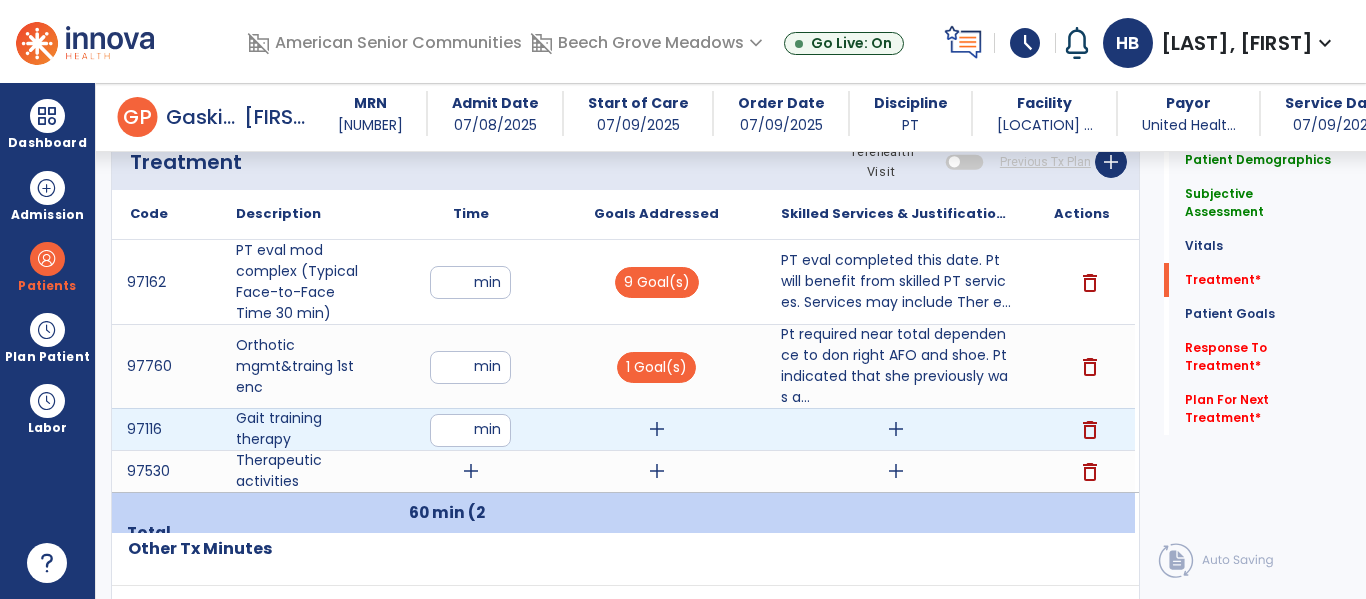 type on "*" 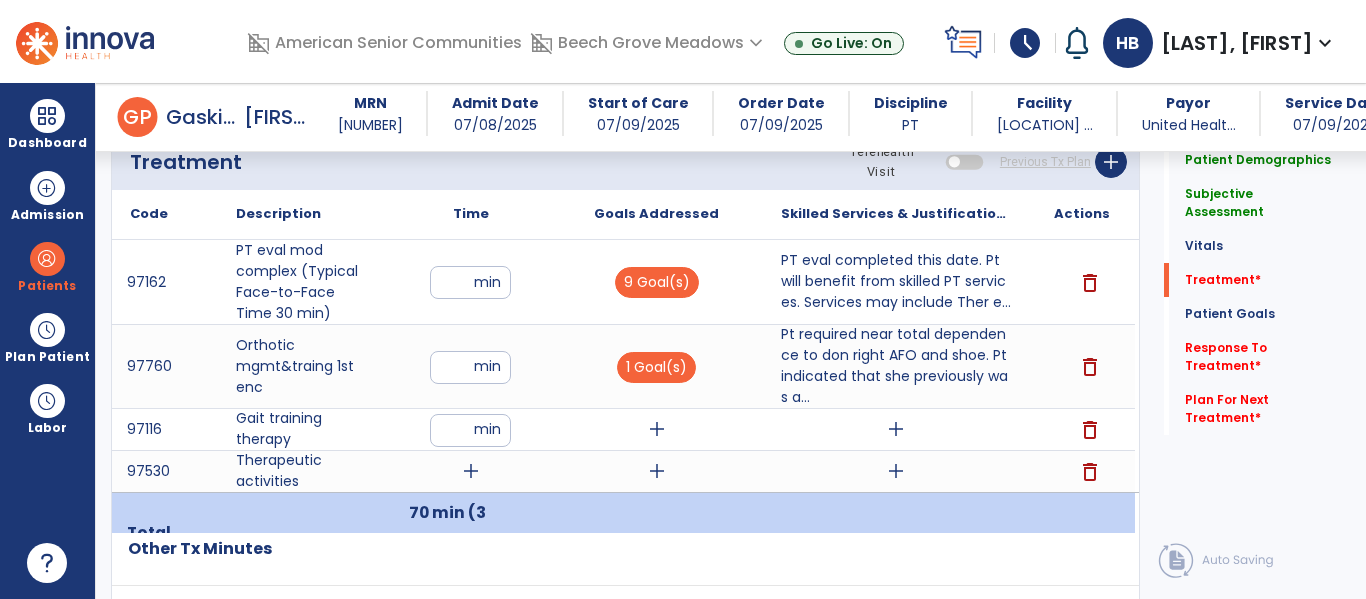 click on "add" at bounding box center (657, 429) 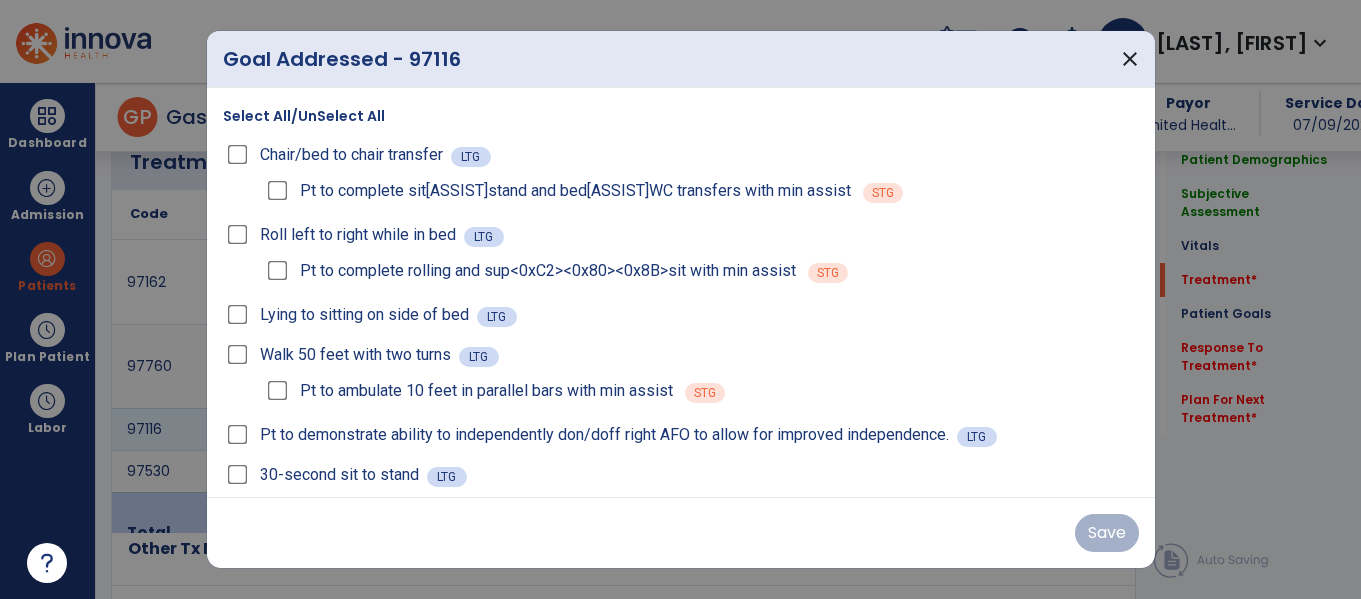 scroll, scrollTop: 1226, scrollLeft: 0, axis: vertical 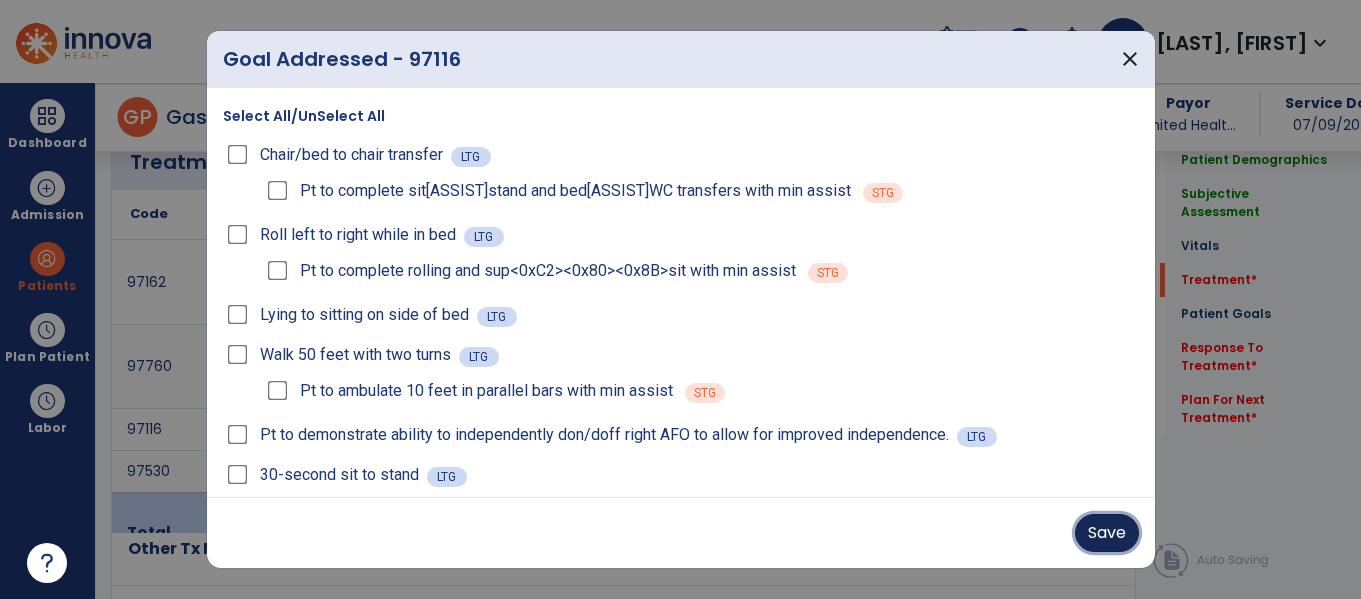 click on "Save" at bounding box center (1107, 533) 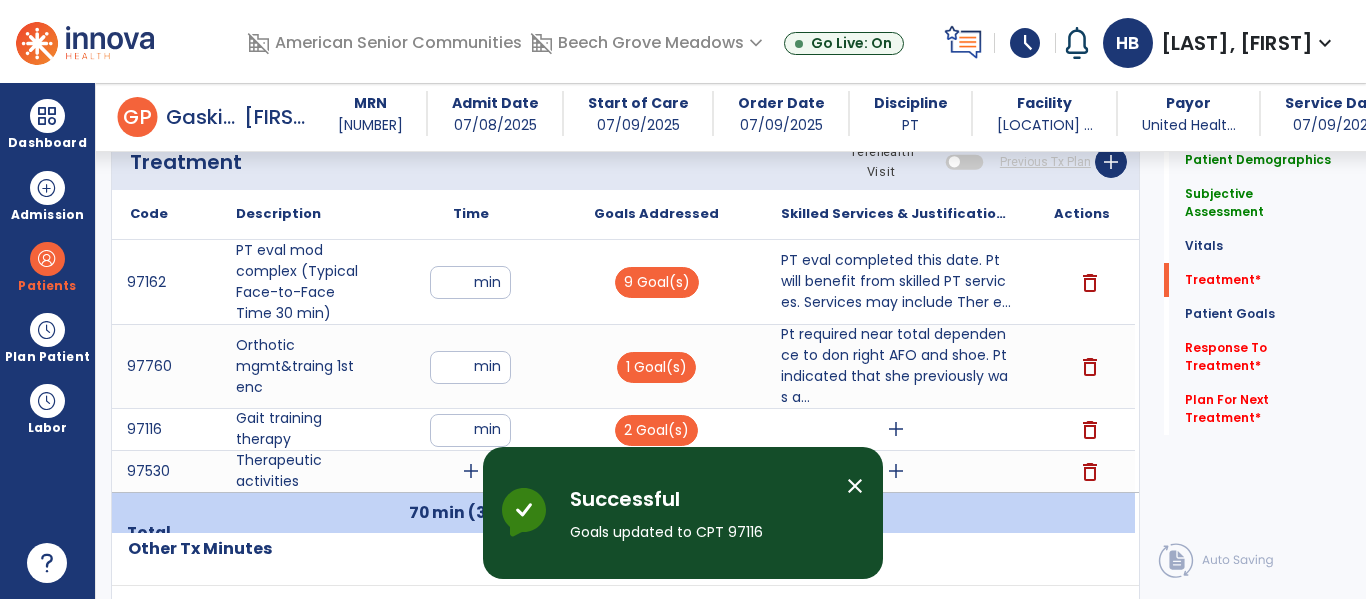 click on "add" at bounding box center (896, 429) 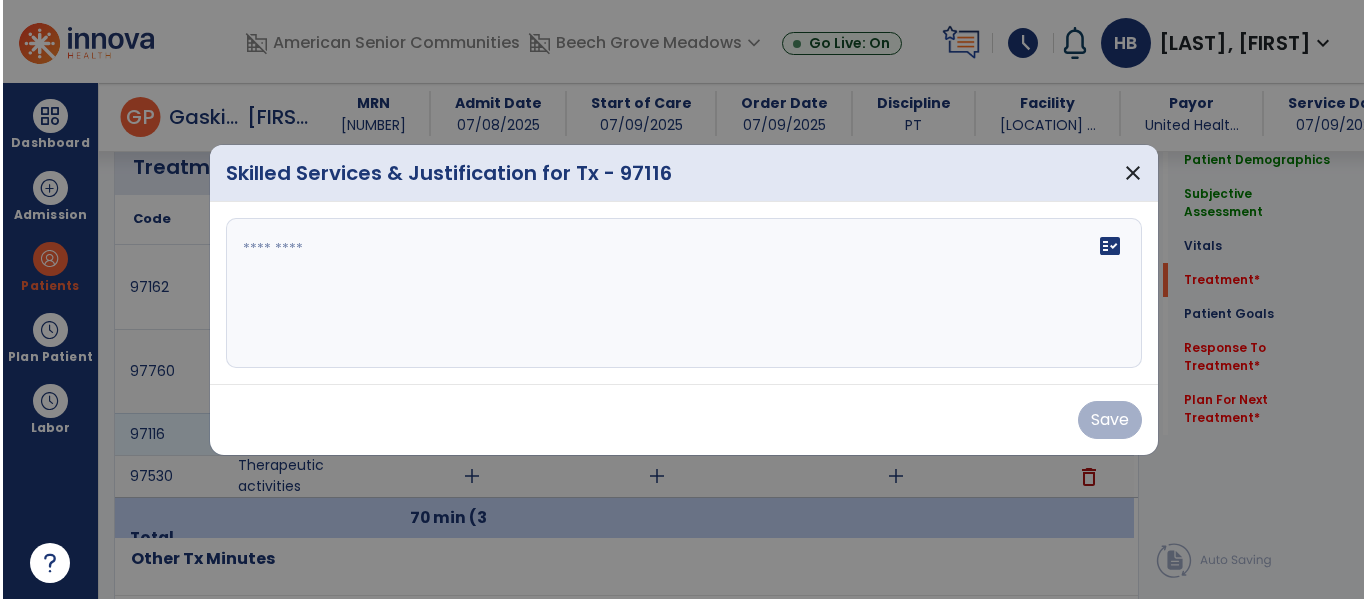 scroll, scrollTop: 1226, scrollLeft: 0, axis: vertical 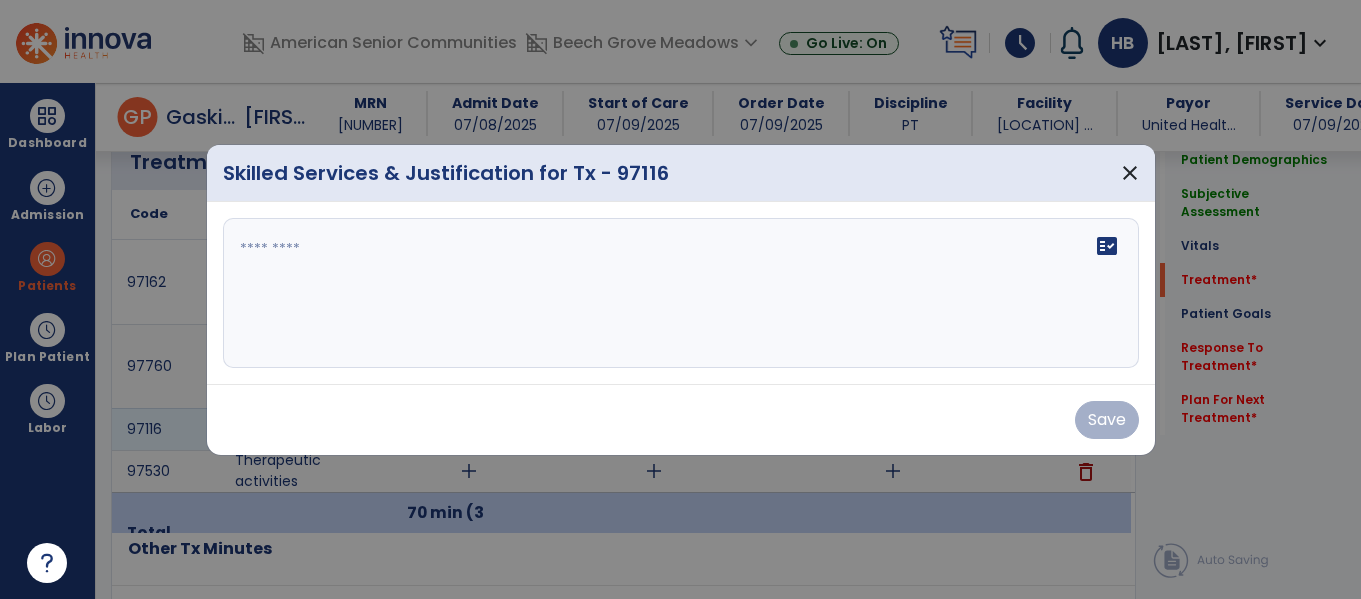 click on "fact_check" at bounding box center (681, 293) 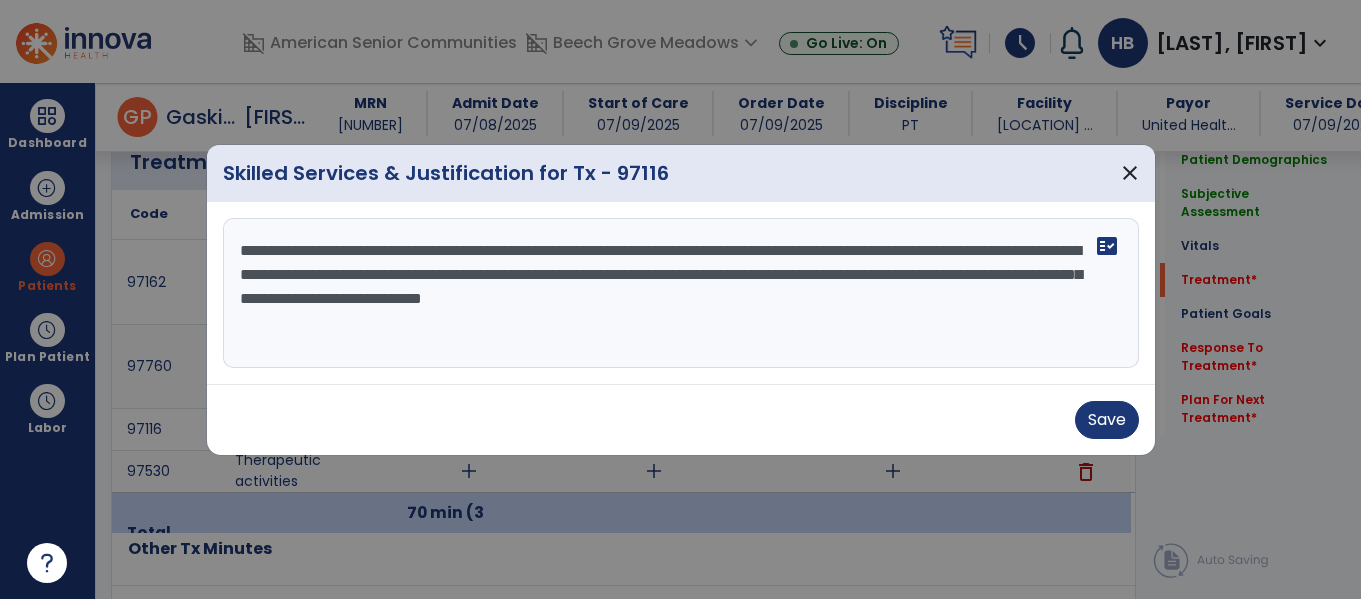 click on "**********" at bounding box center (681, 293) 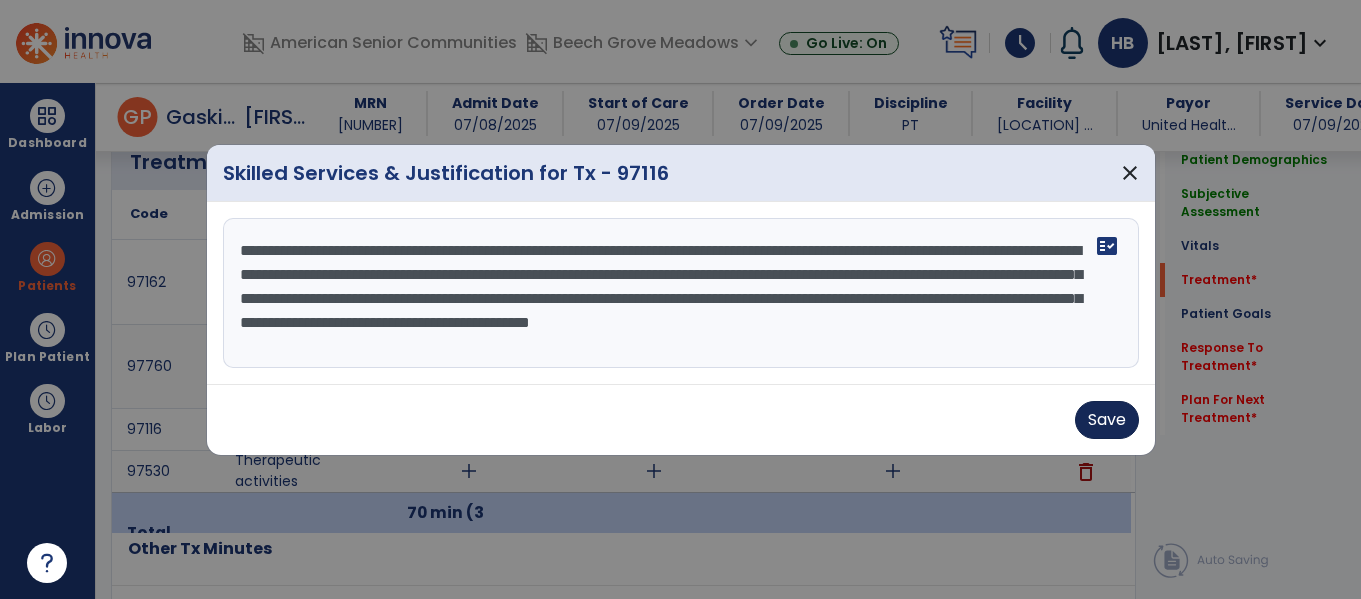 type on "**********" 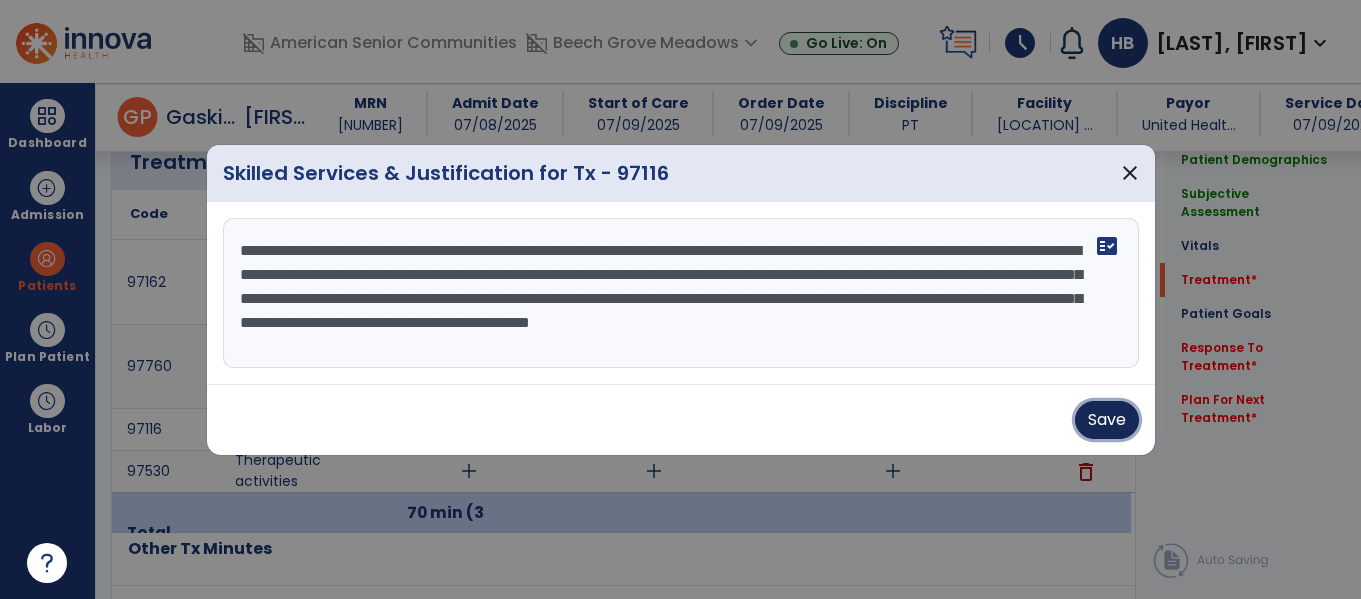 click on "Save" at bounding box center (1107, 420) 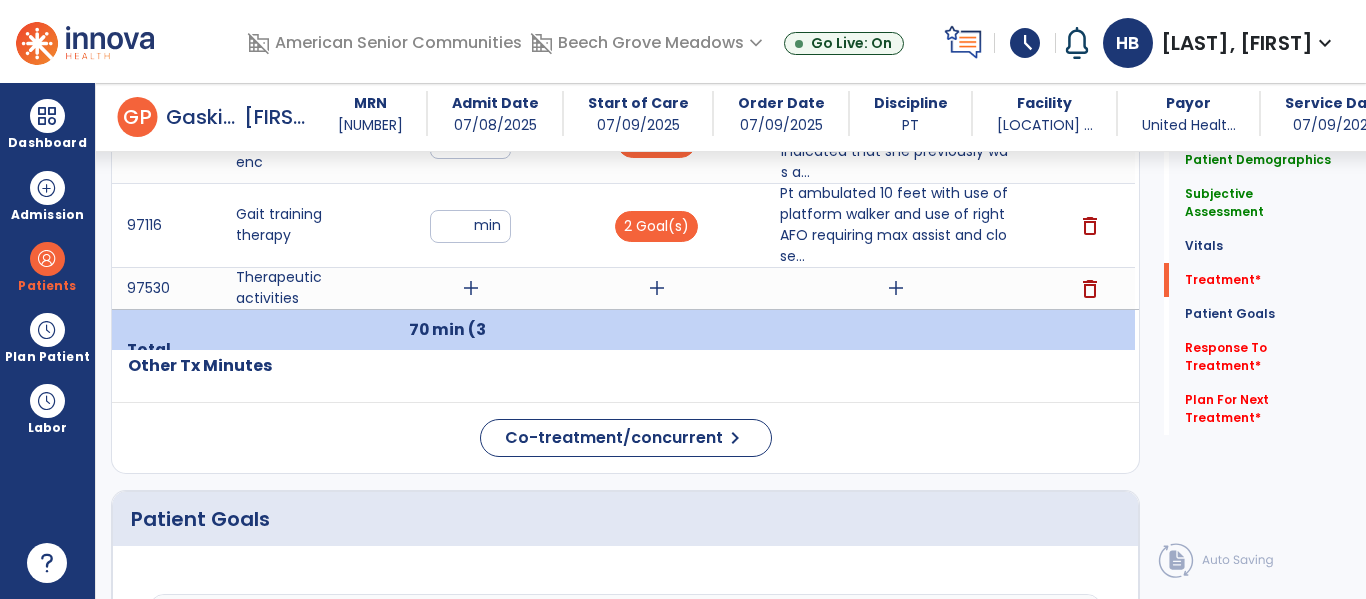 scroll, scrollTop: 1455, scrollLeft: 0, axis: vertical 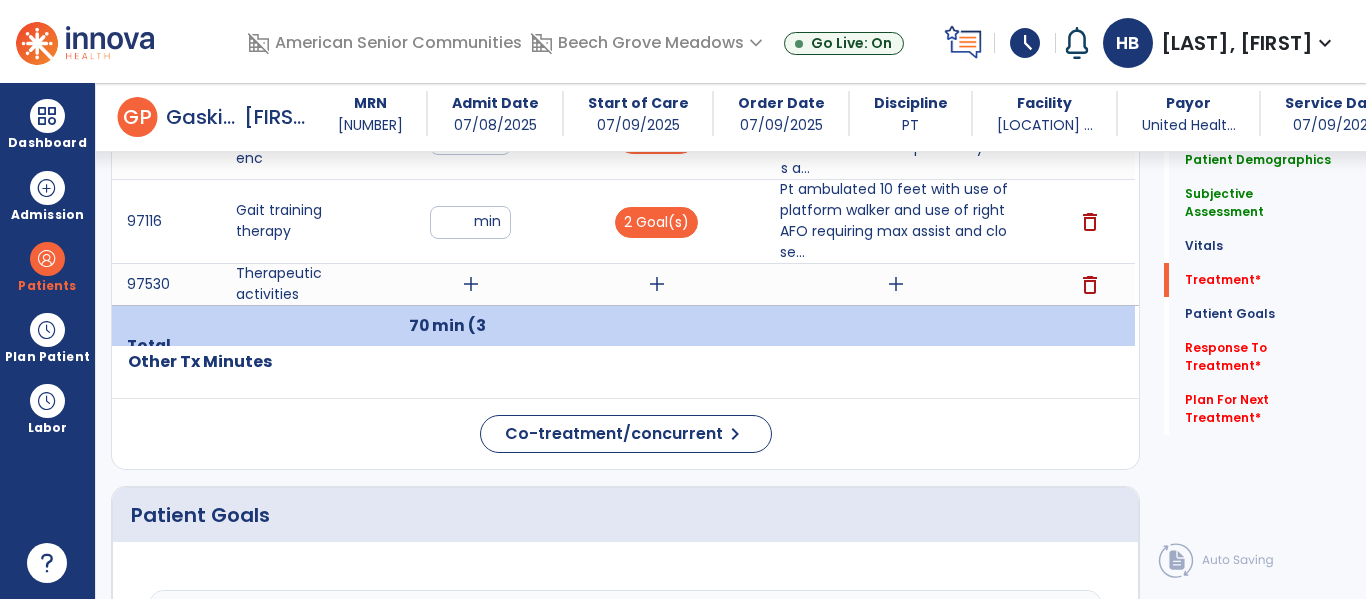 click on "add" at bounding box center [471, 284] 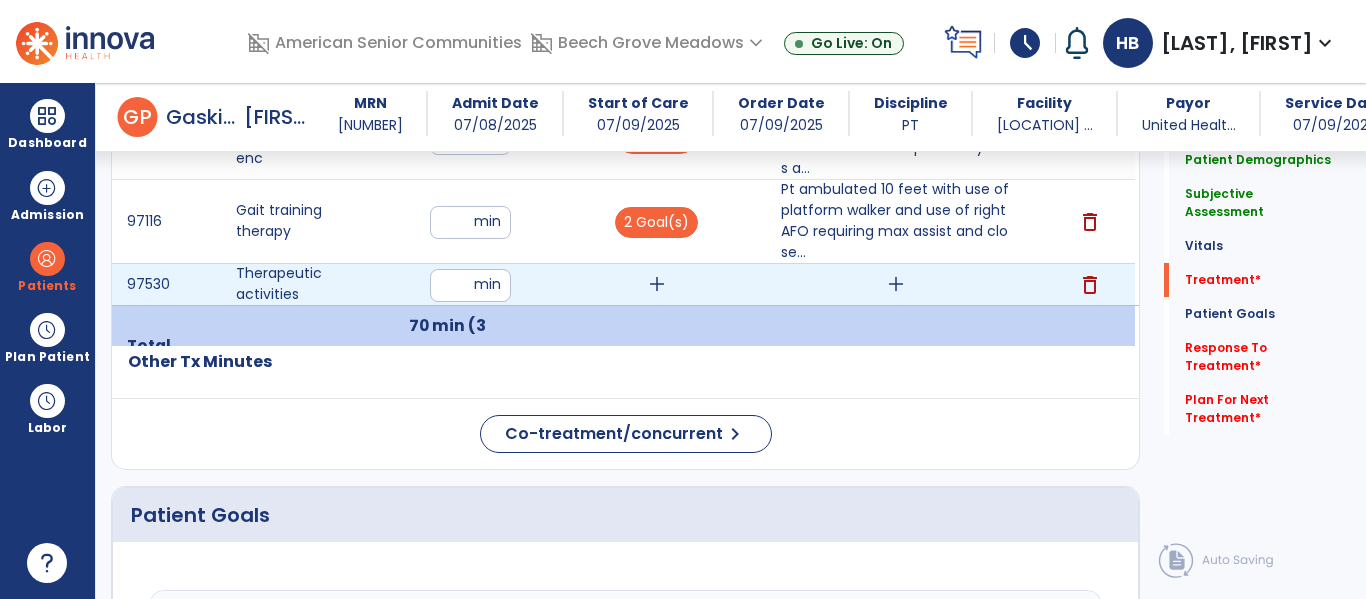 type on "**" 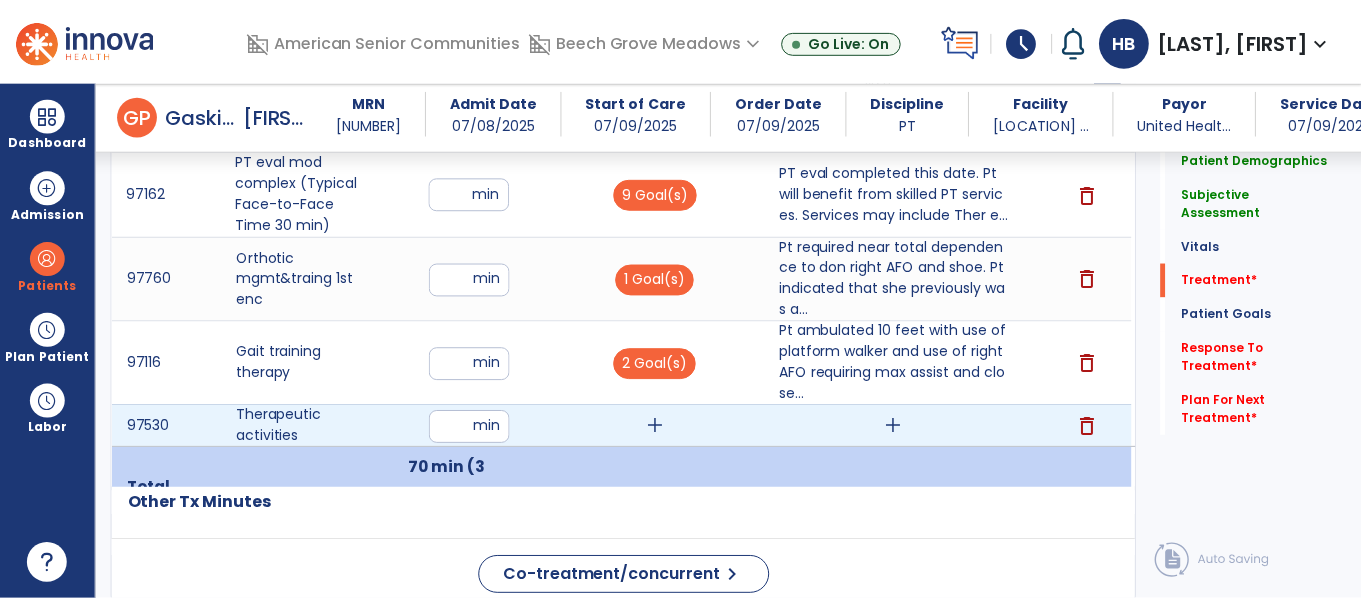 scroll, scrollTop: 1320, scrollLeft: 0, axis: vertical 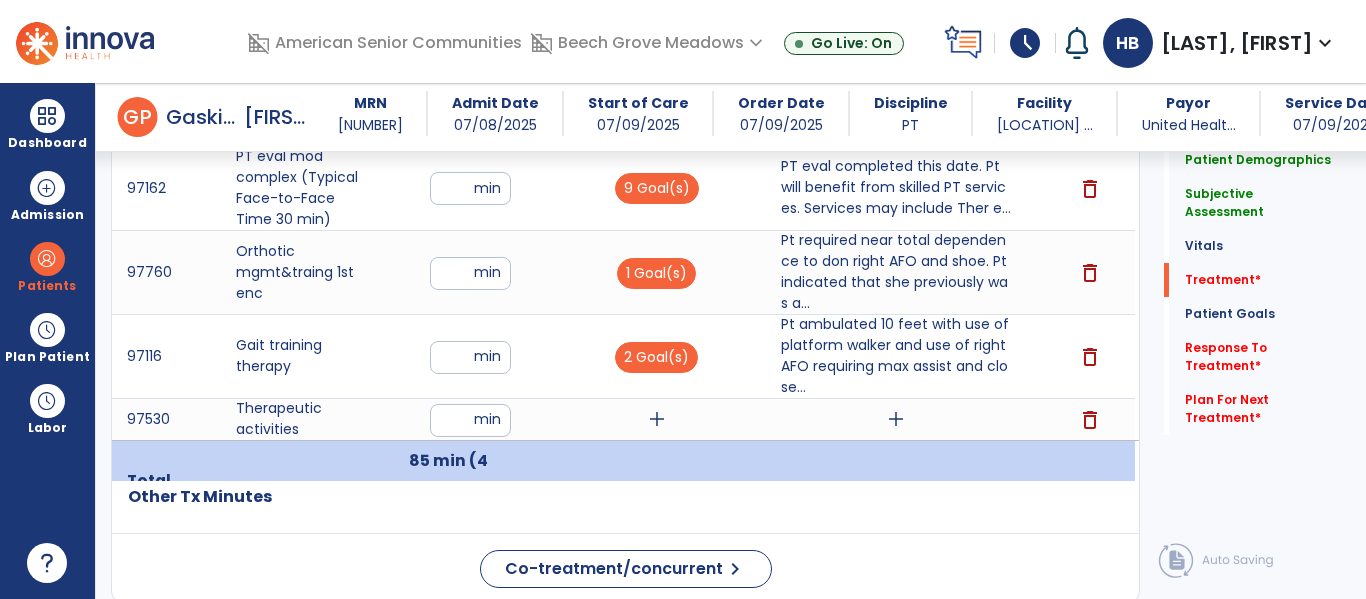 click on "add" at bounding box center (657, 419) 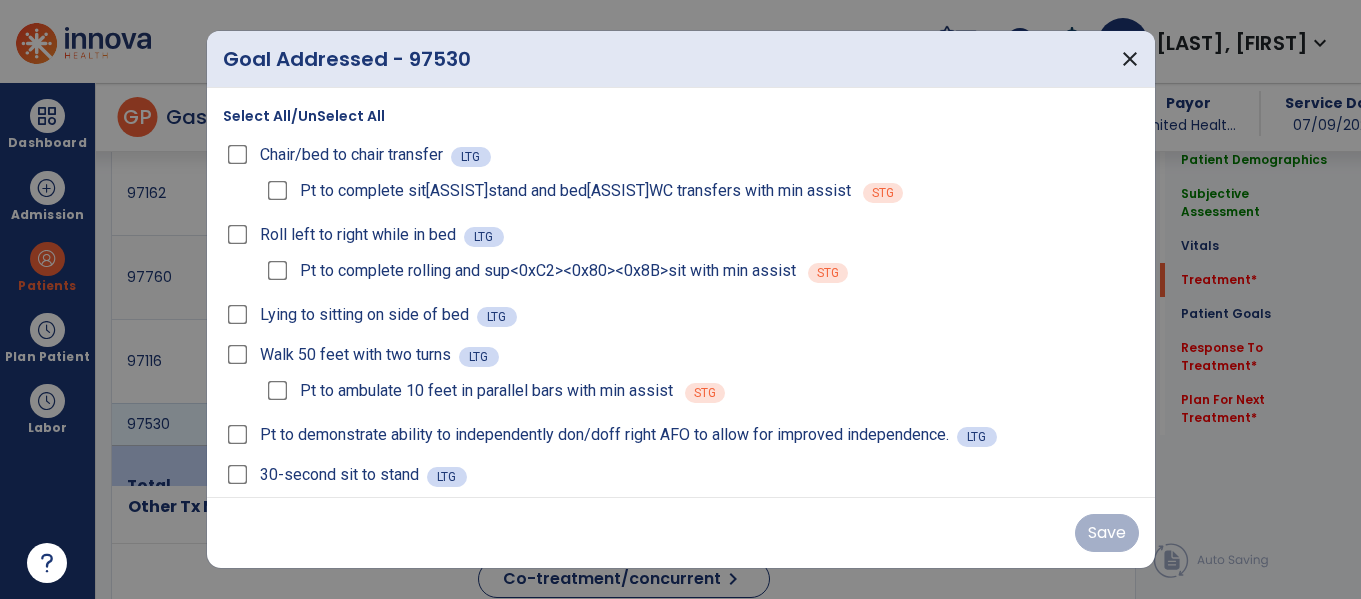 scroll, scrollTop: 1320, scrollLeft: 0, axis: vertical 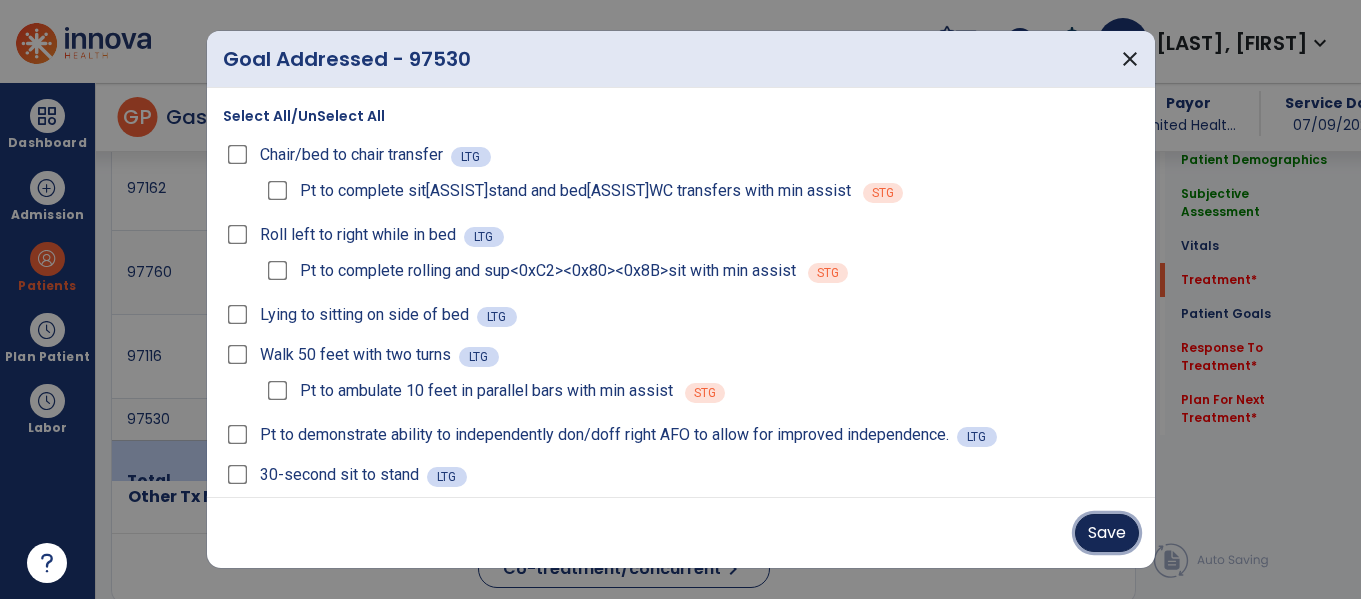 click on "Save" at bounding box center [1107, 533] 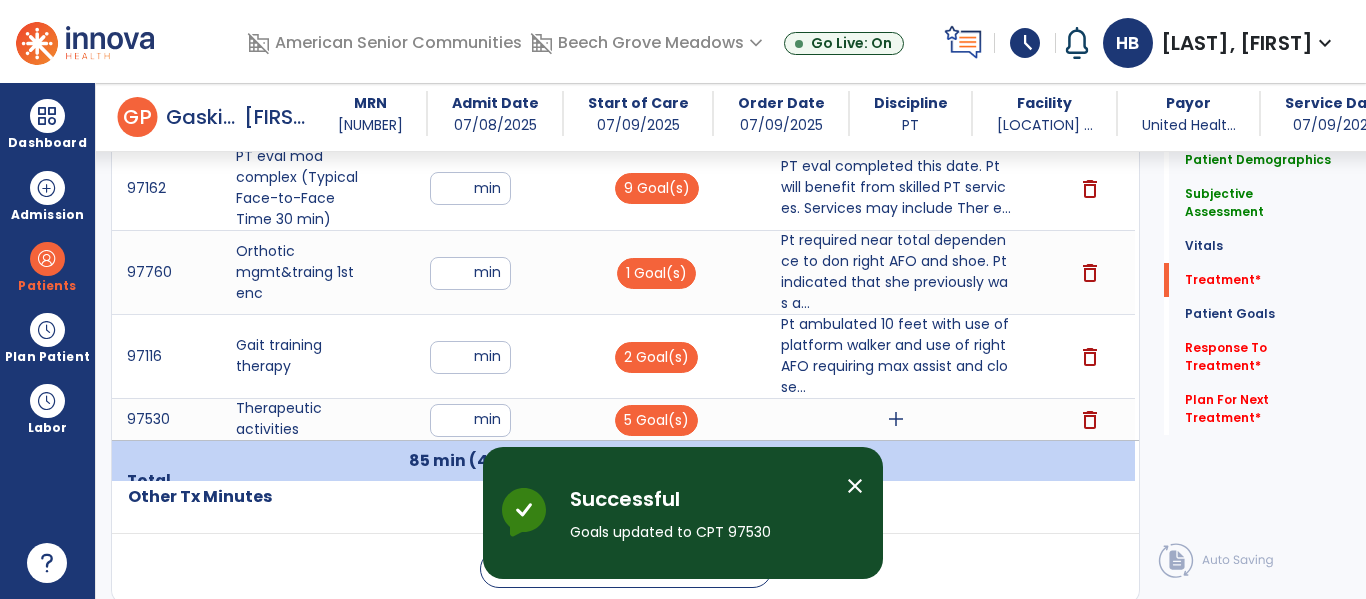 click on "add" at bounding box center (896, 419) 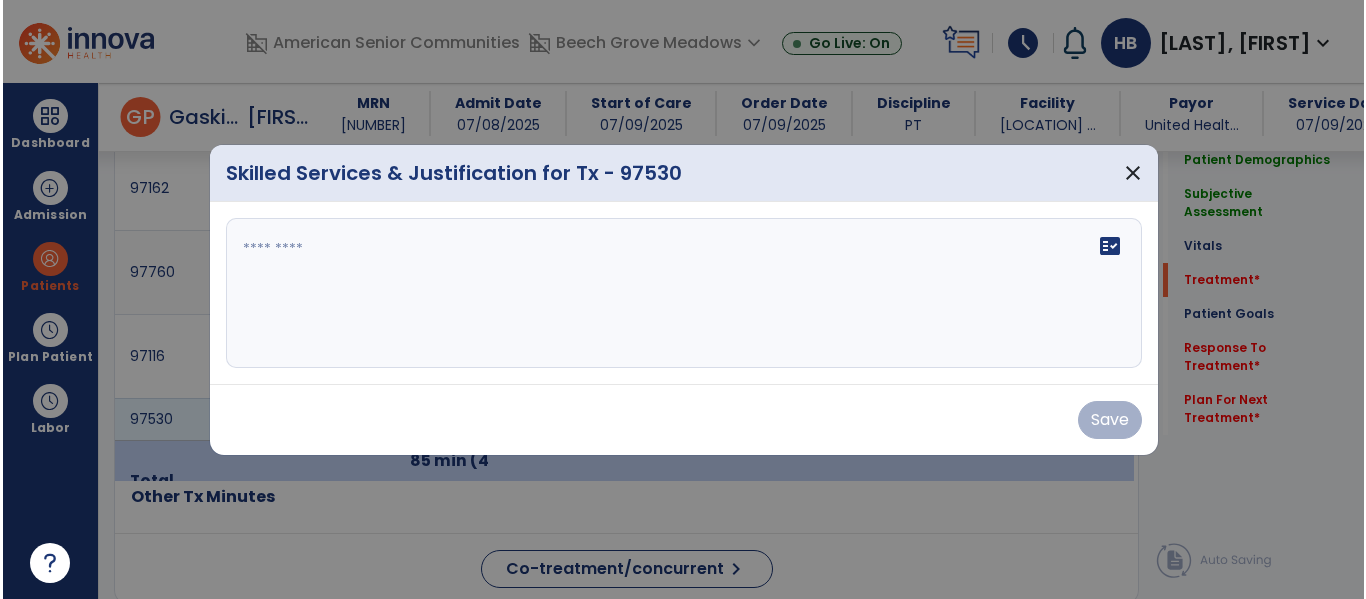 scroll, scrollTop: 1320, scrollLeft: 0, axis: vertical 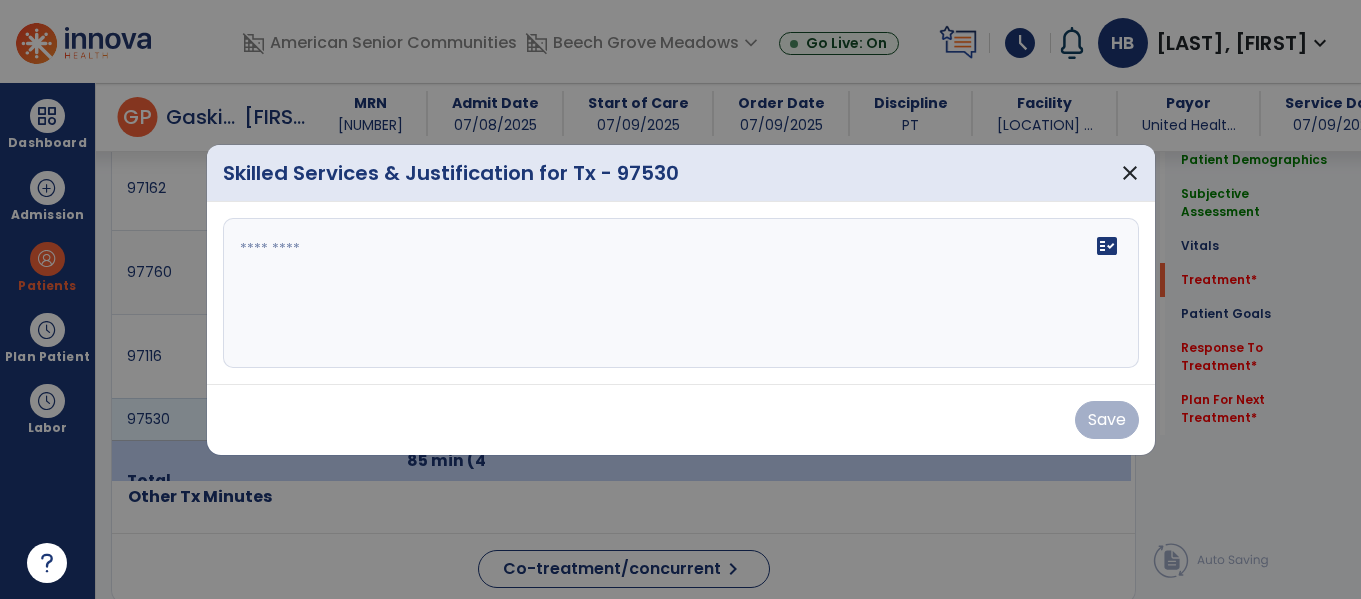 click on "fact_check" at bounding box center [681, 293] 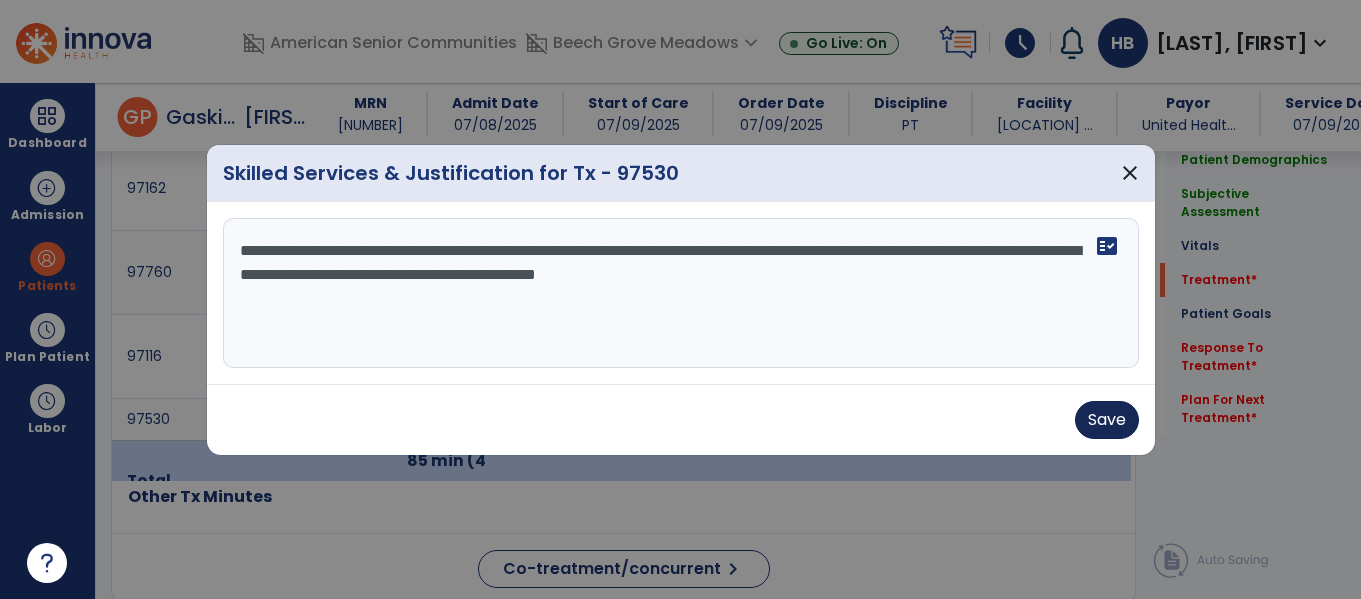 type on "**********" 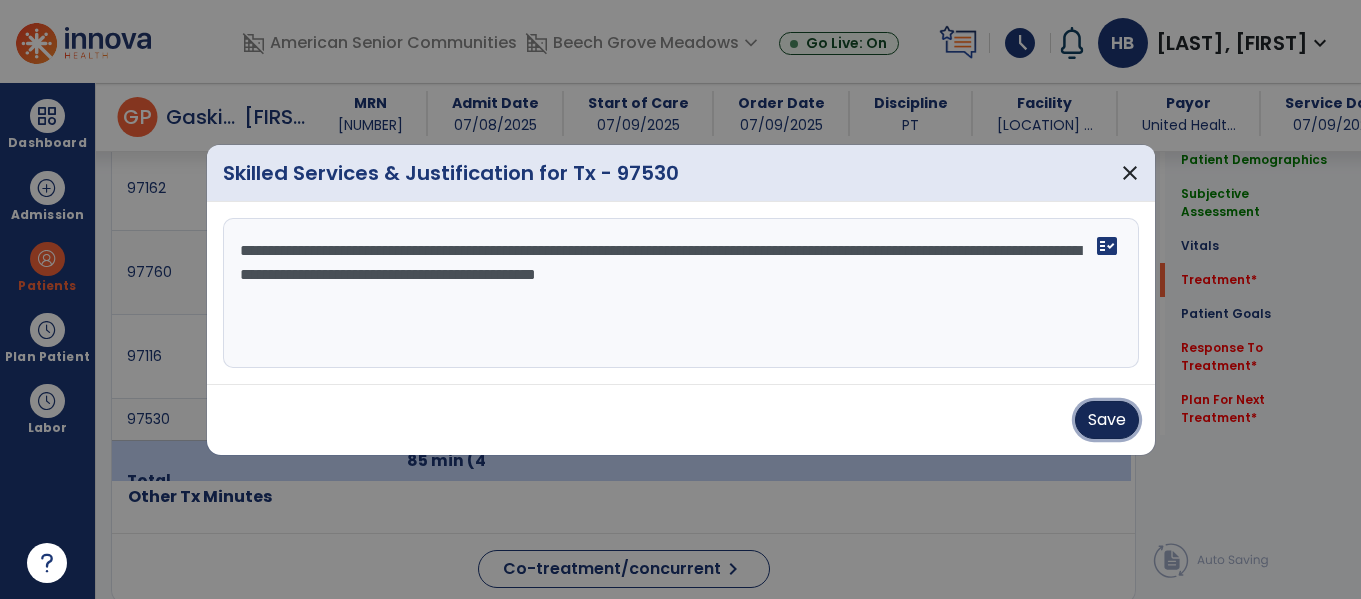 click on "Save" at bounding box center [1107, 420] 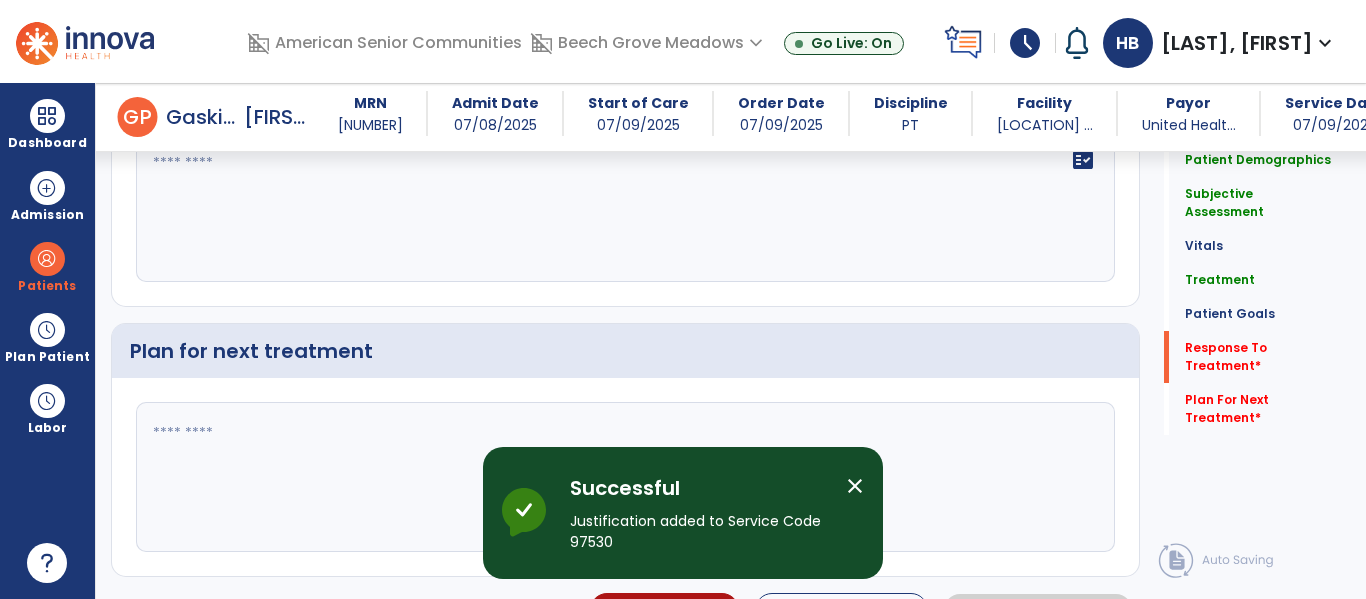 scroll, scrollTop: 3734, scrollLeft: 0, axis: vertical 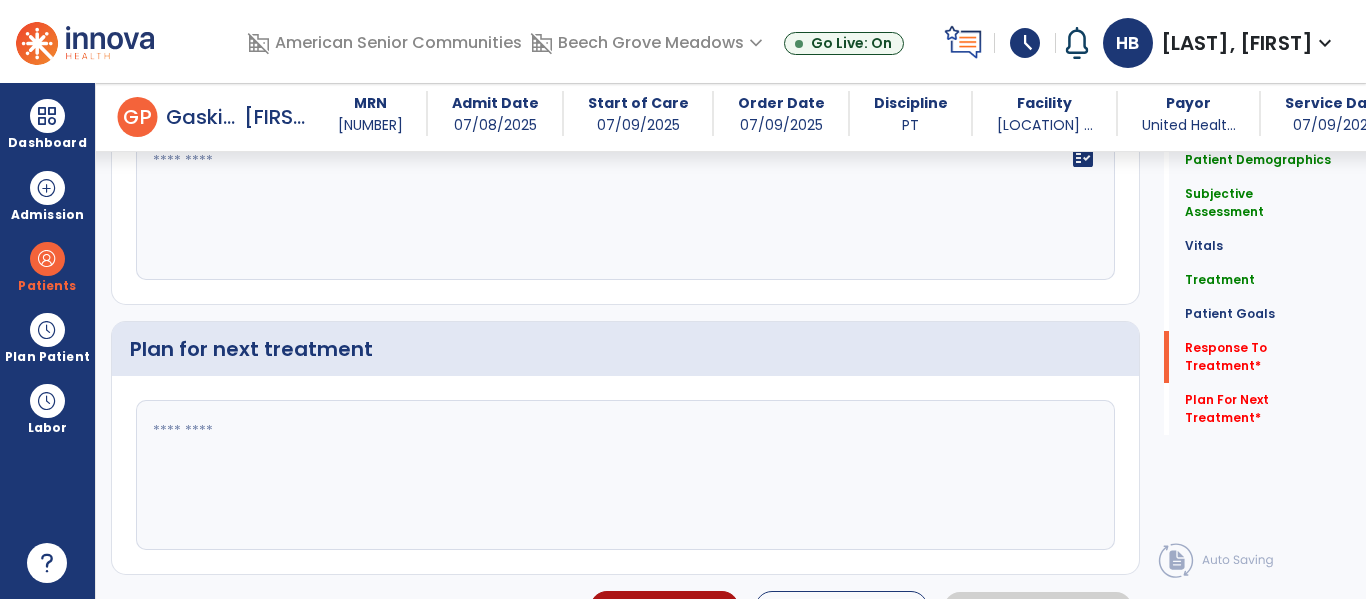 click on "fact_check" at bounding box center [625, 205] 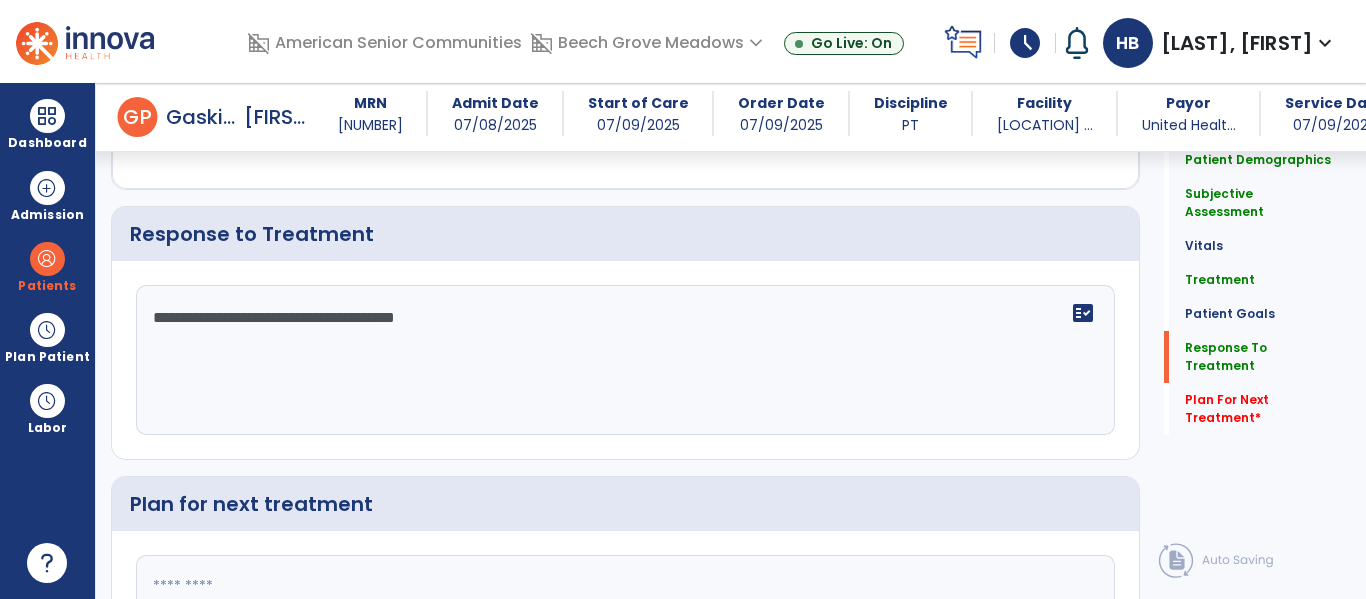 scroll, scrollTop: 3734, scrollLeft: 0, axis: vertical 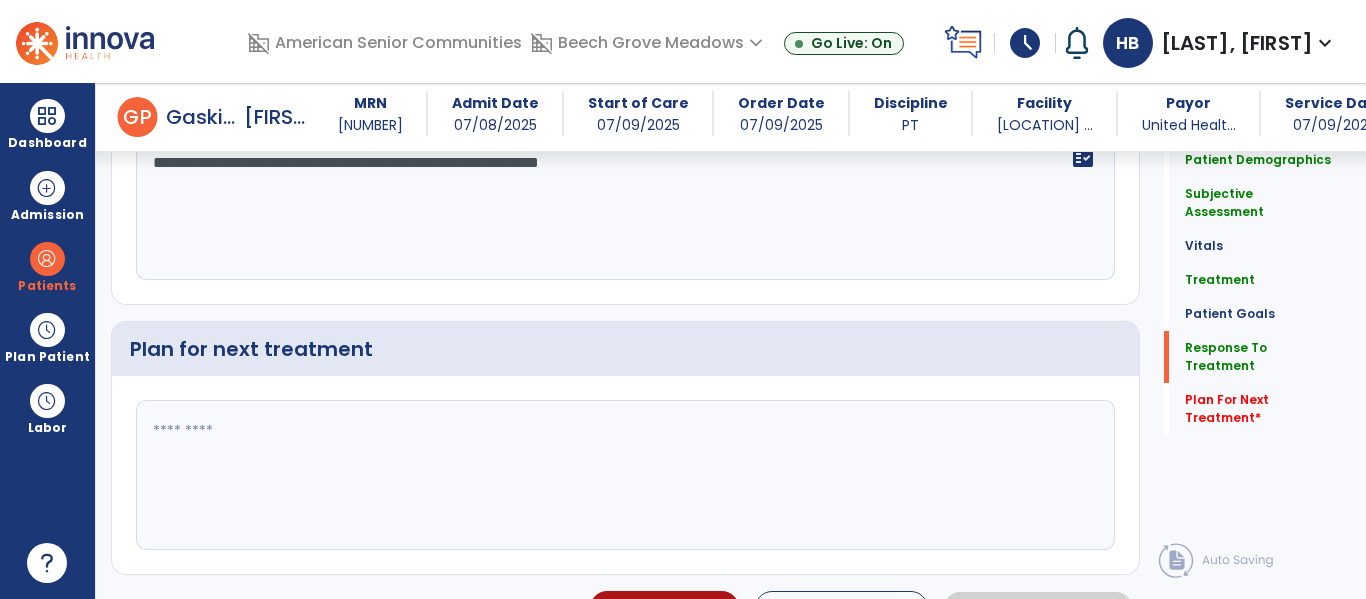 type on "**********" 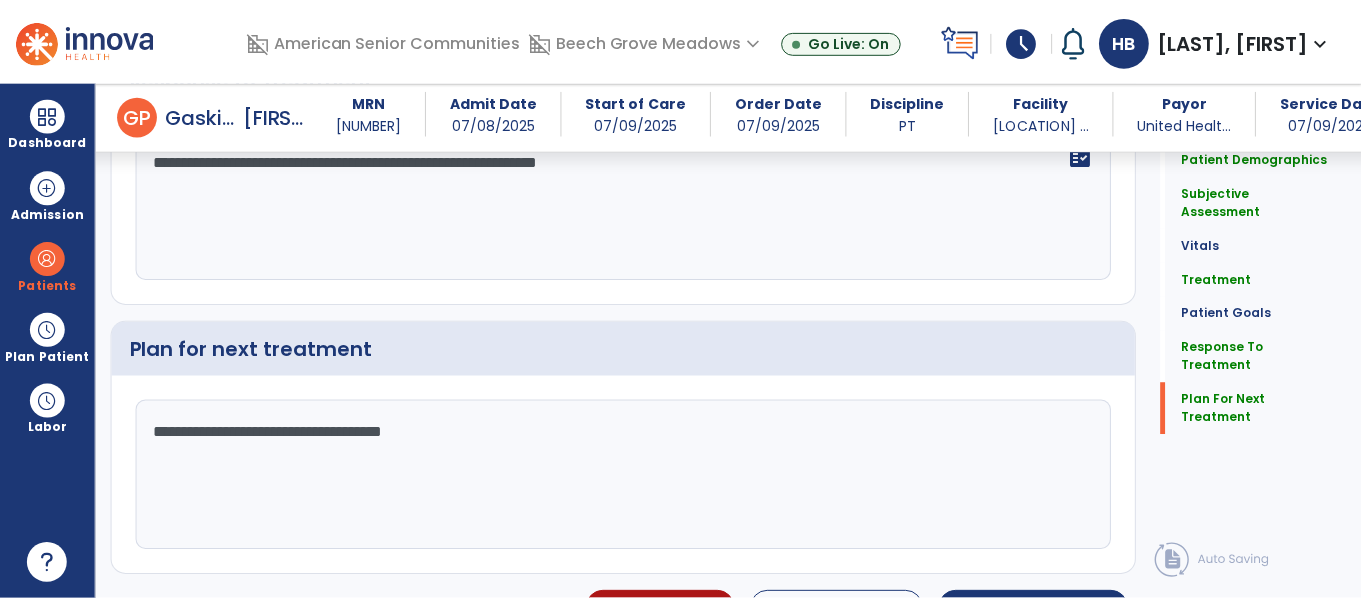 scroll, scrollTop: 3795, scrollLeft: 0, axis: vertical 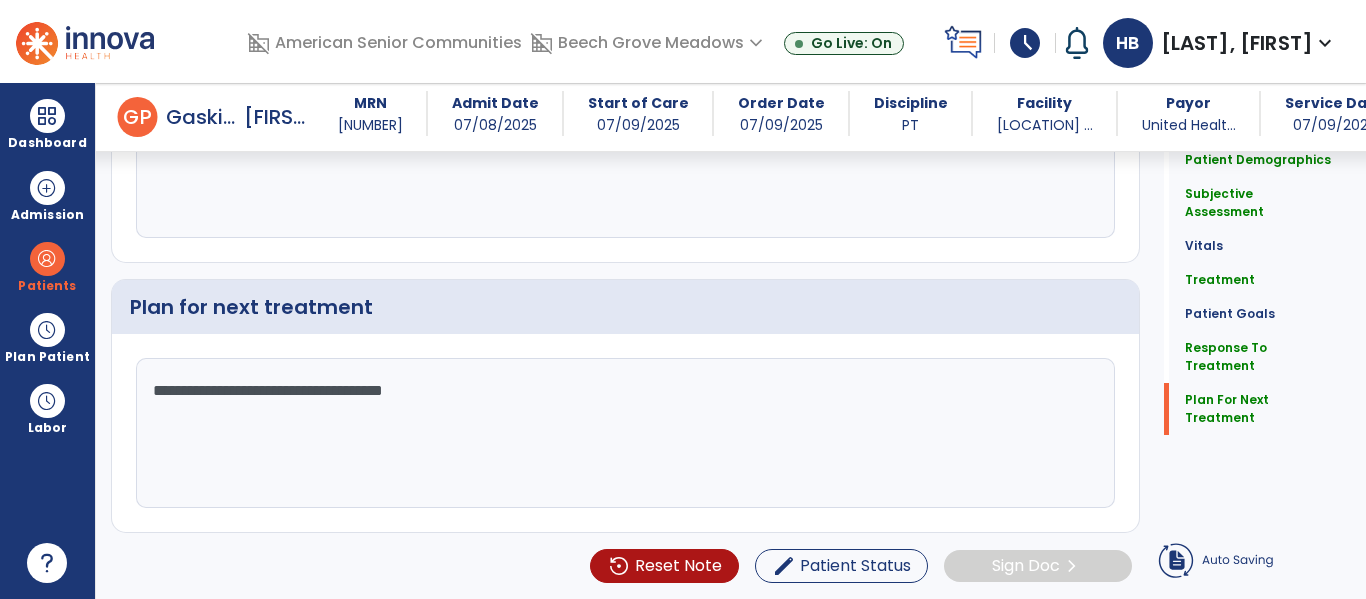 type on "**********" 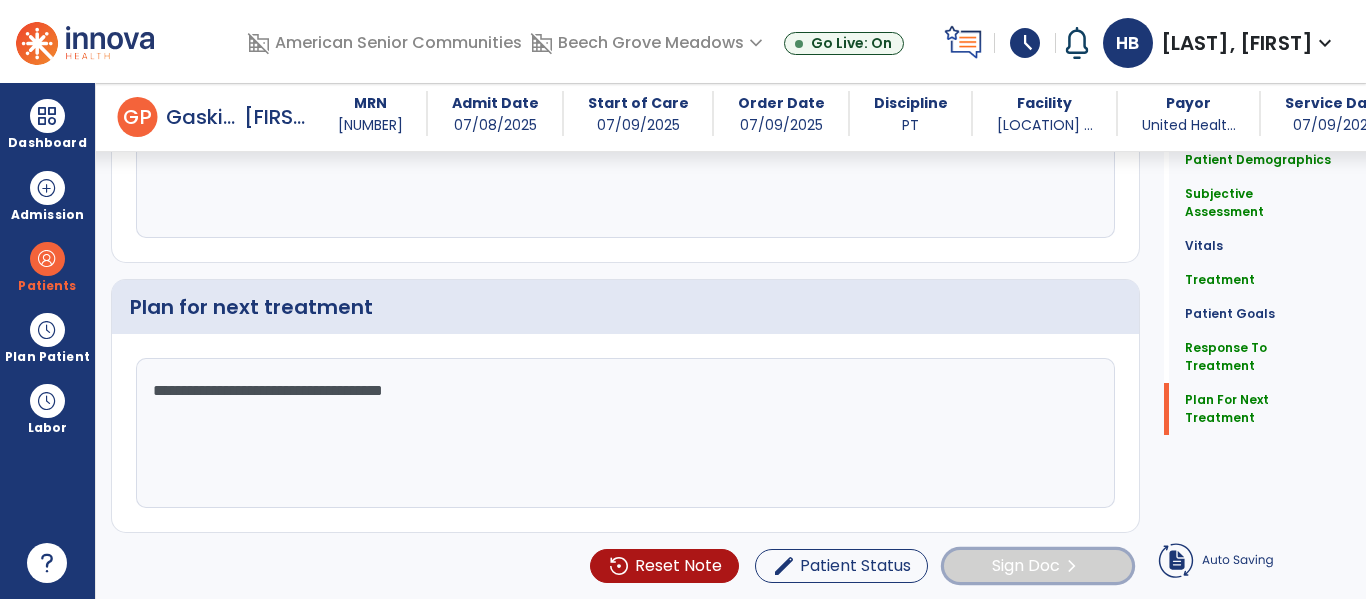 click on "chevron_right" at bounding box center [1072, 566] 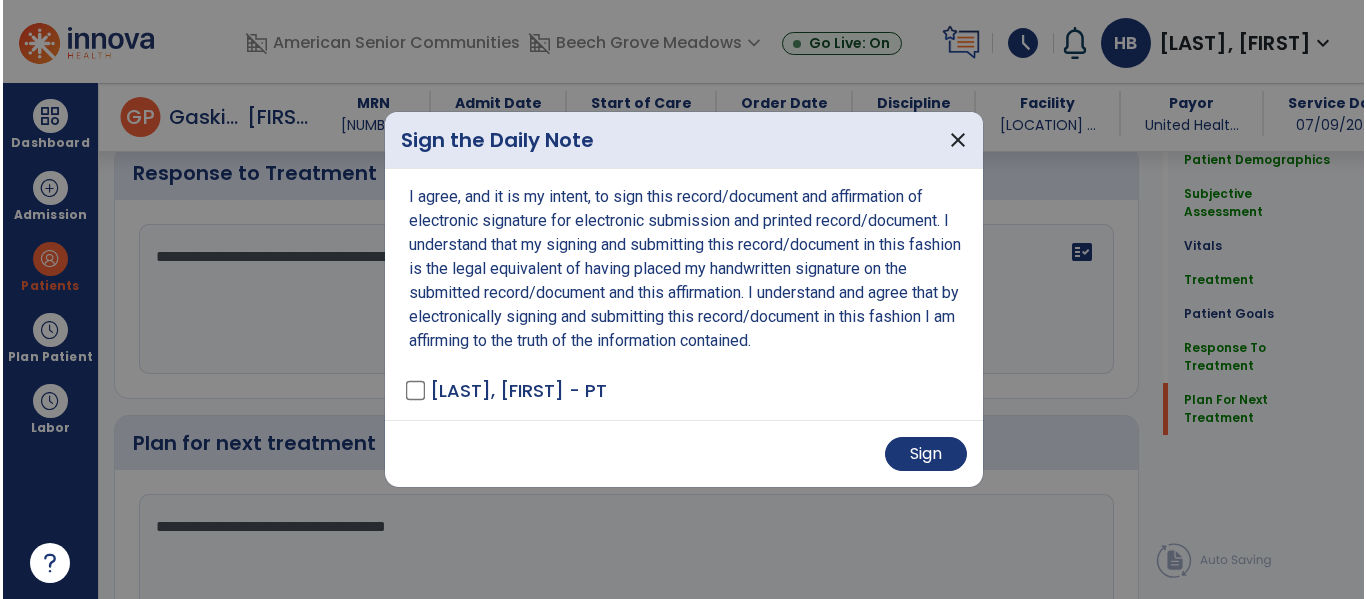 scroll, scrollTop: 3795, scrollLeft: 0, axis: vertical 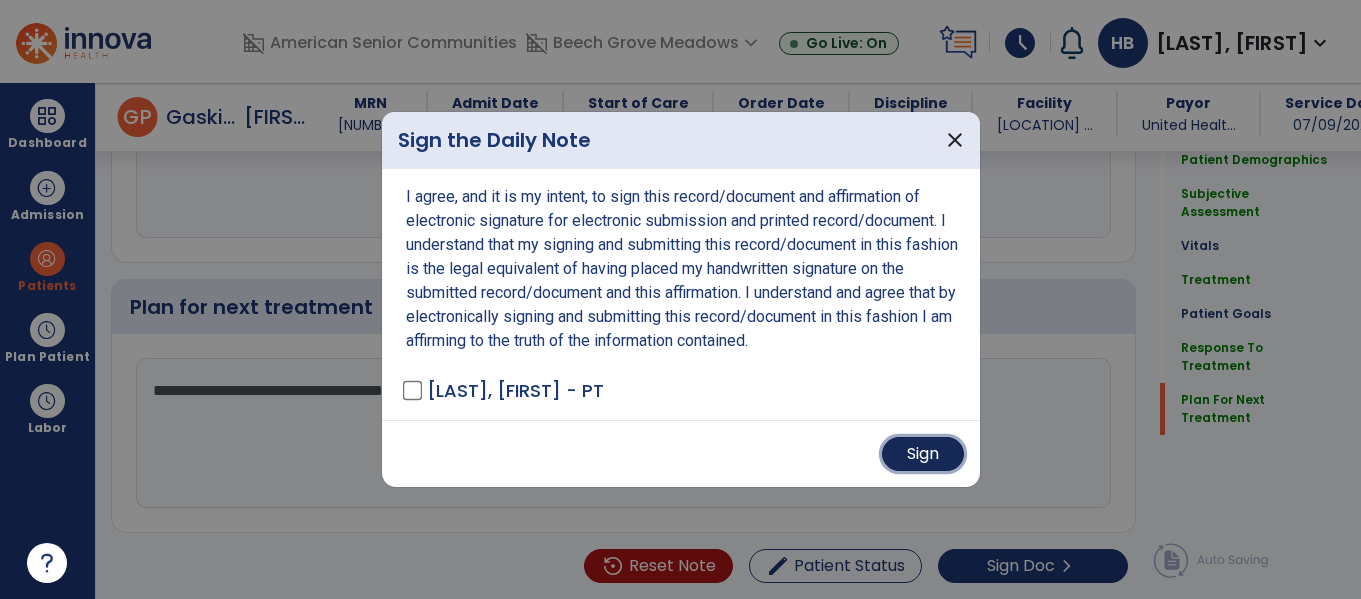 click on "Sign" at bounding box center (923, 454) 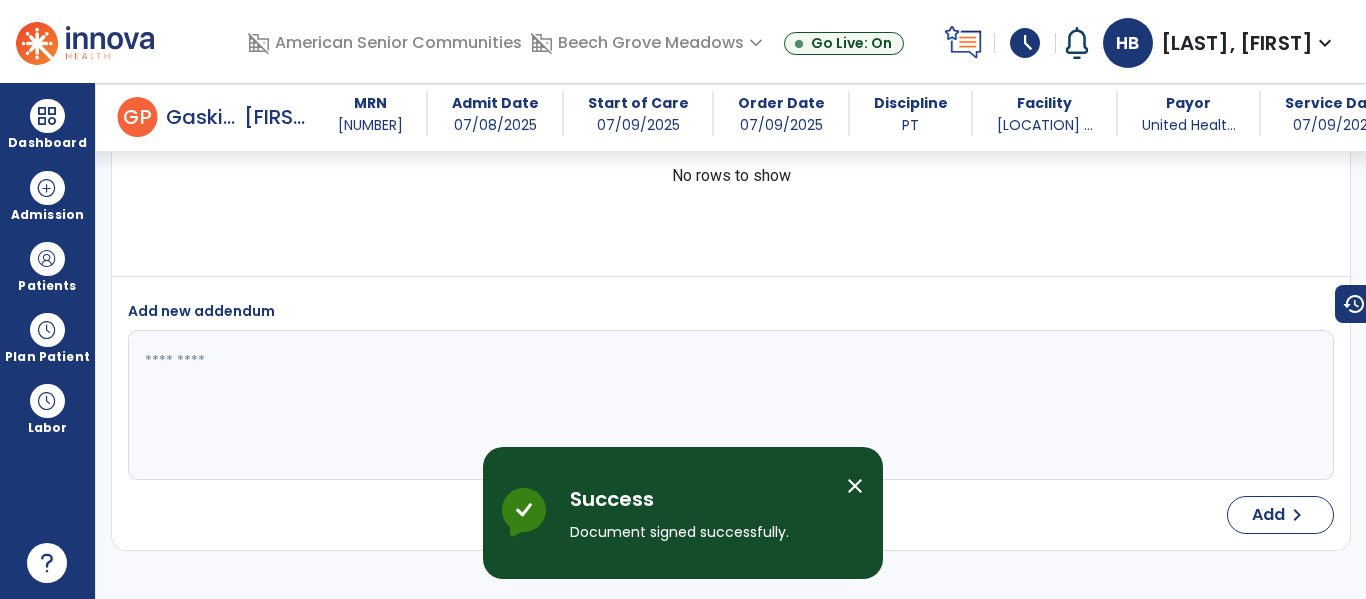 scroll, scrollTop: 5917, scrollLeft: 0, axis: vertical 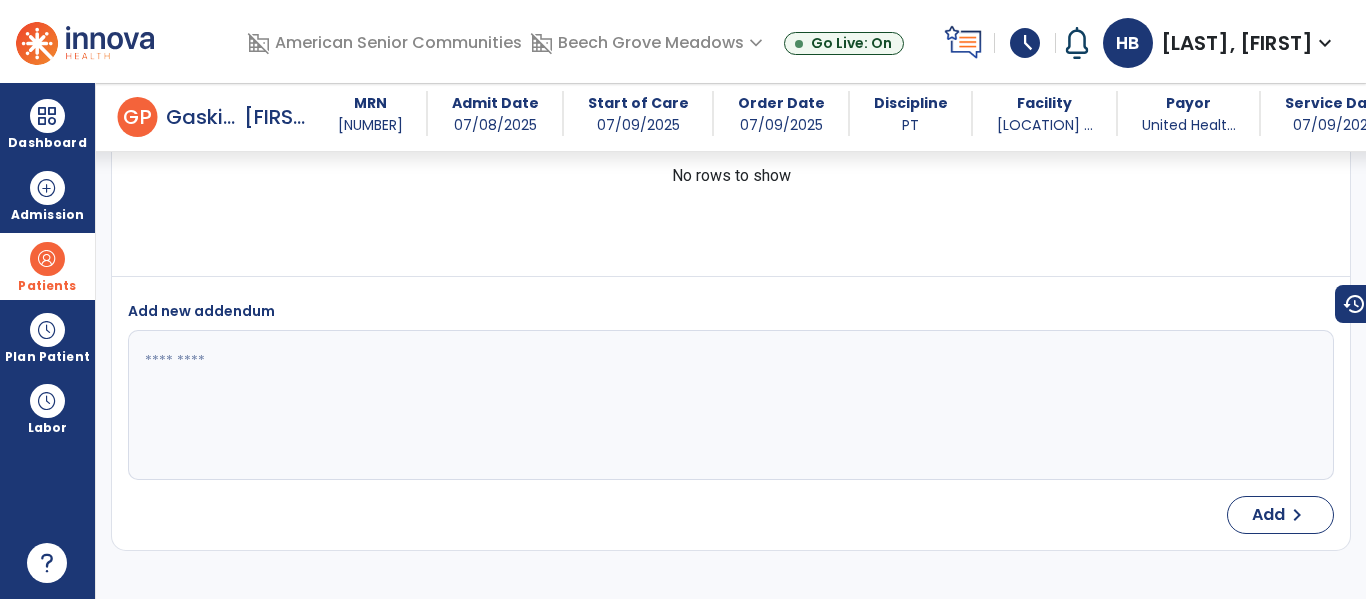 click at bounding box center (47, 259) 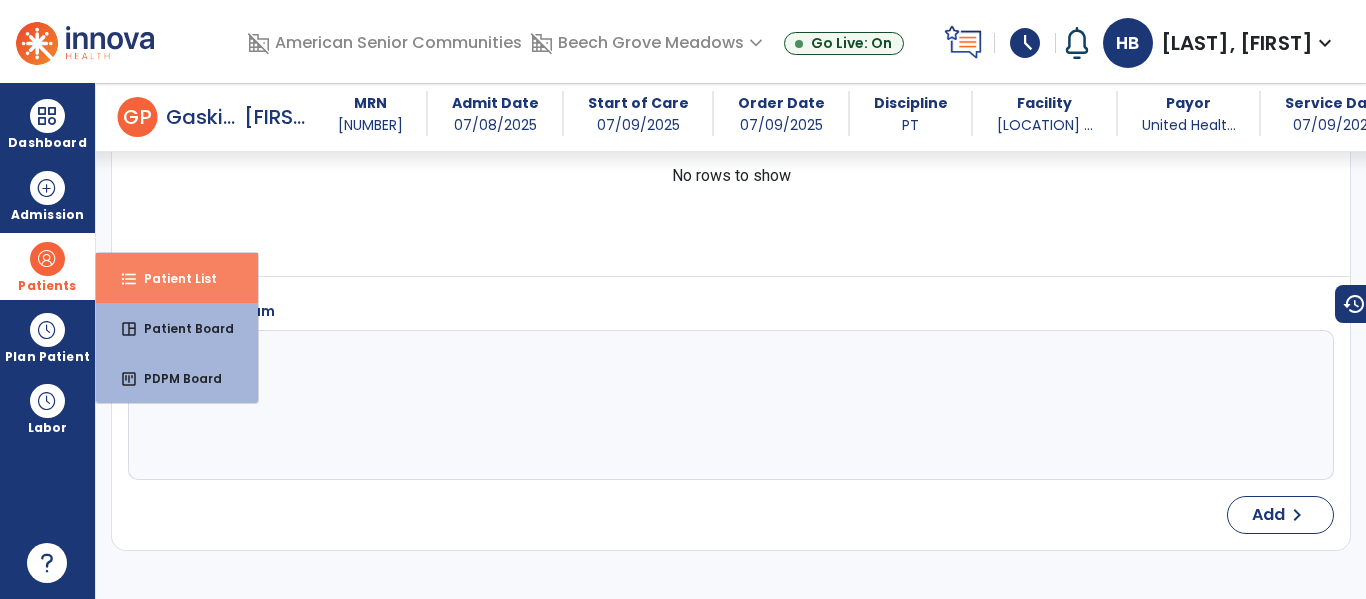 click on "format_list_bulleted  Patient List" at bounding box center (177, 278) 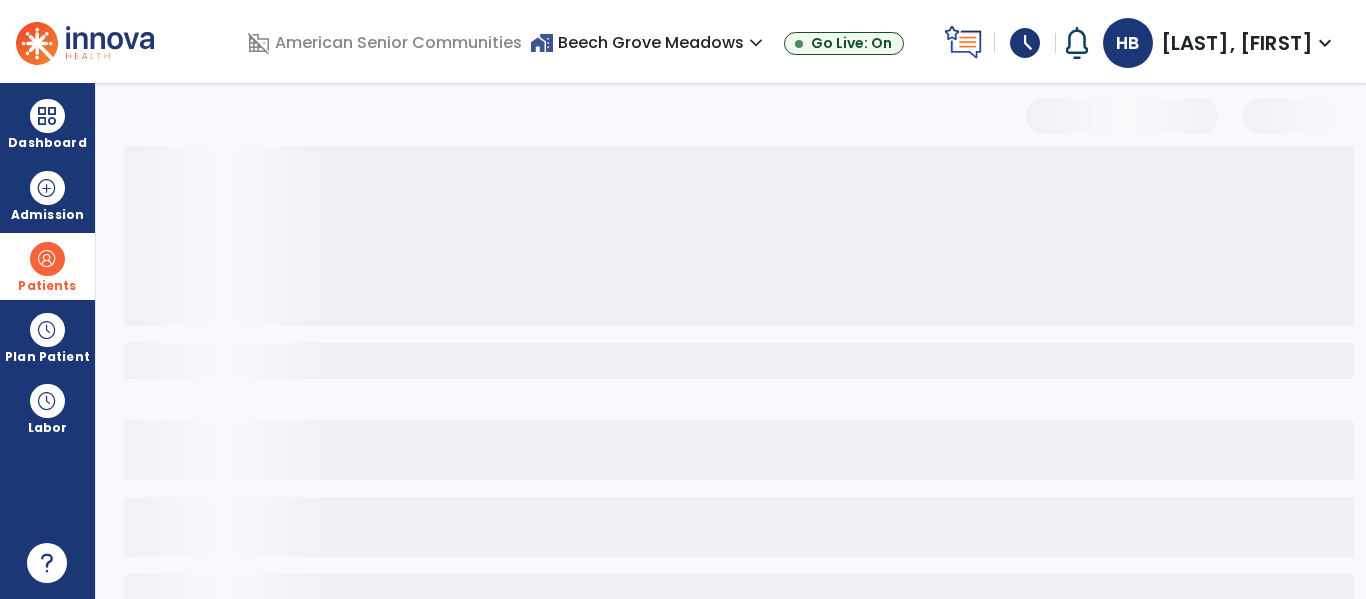 scroll, scrollTop: 0, scrollLeft: 0, axis: both 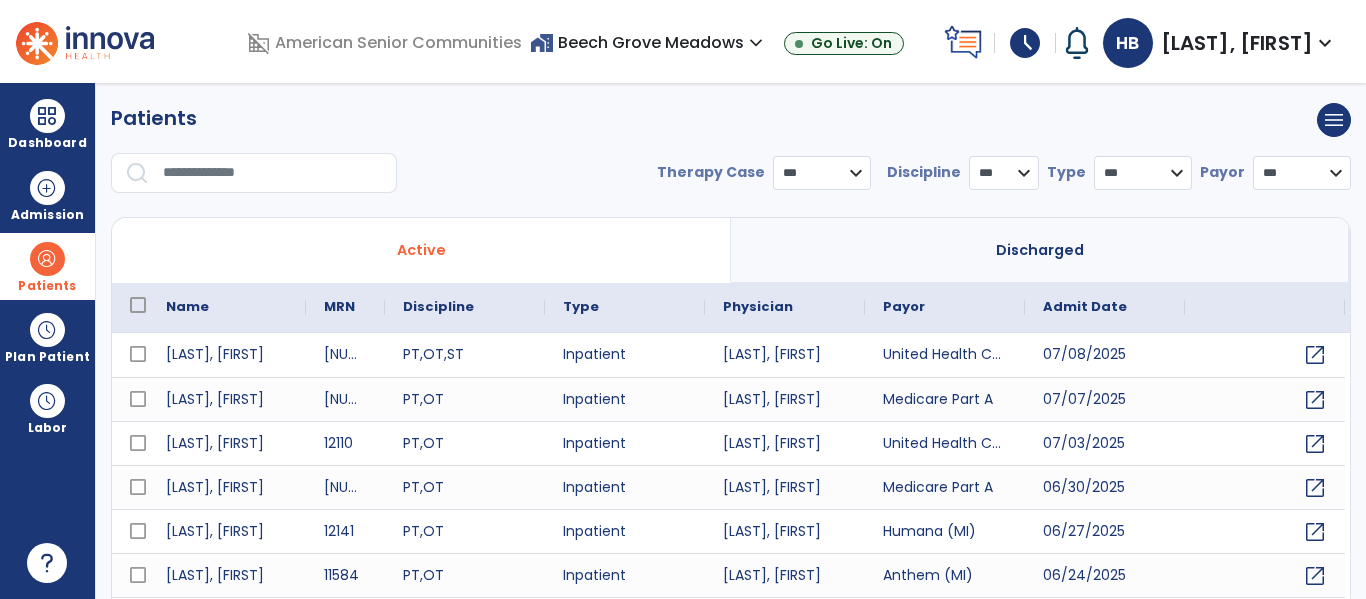 click at bounding box center [273, 173] 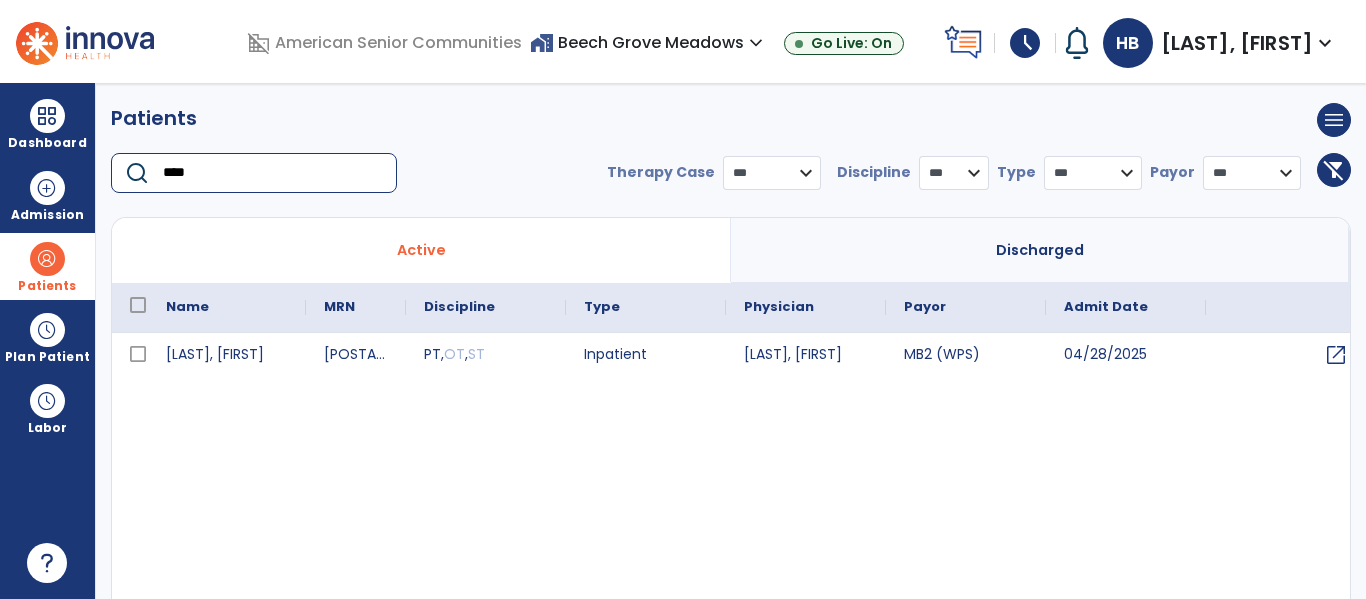 type on "****" 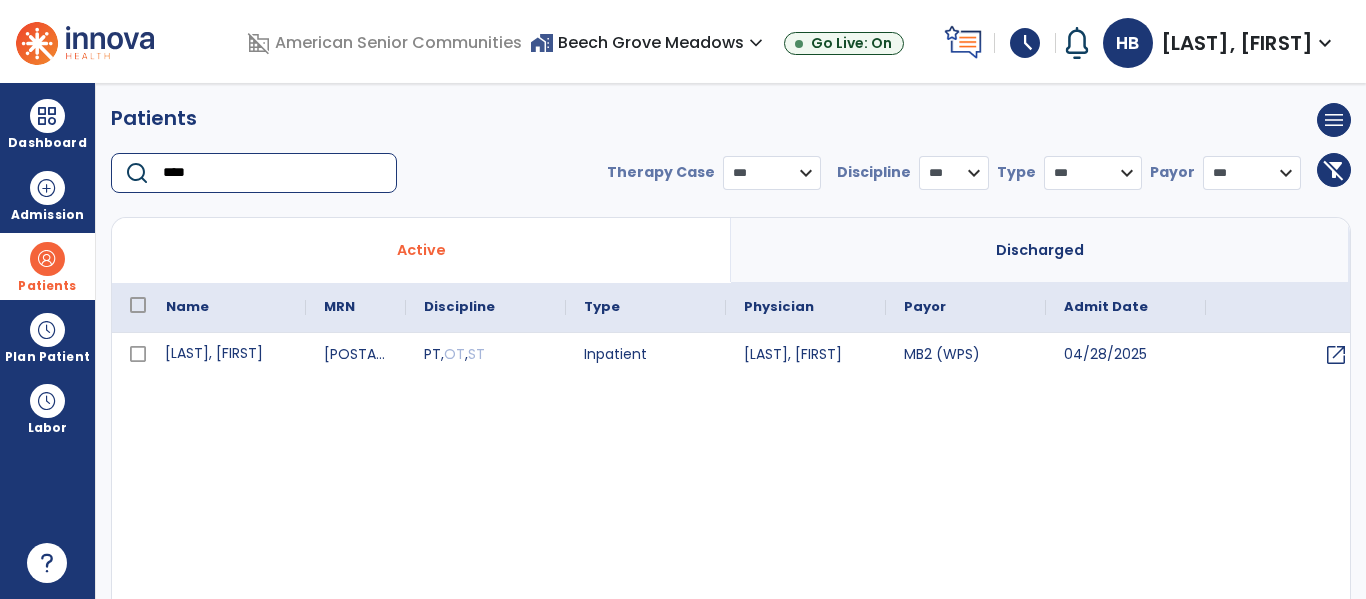 click on "[LAST], [FIRST]" at bounding box center [227, 355] 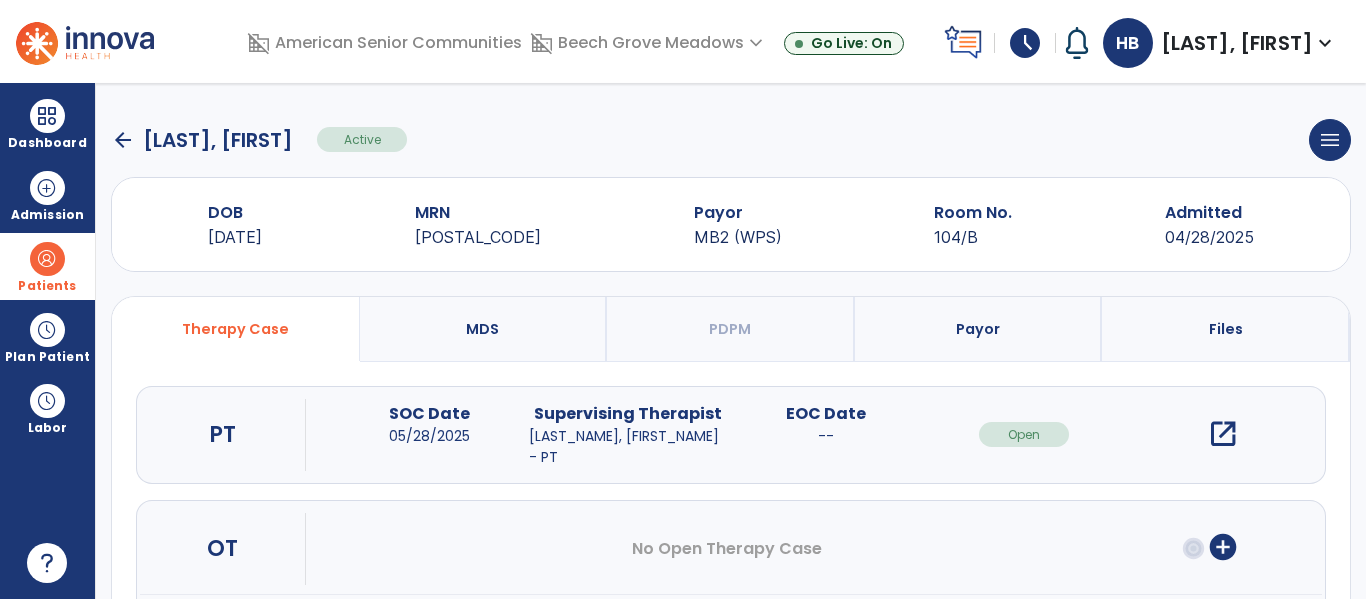 click on "open_in_new" at bounding box center [1223, 434] 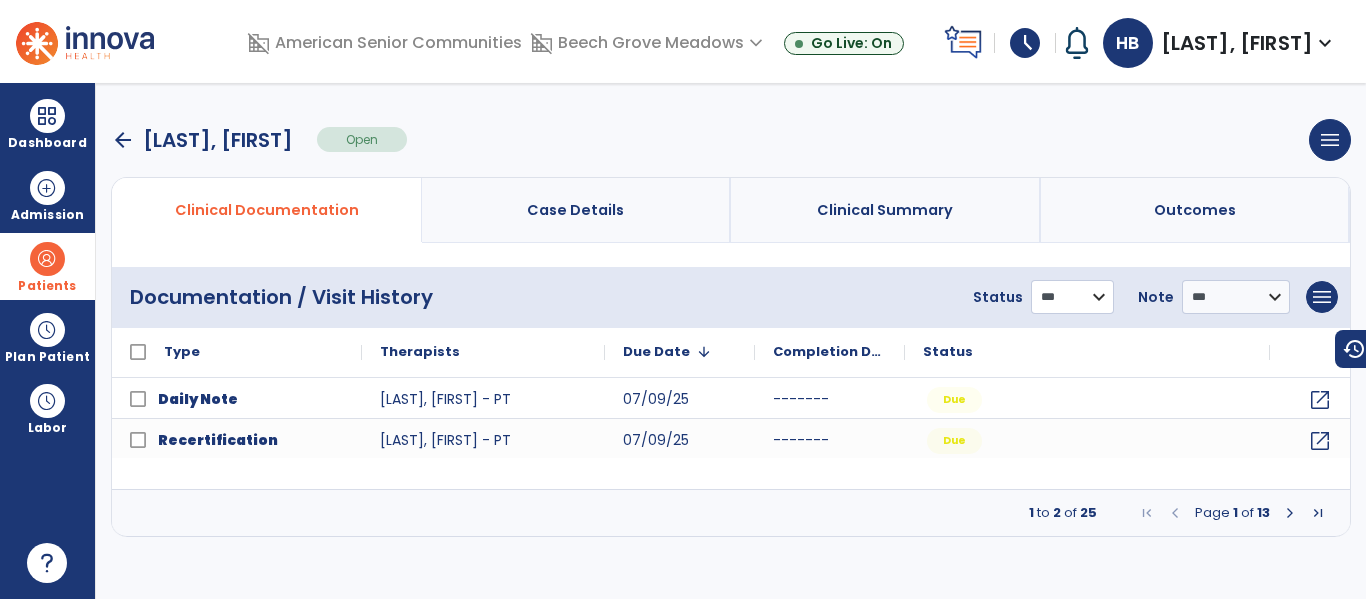 click on "**********" at bounding box center [1072, 297] 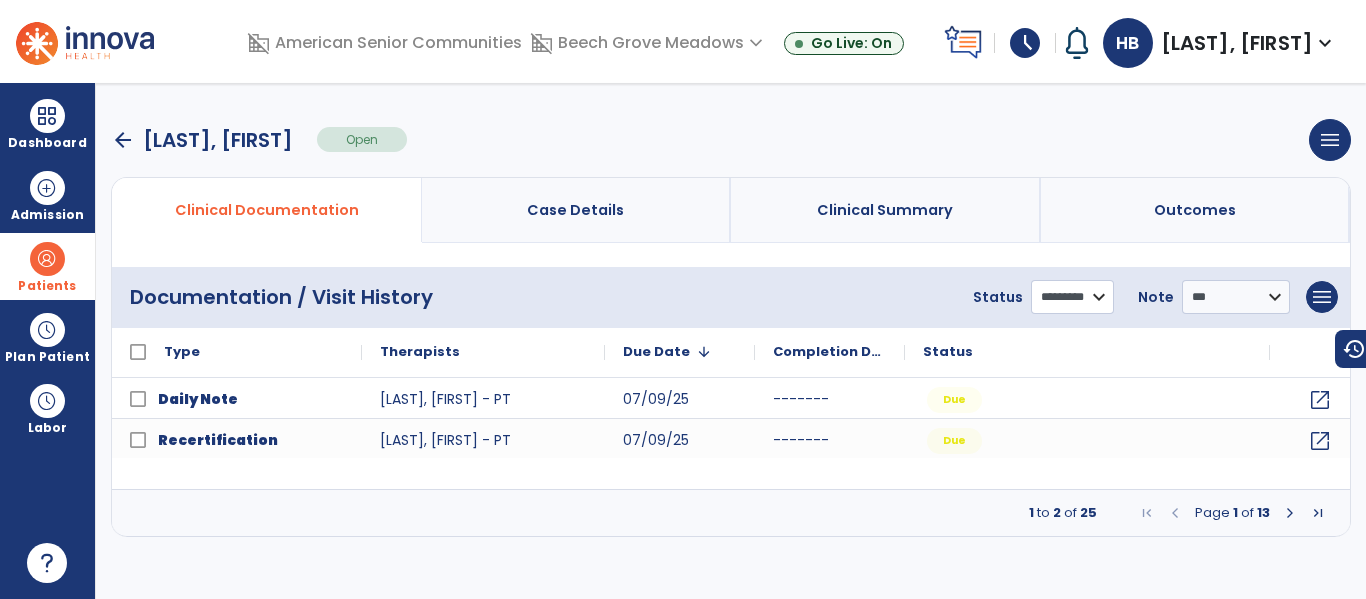click on "**********" at bounding box center [1072, 297] 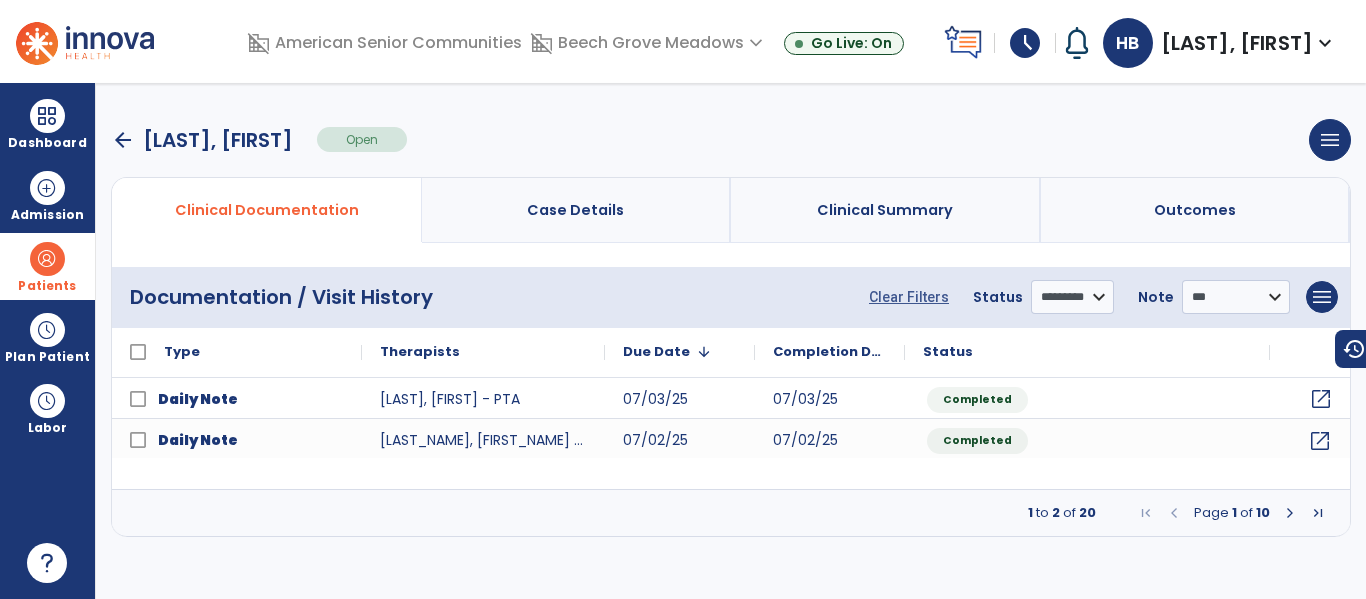 click on "open_in_new" at bounding box center (1321, 399) 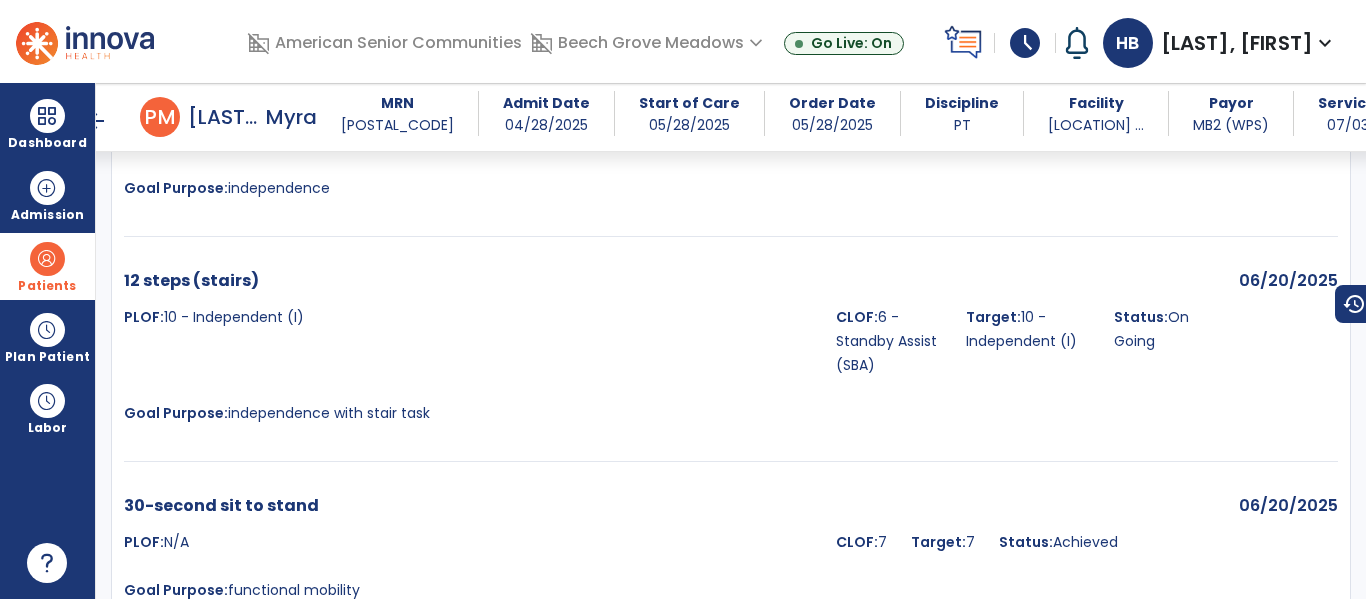 scroll, scrollTop: 2675, scrollLeft: 0, axis: vertical 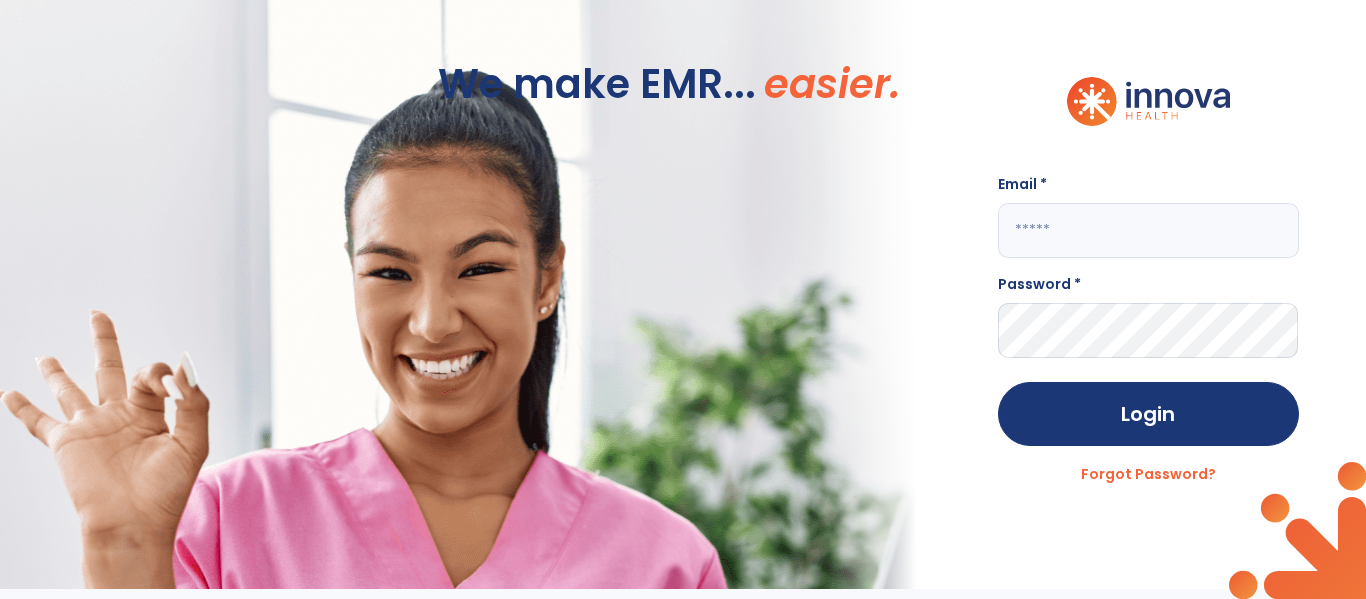 click at bounding box center (1148, 230) 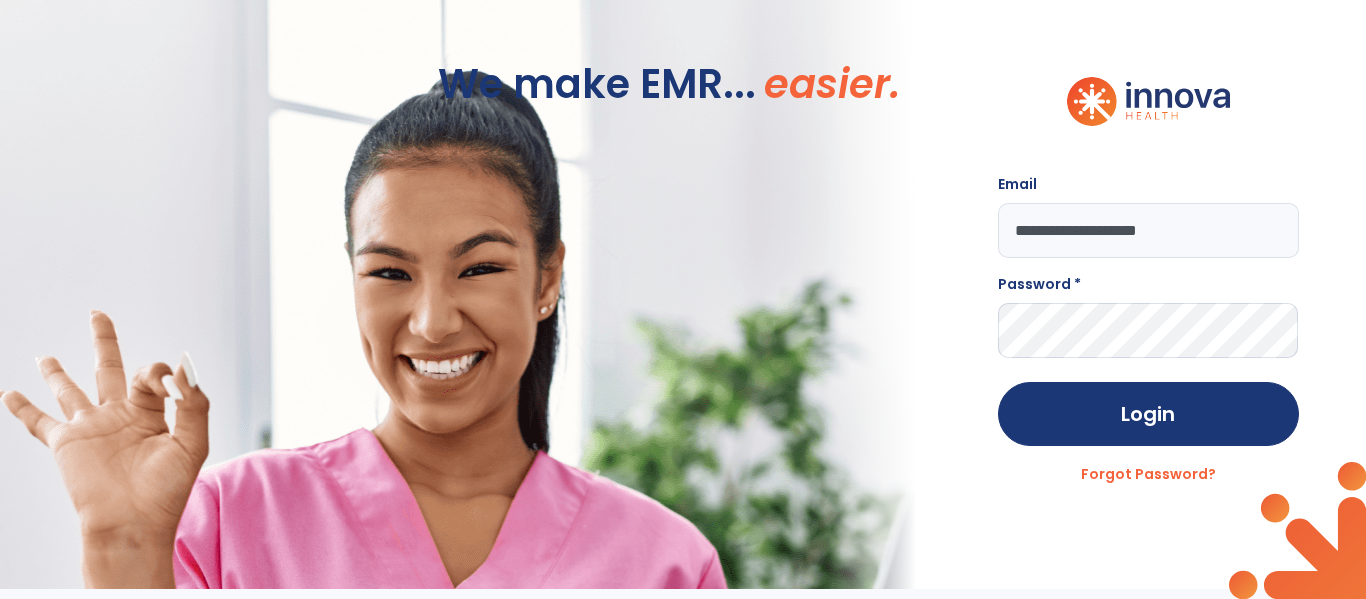 type on "**********" 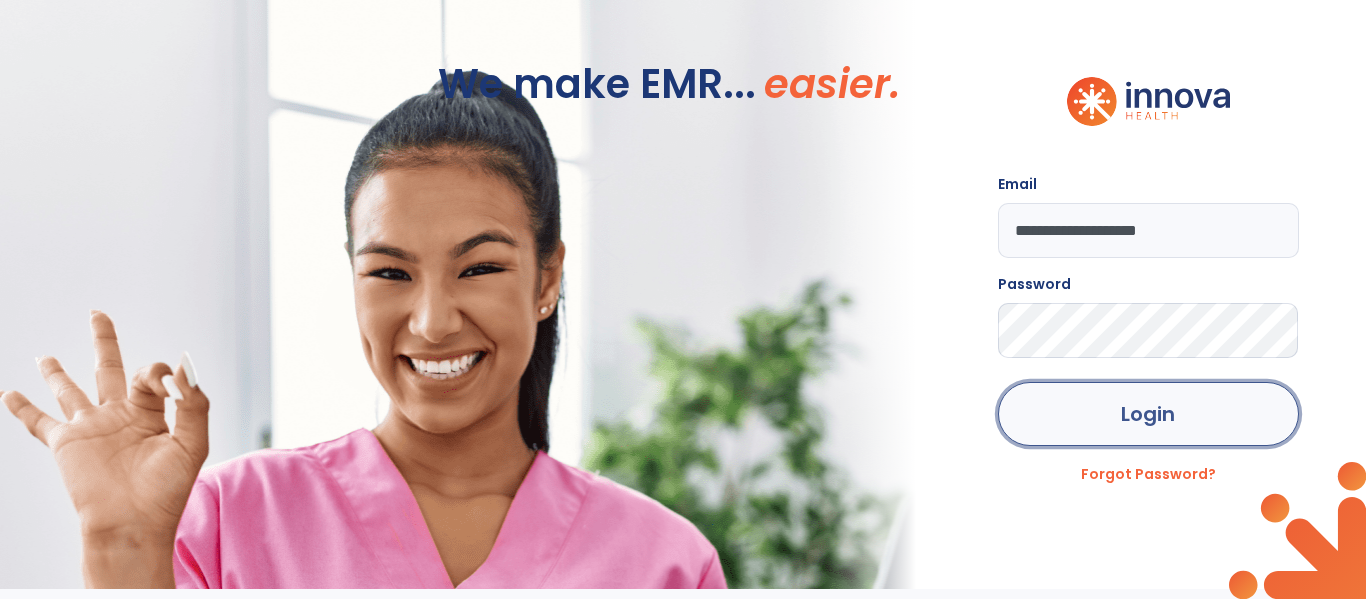 click on "Login" at bounding box center (1148, 414) 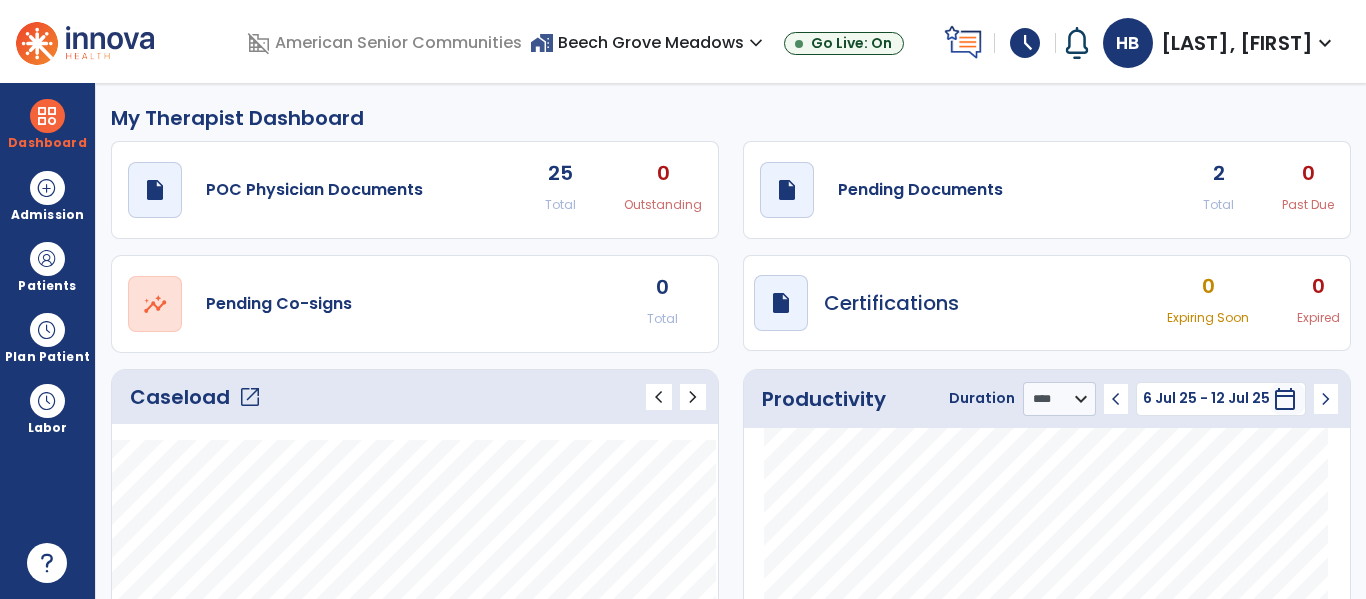 click on "Caseload   open_in_new" at bounding box center (196, 397) 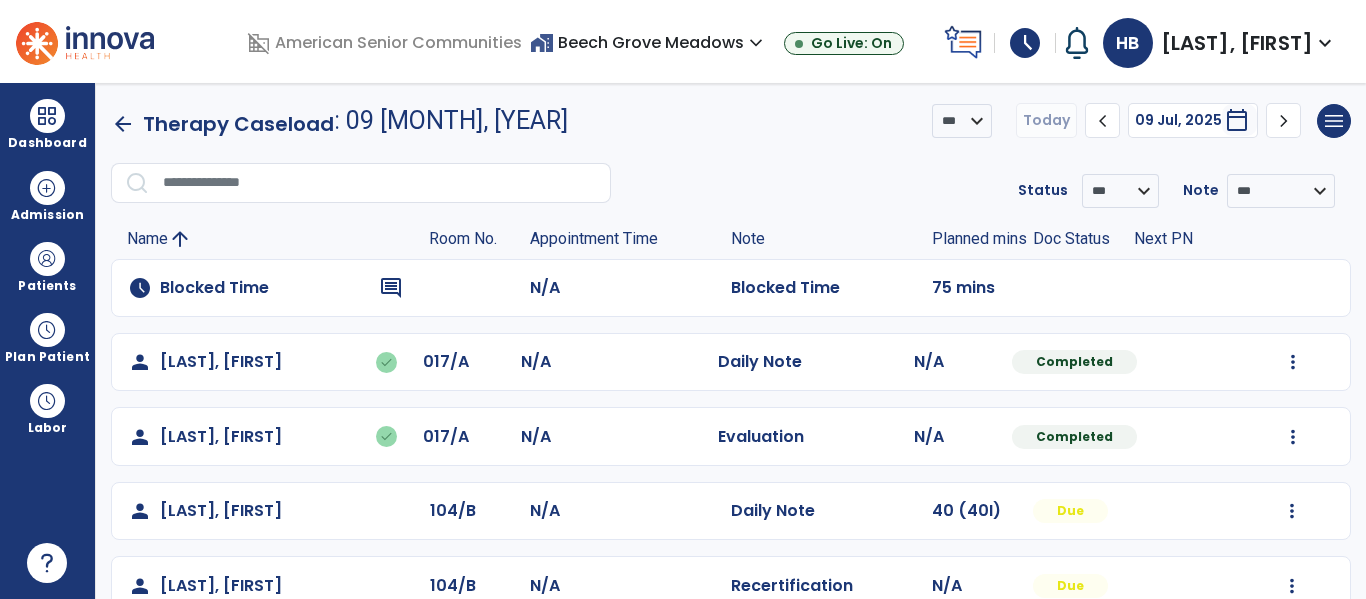 scroll, scrollTop: 40, scrollLeft: 0, axis: vertical 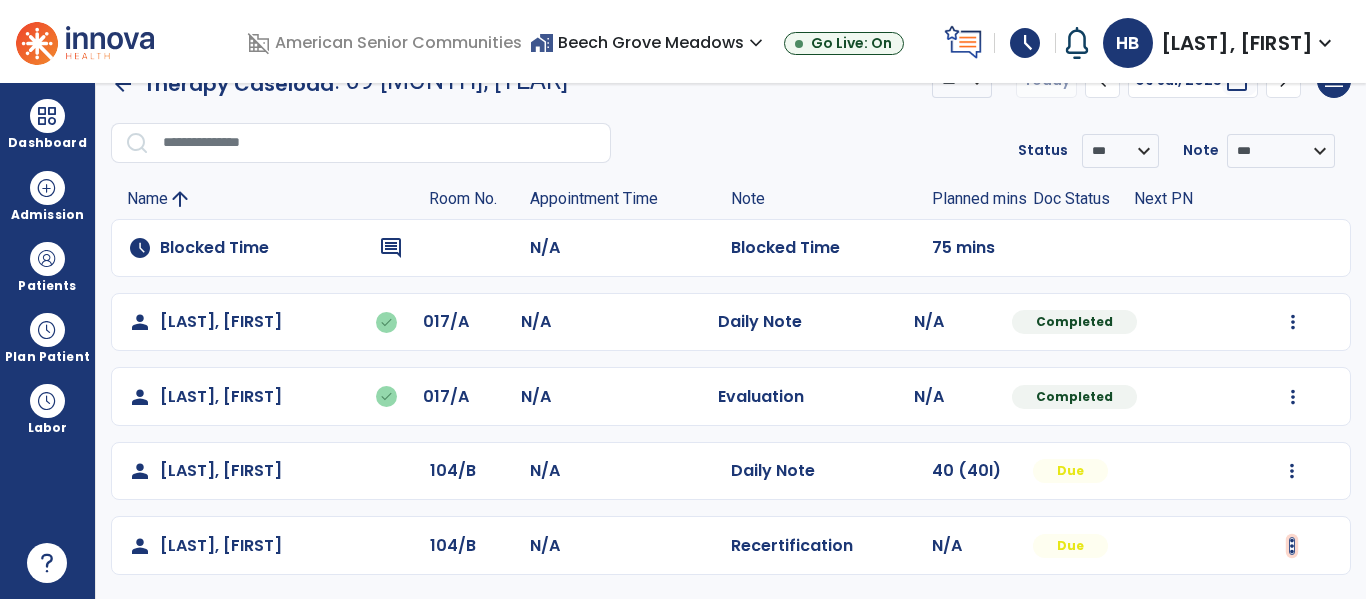 click at bounding box center (1293, 322) 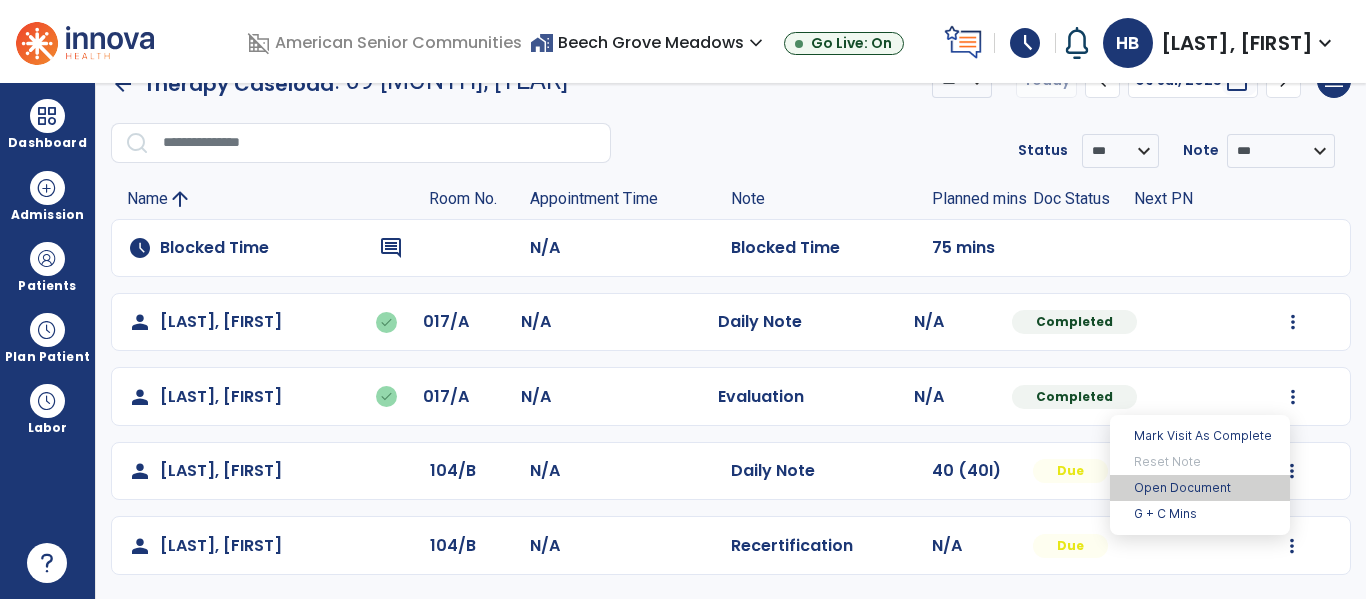 click on "Open Document" at bounding box center (1200, 488) 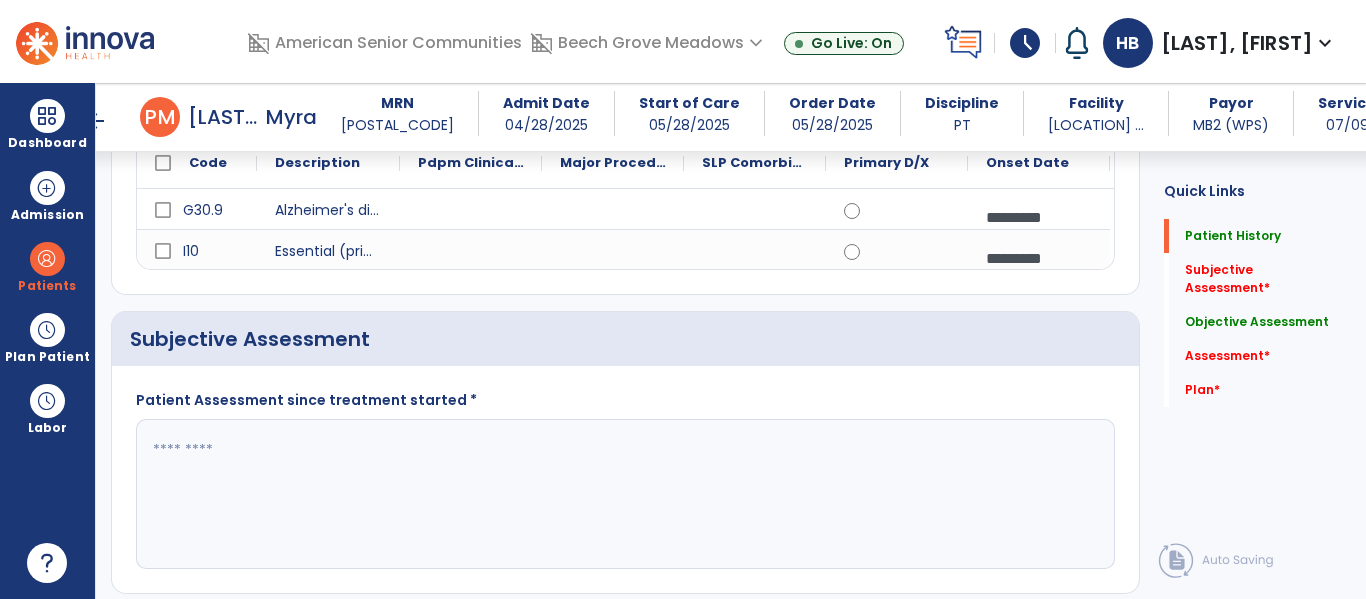 scroll, scrollTop: 317, scrollLeft: 0, axis: vertical 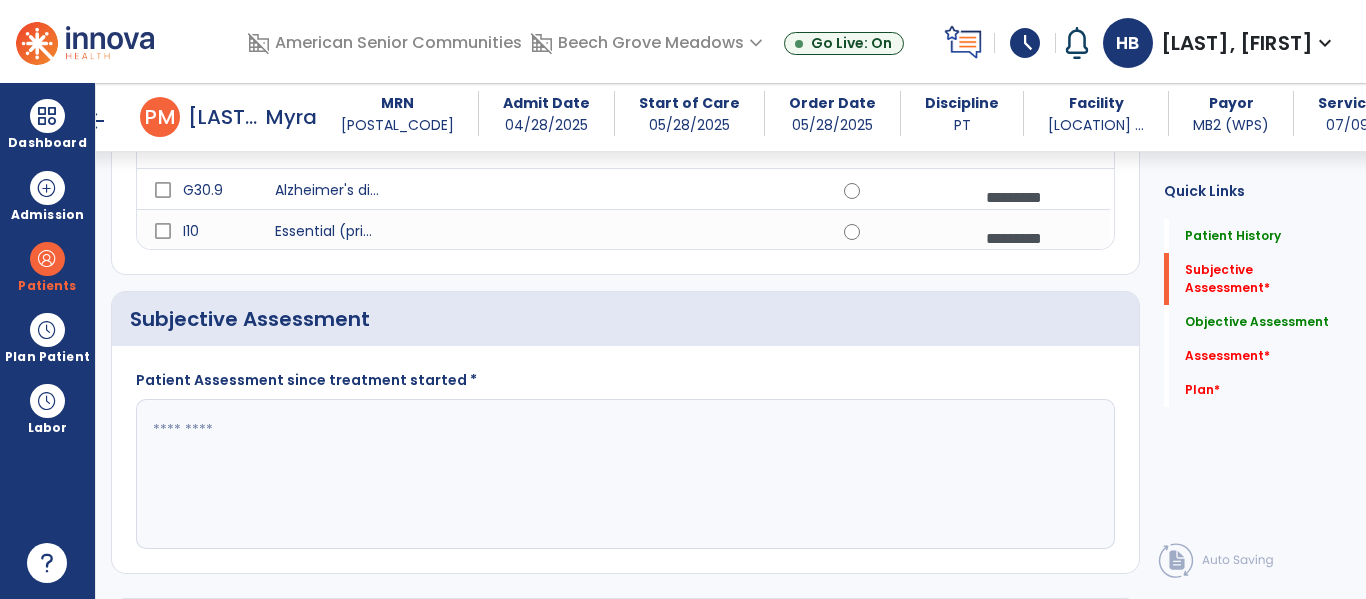 click at bounding box center [623, 474] 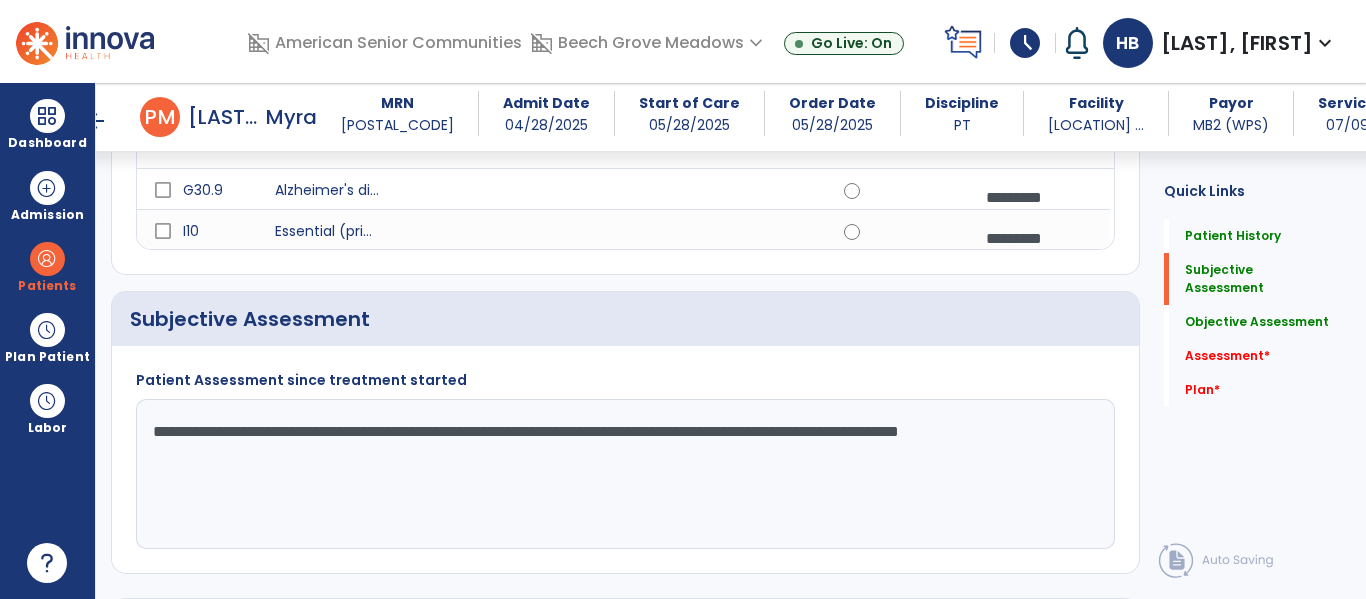 click on "**********" at bounding box center (623, 474) 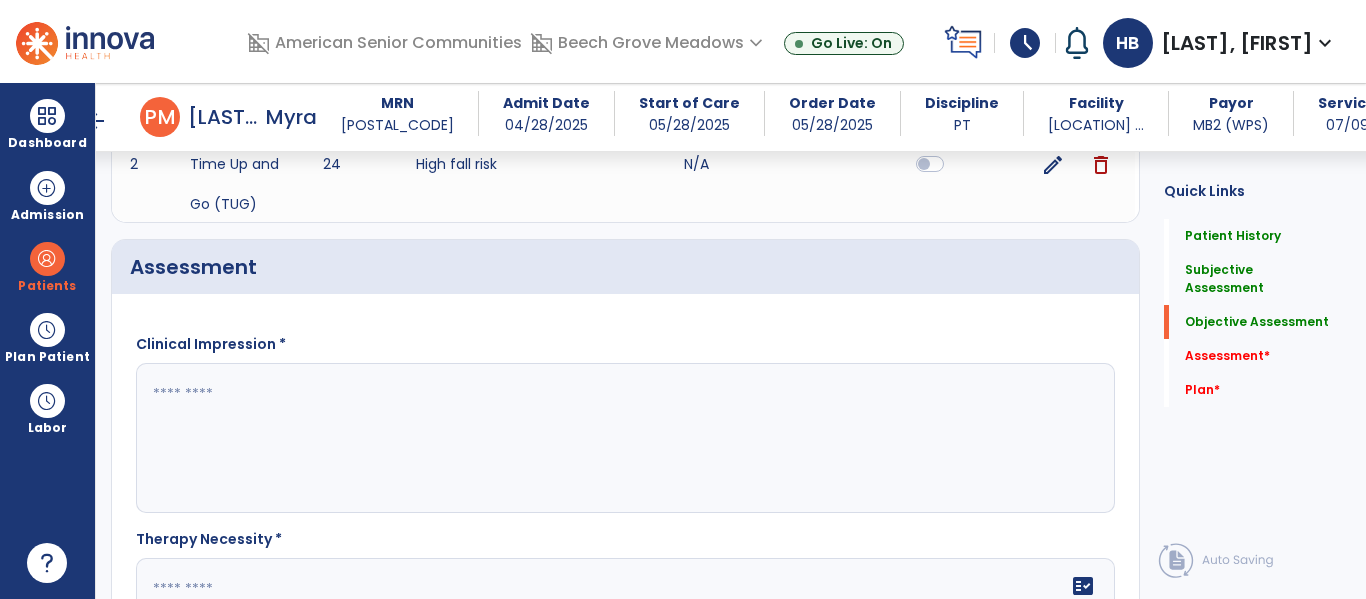 scroll, scrollTop: 1571, scrollLeft: 0, axis: vertical 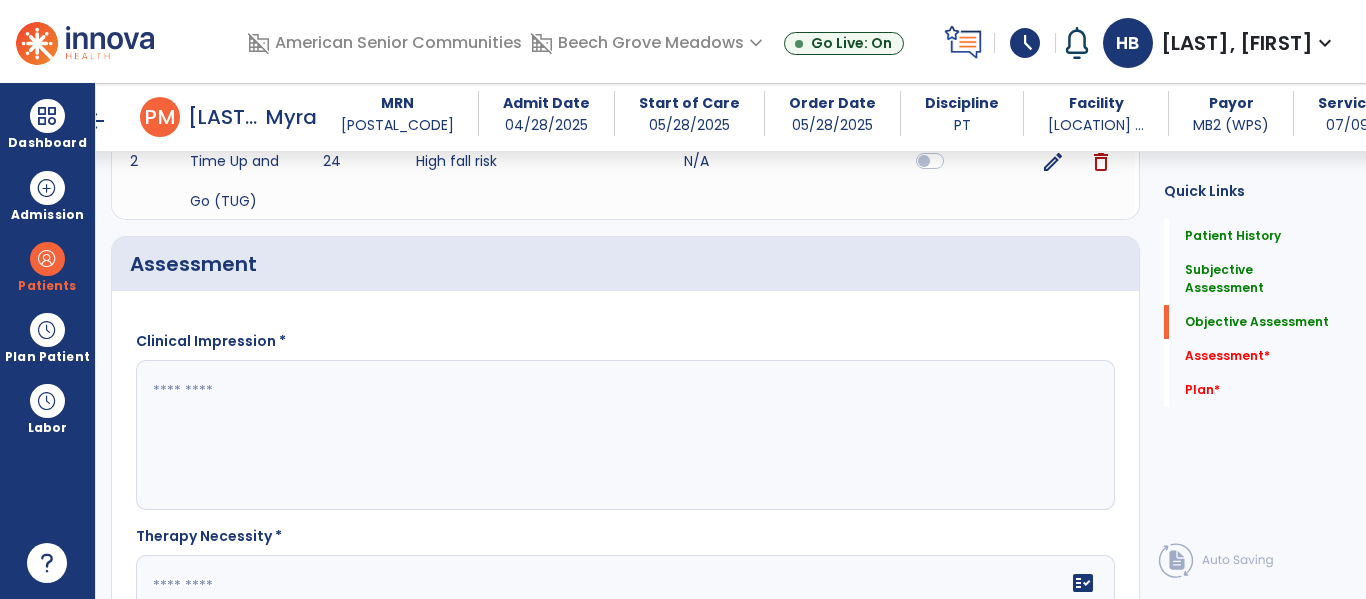 type on "**********" 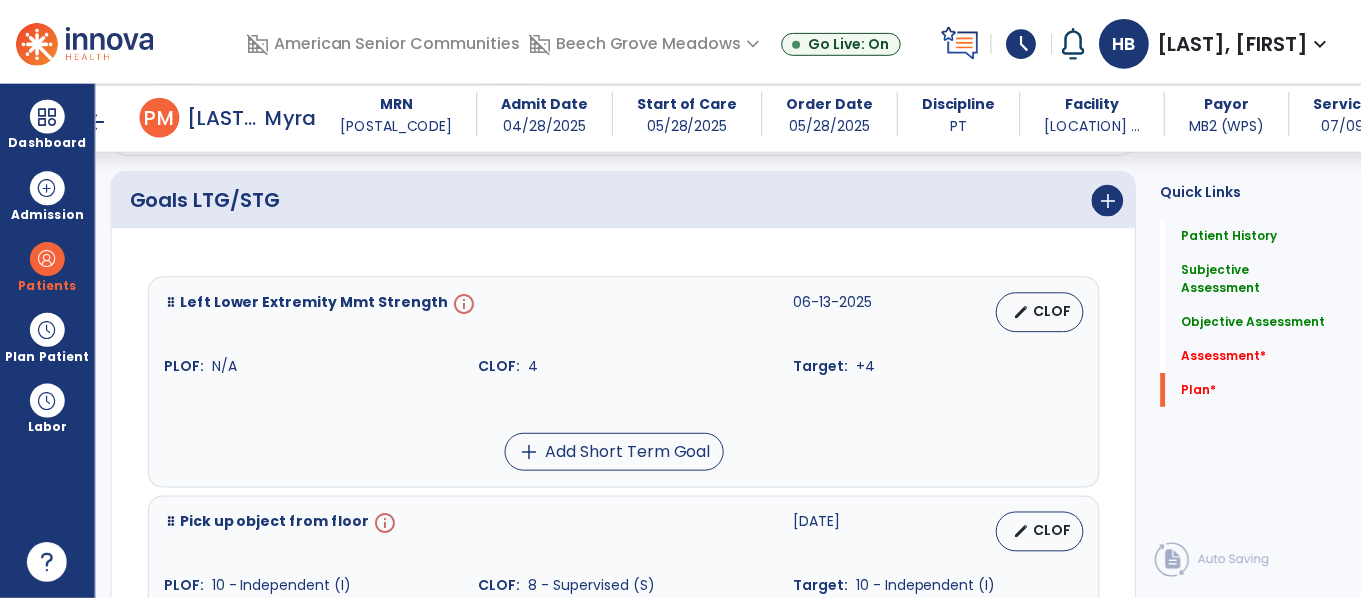 scroll, scrollTop: 3252, scrollLeft: 0, axis: vertical 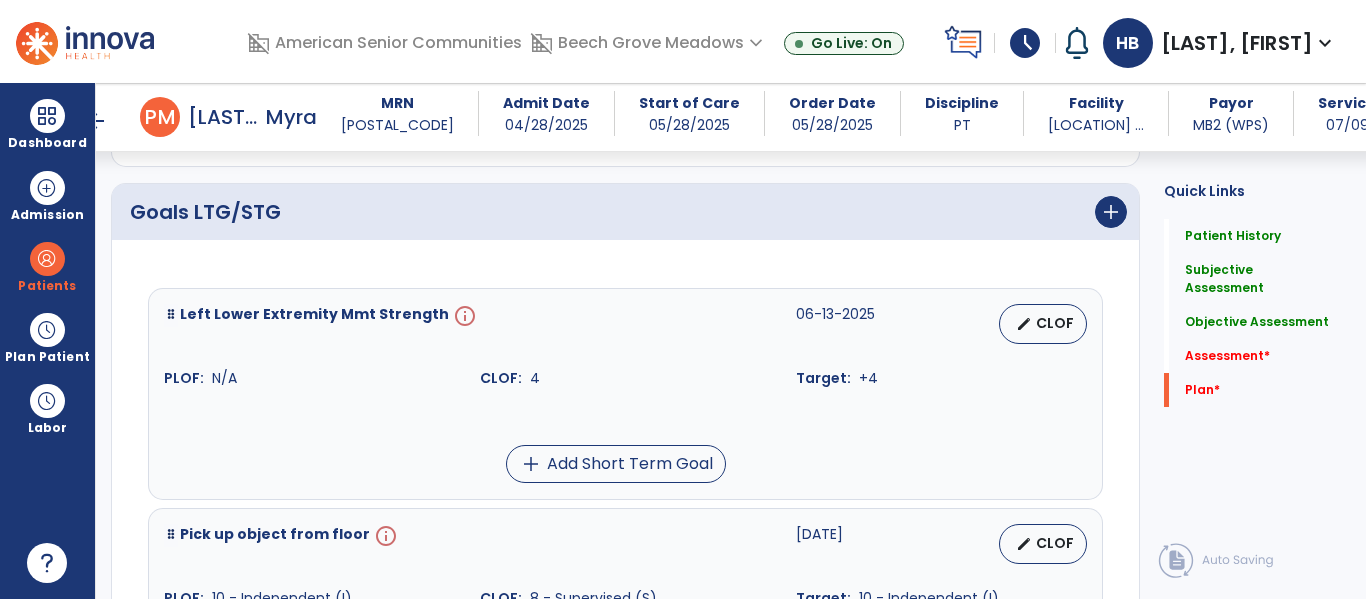 type on "**********" 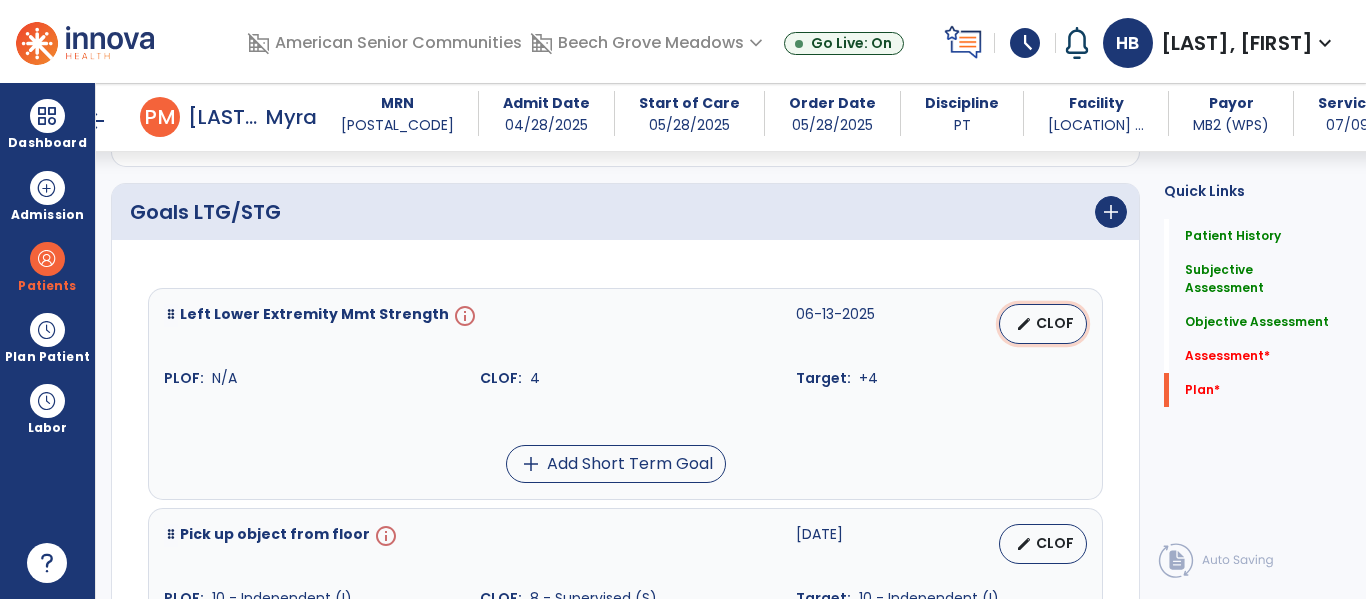 click on "edit   CLOF" at bounding box center [1043, 324] 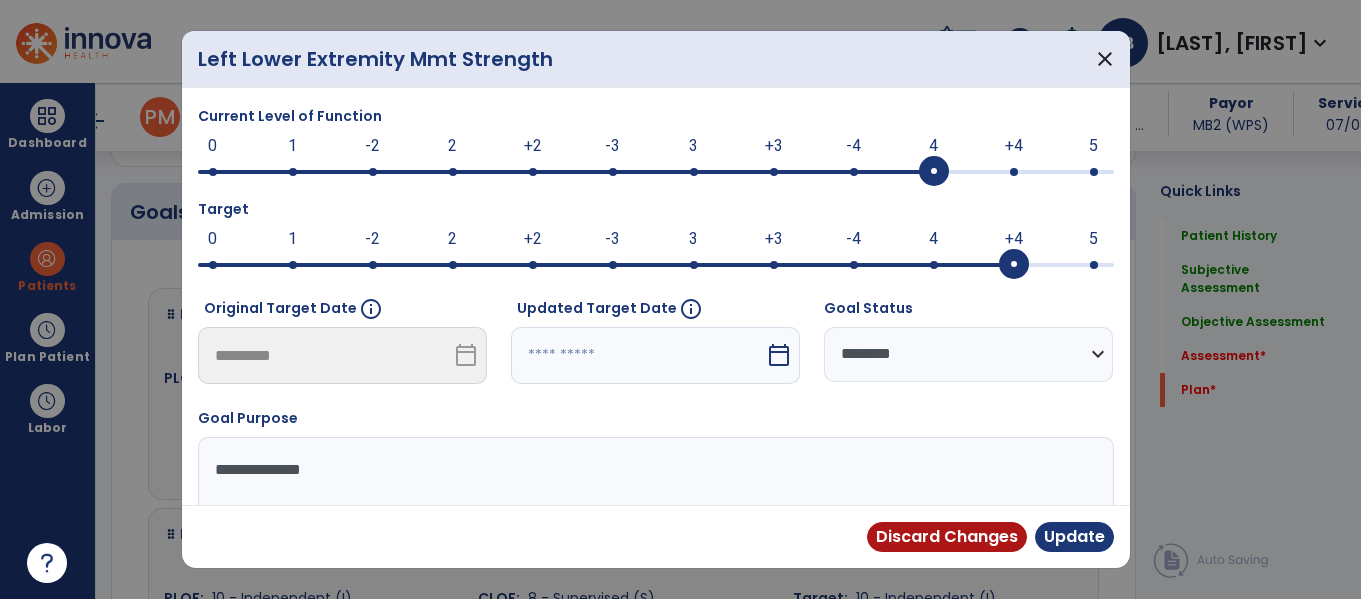 scroll, scrollTop: 3252, scrollLeft: 0, axis: vertical 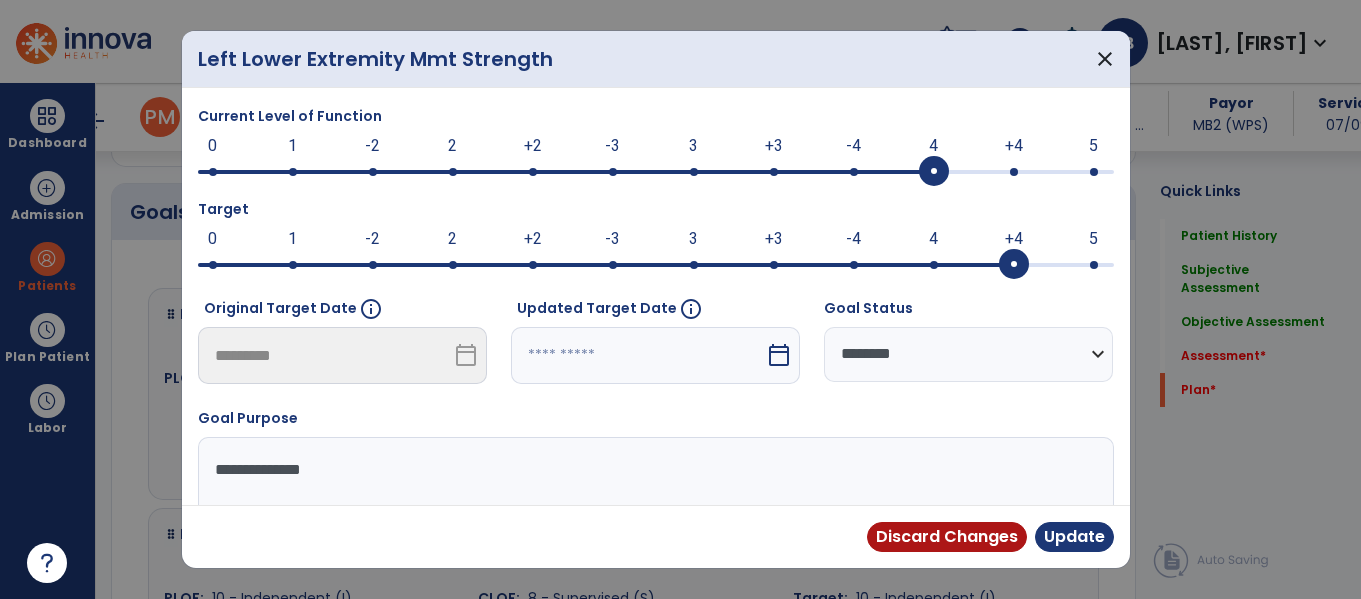 click at bounding box center (638, 355) 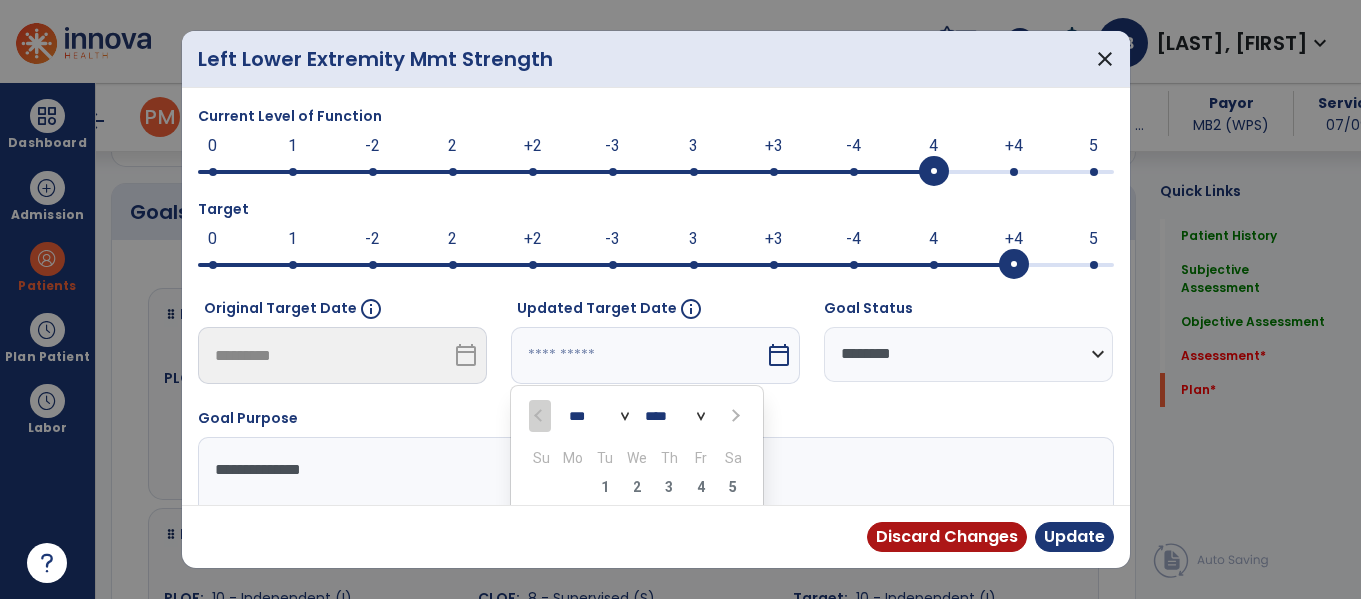 scroll, scrollTop: 176, scrollLeft: 0, axis: vertical 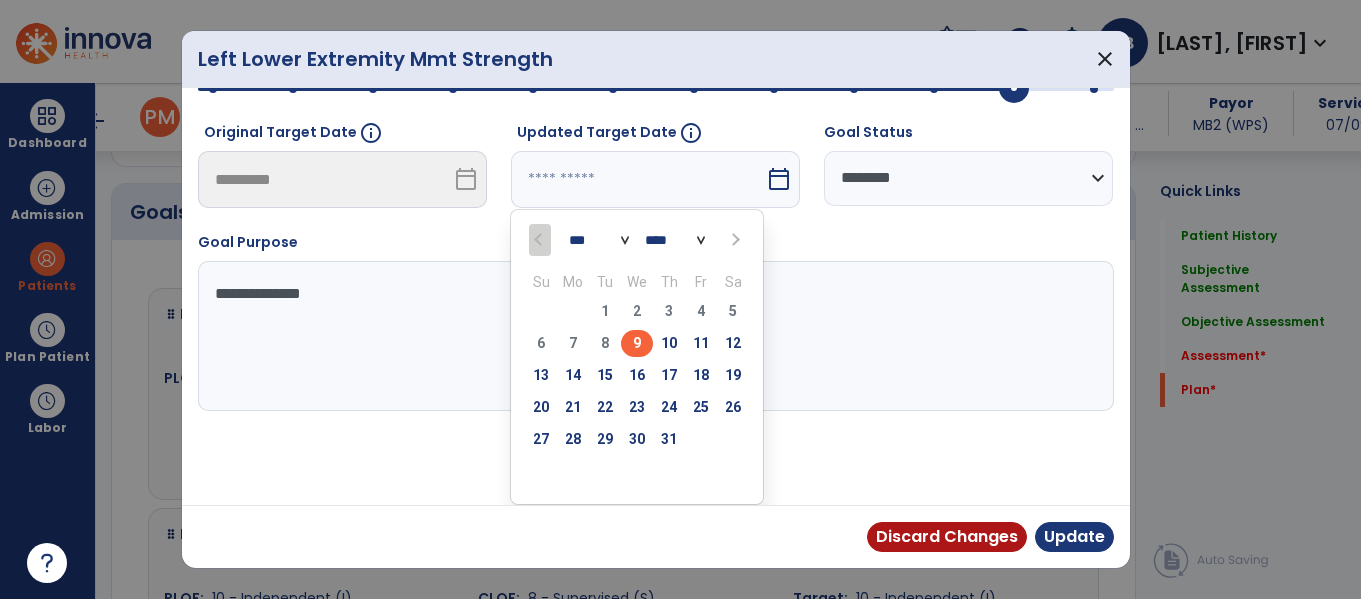 click at bounding box center [733, 239] 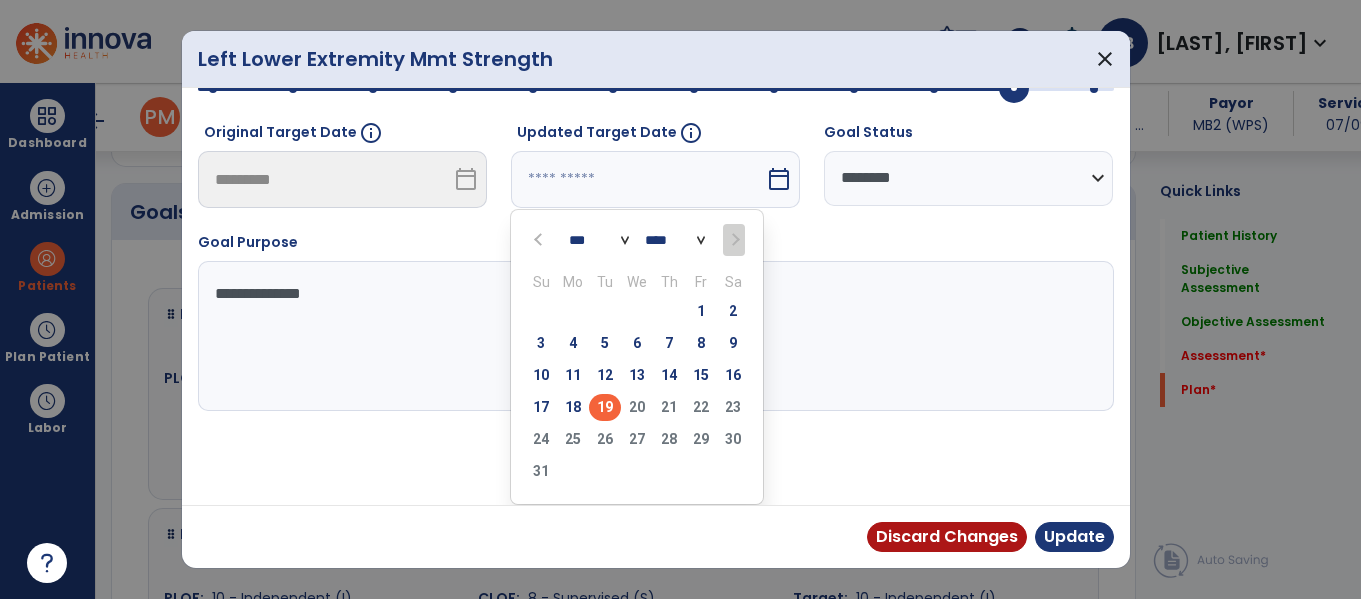click on "19" at bounding box center (605, 407) 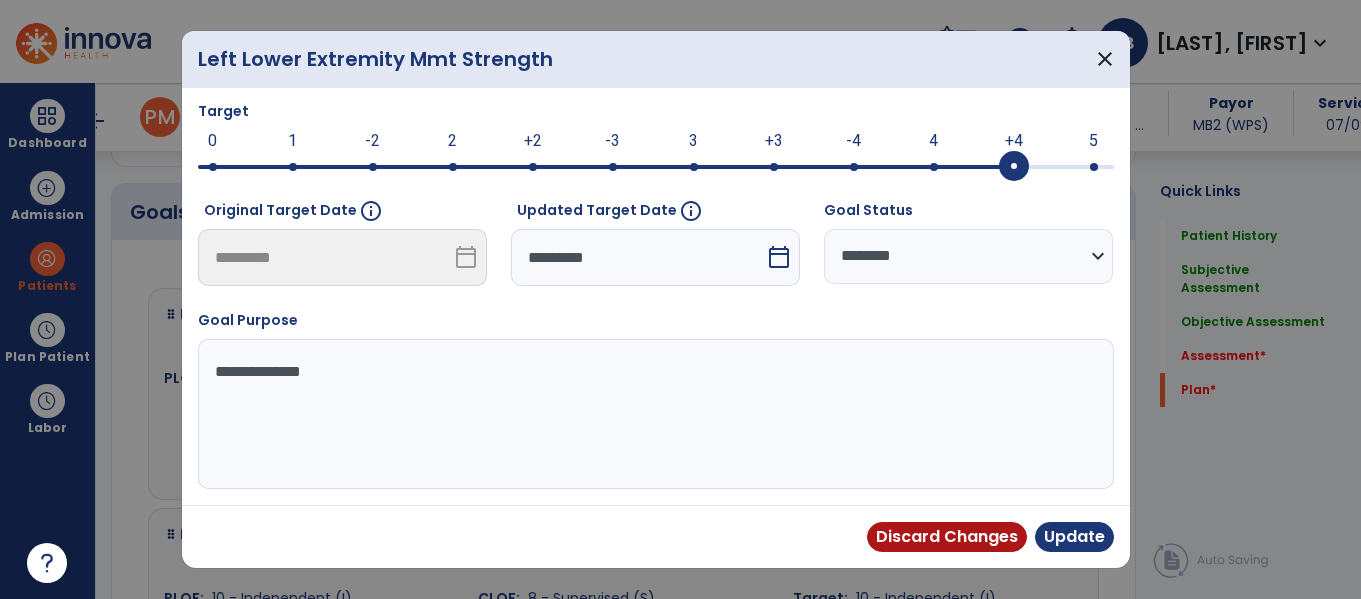scroll, scrollTop: 98, scrollLeft: 0, axis: vertical 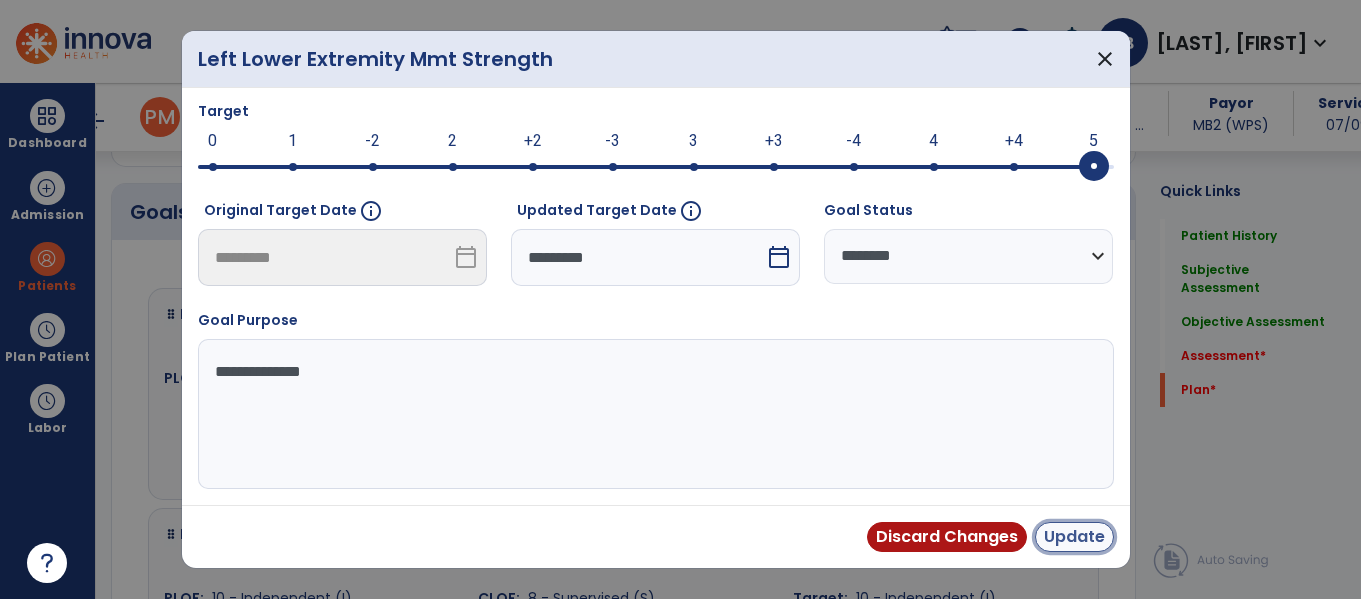 click on "Update" at bounding box center (1074, 537) 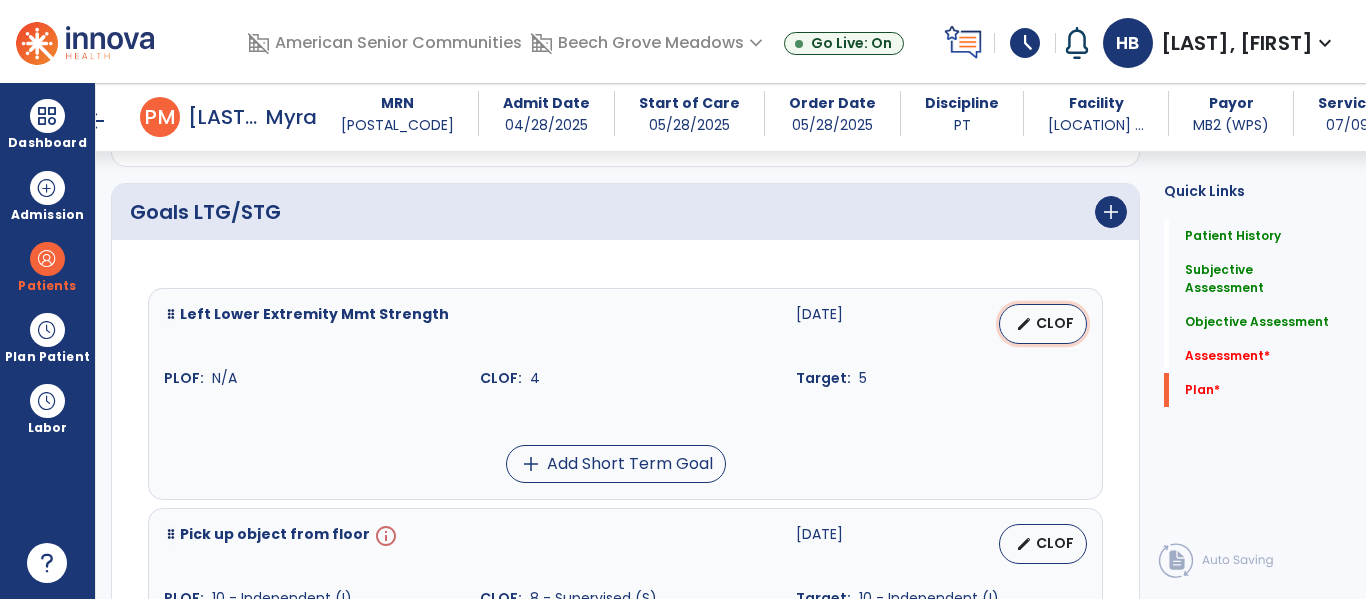 click on "edit   CLOF" at bounding box center [1043, 324] 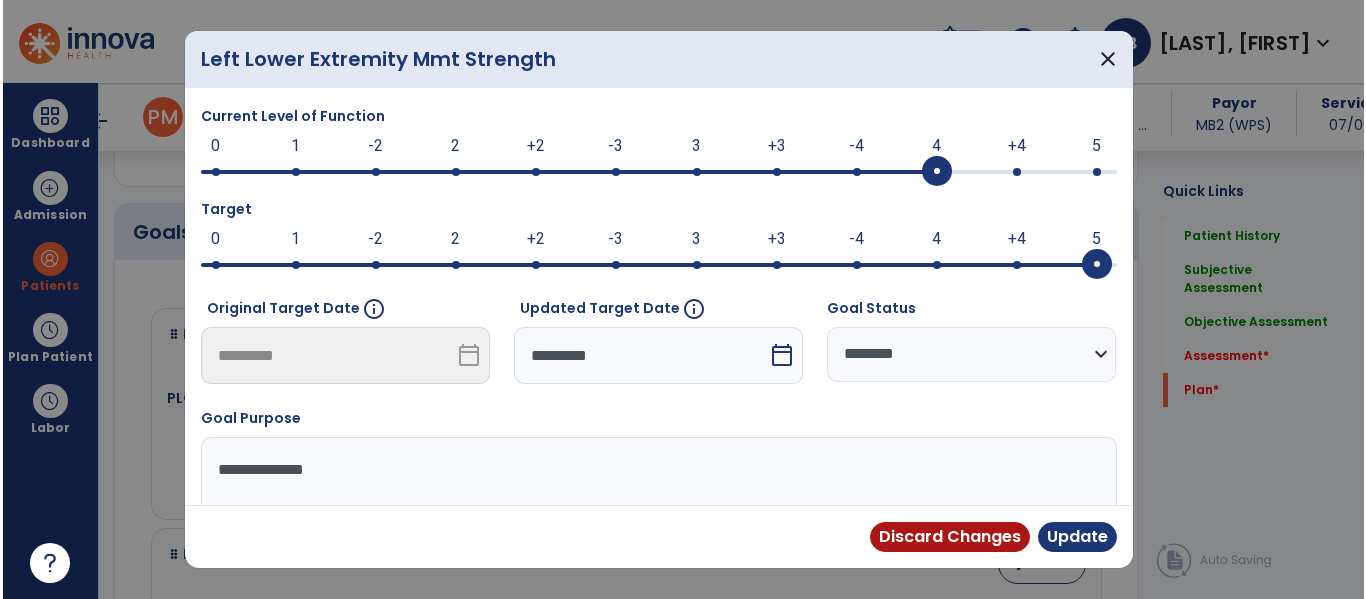 scroll, scrollTop: 3252, scrollLeft: 0, axis: vertical 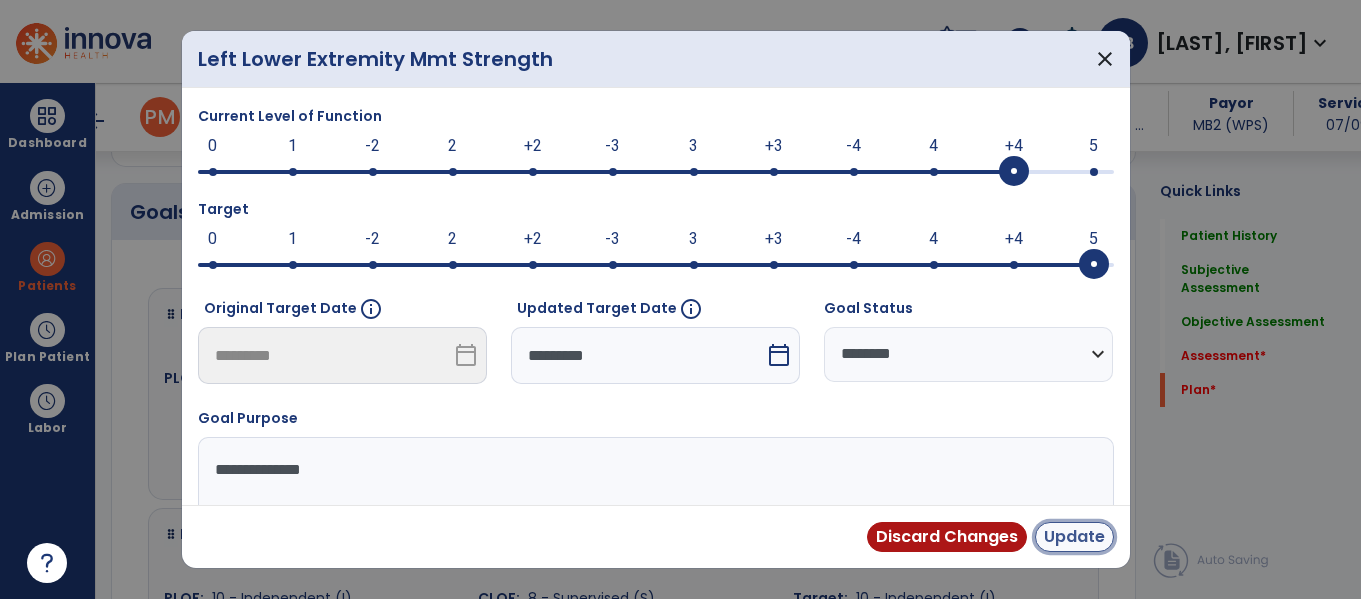click on "Update" at bounding box center [1074, 537] 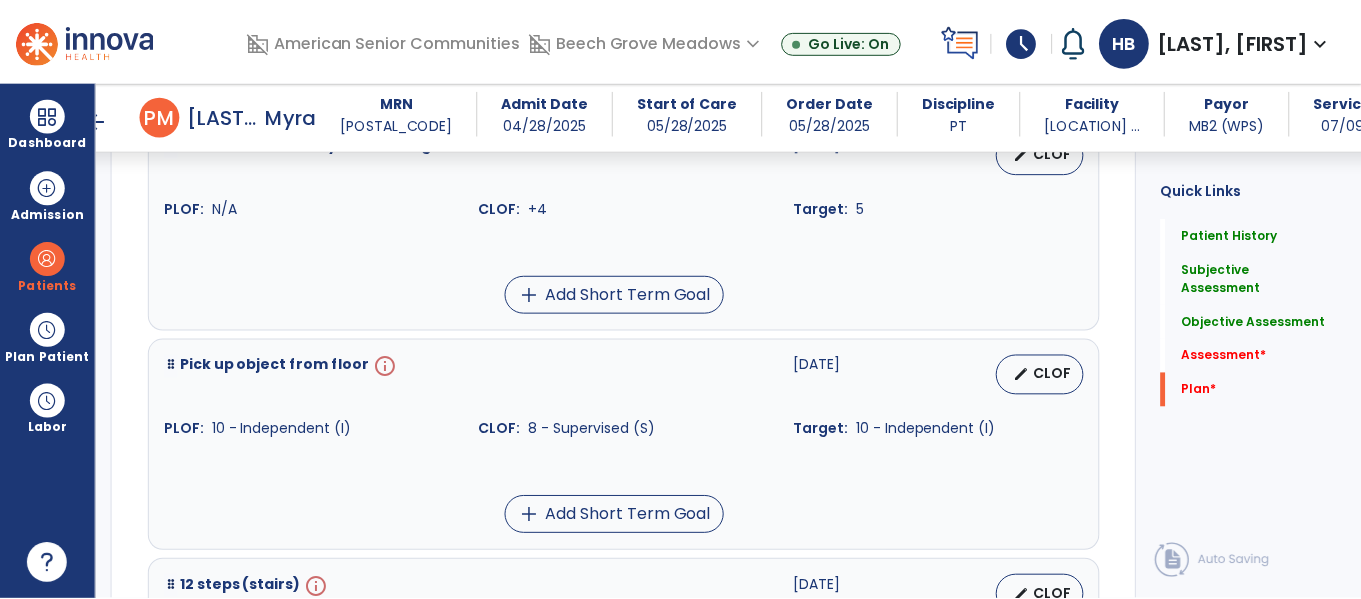 scroll, scrollTop: 3435, scrollLeft: 0, axis: vertical 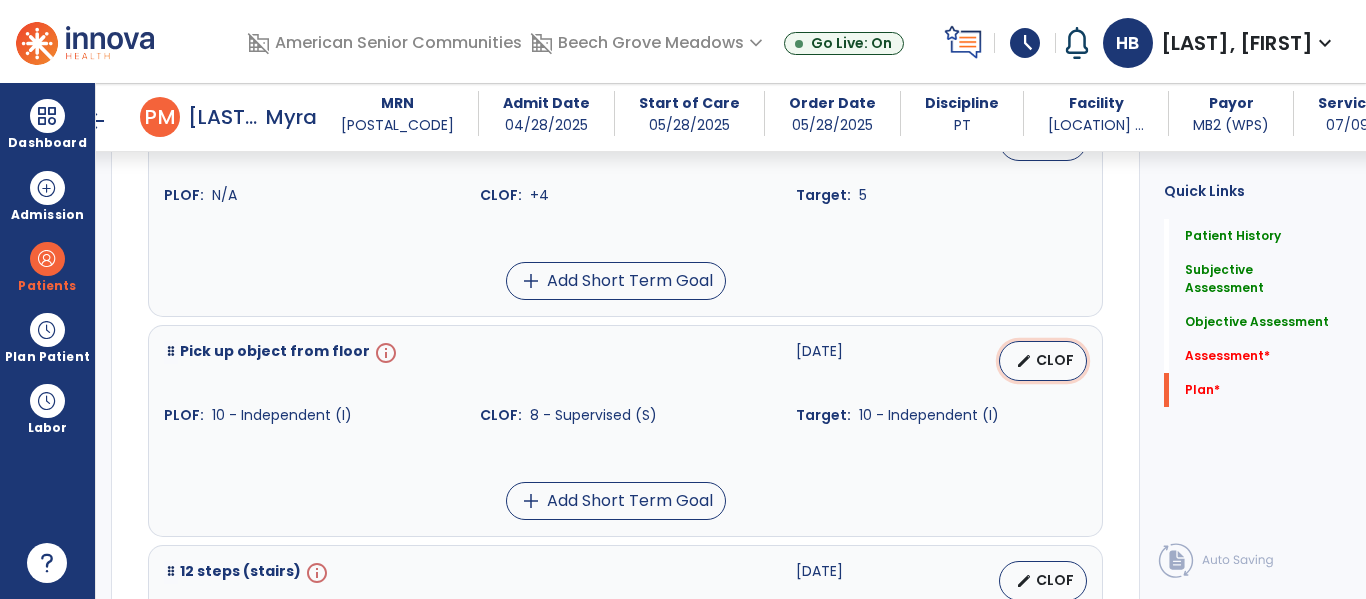 click on "edit   CLOF" at bounding box center (1043, 361) 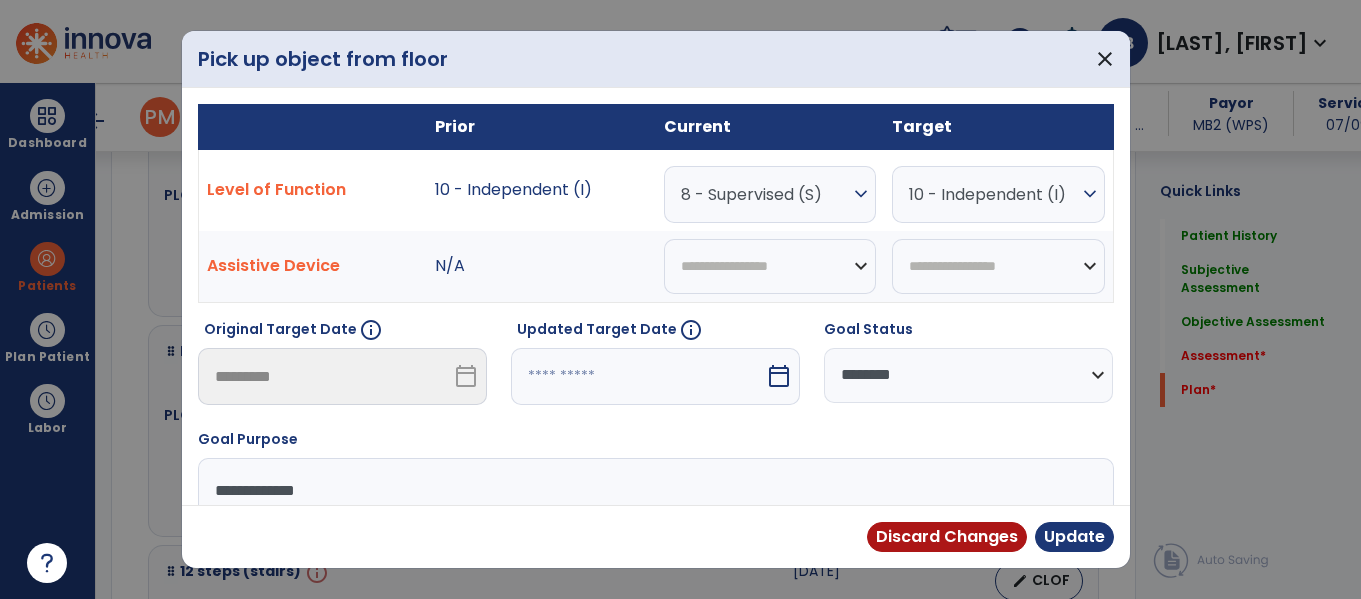 scroll, scrollTop: 3435, scrollLeft: 0, axis: vertical 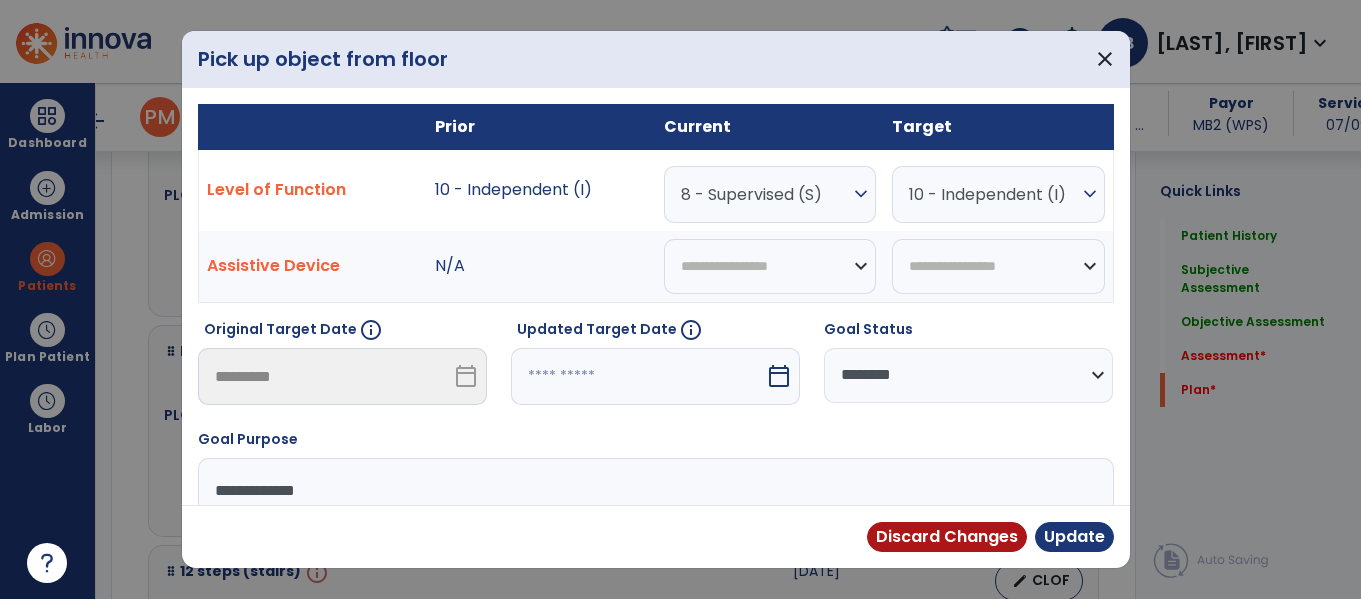 click on "calendar_today" at bounding box center [779, 376] 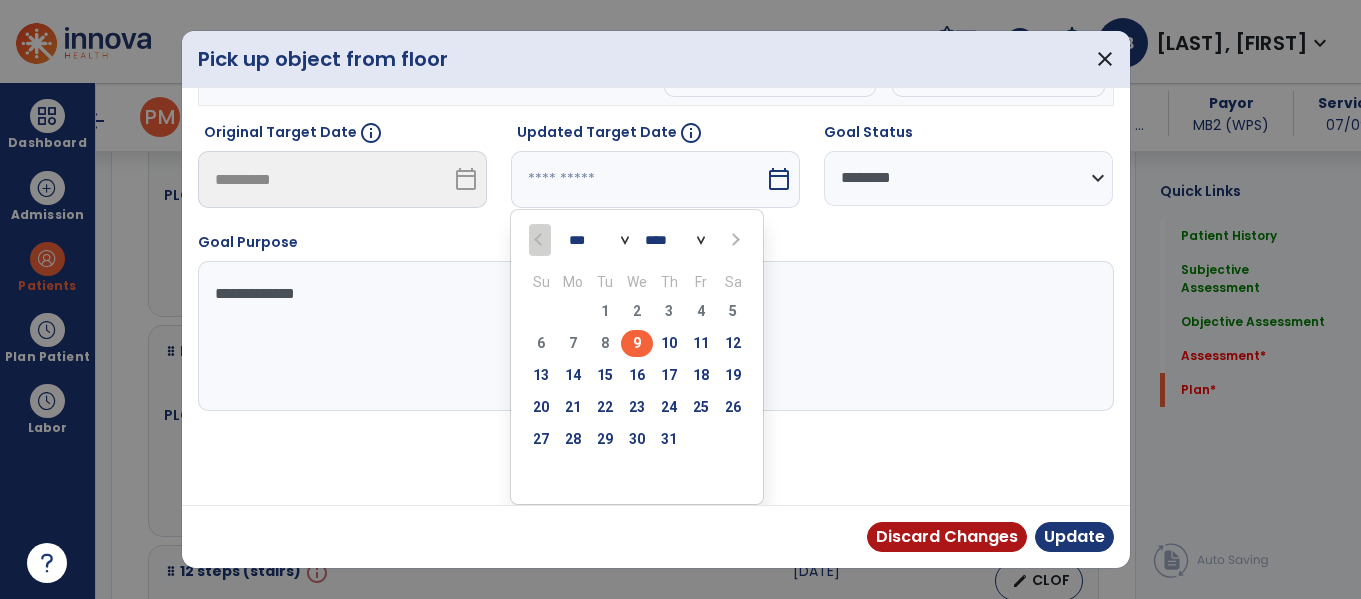 click at bounding box center (733, 239) 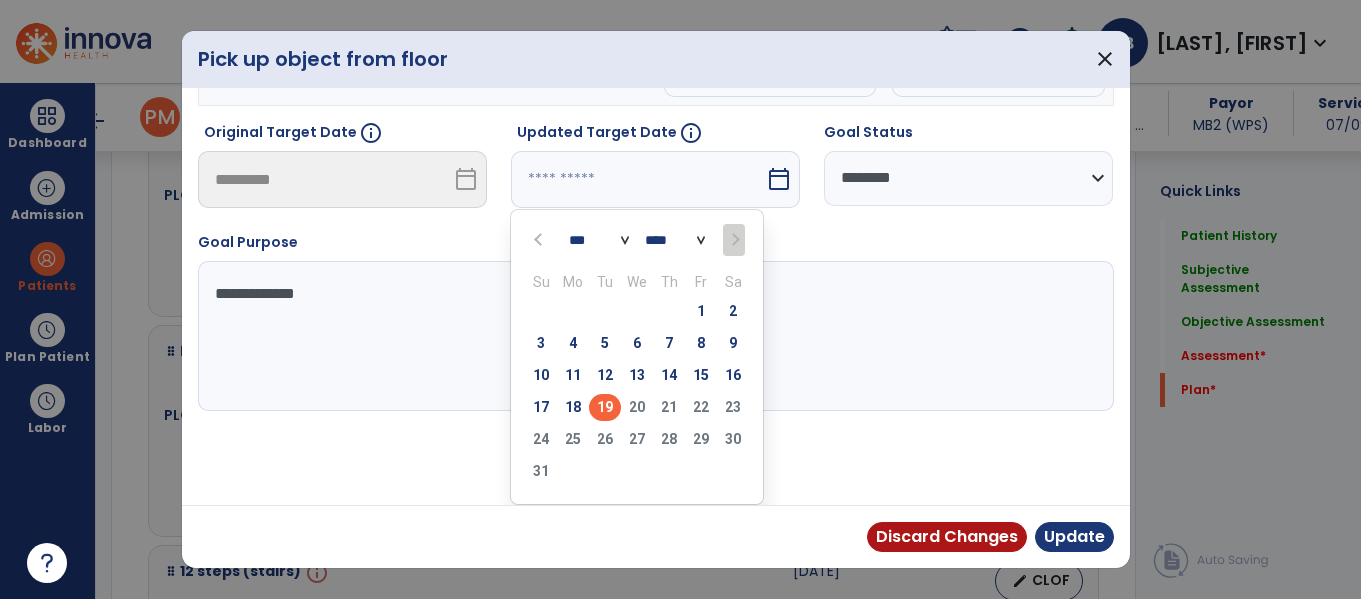 click on "19" at bounding box center [605, 407] 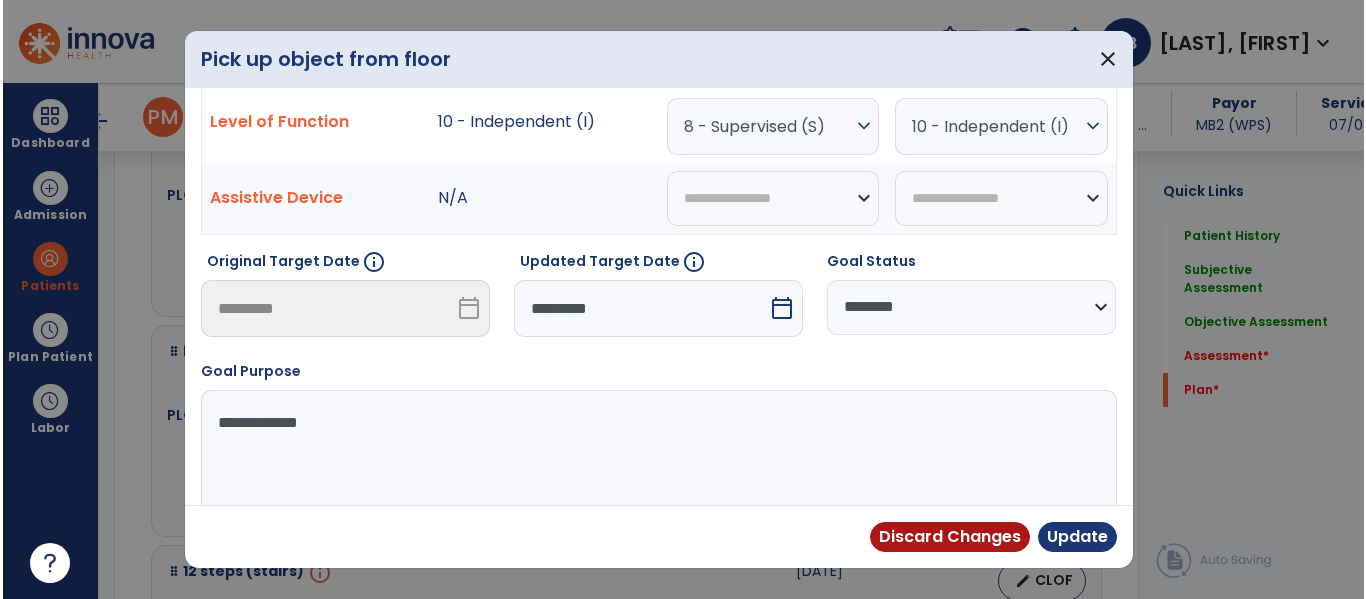 scroll, scrollTop: 73, scrollLeft: 0, axis: vertical 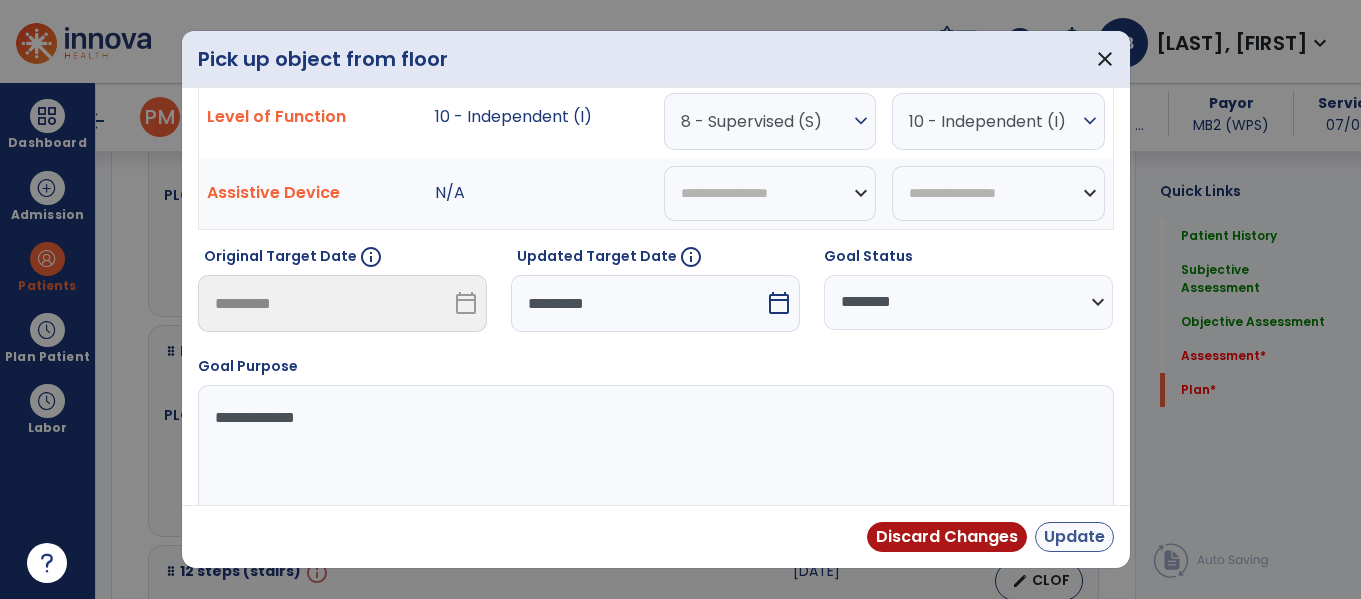 click on "Update" at bounding box center (1074, 537) 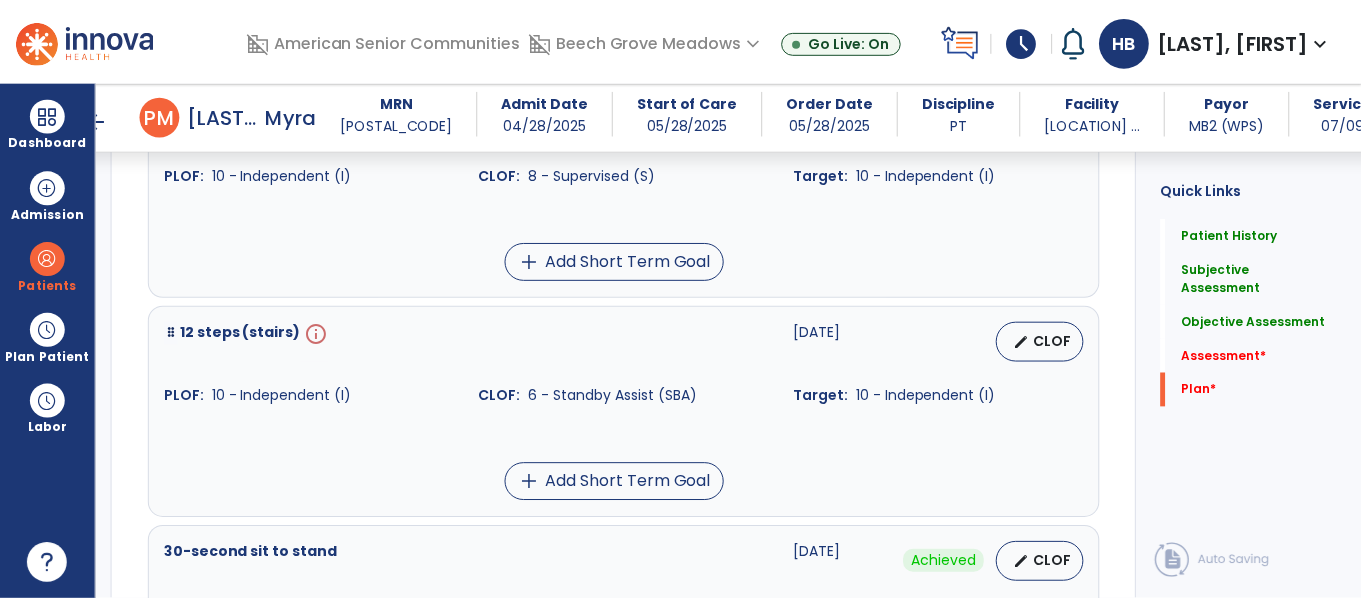 scroll, scrollTop: 3678, scrollLeft: 0, axis: vertical 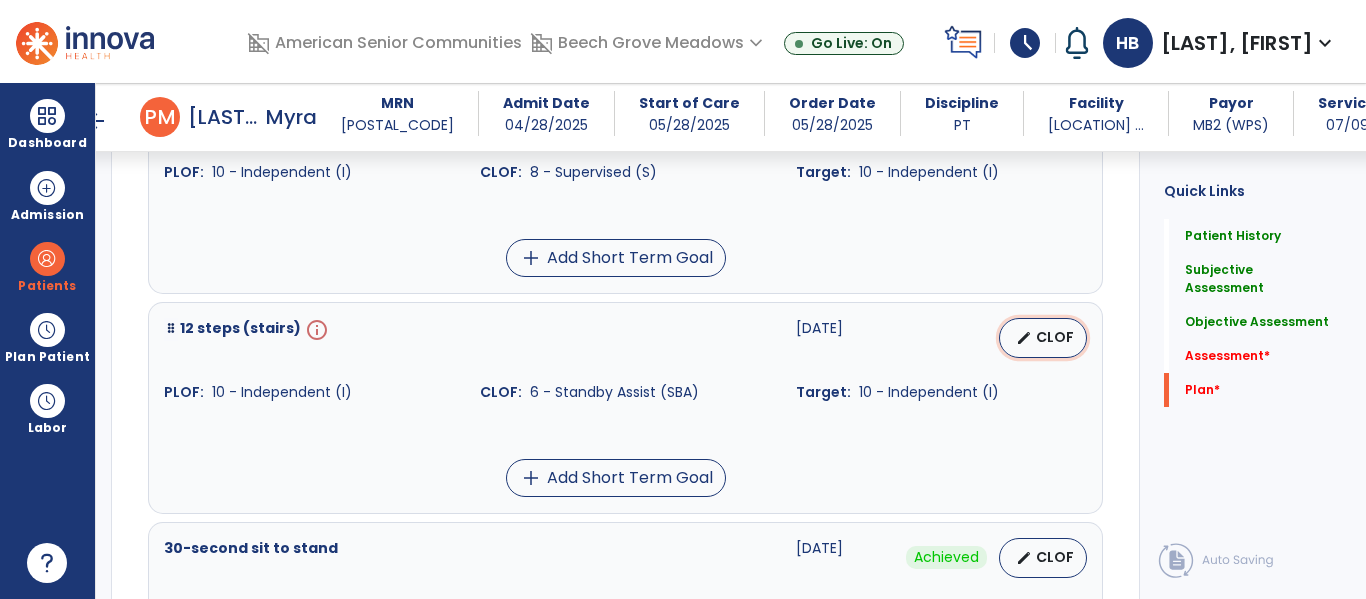 click on "CLOF" at bounding box center [1055, 337] 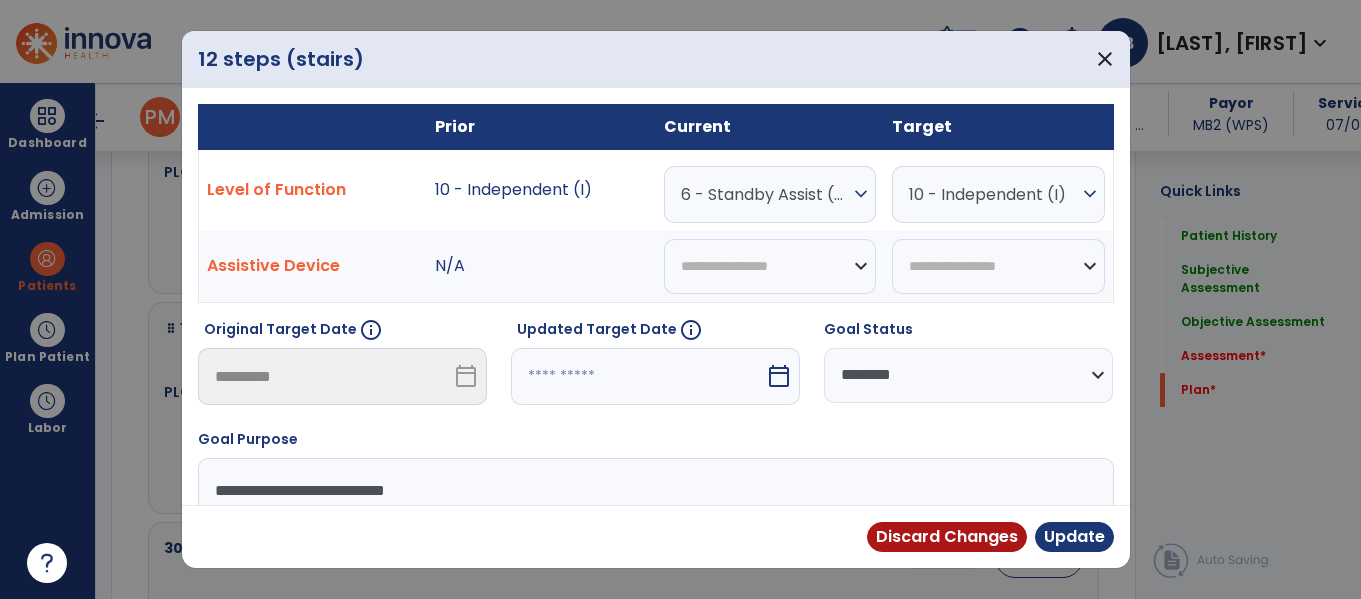 scroll, scrollTop: 3678, scrollLeft: 0, axis: vertical 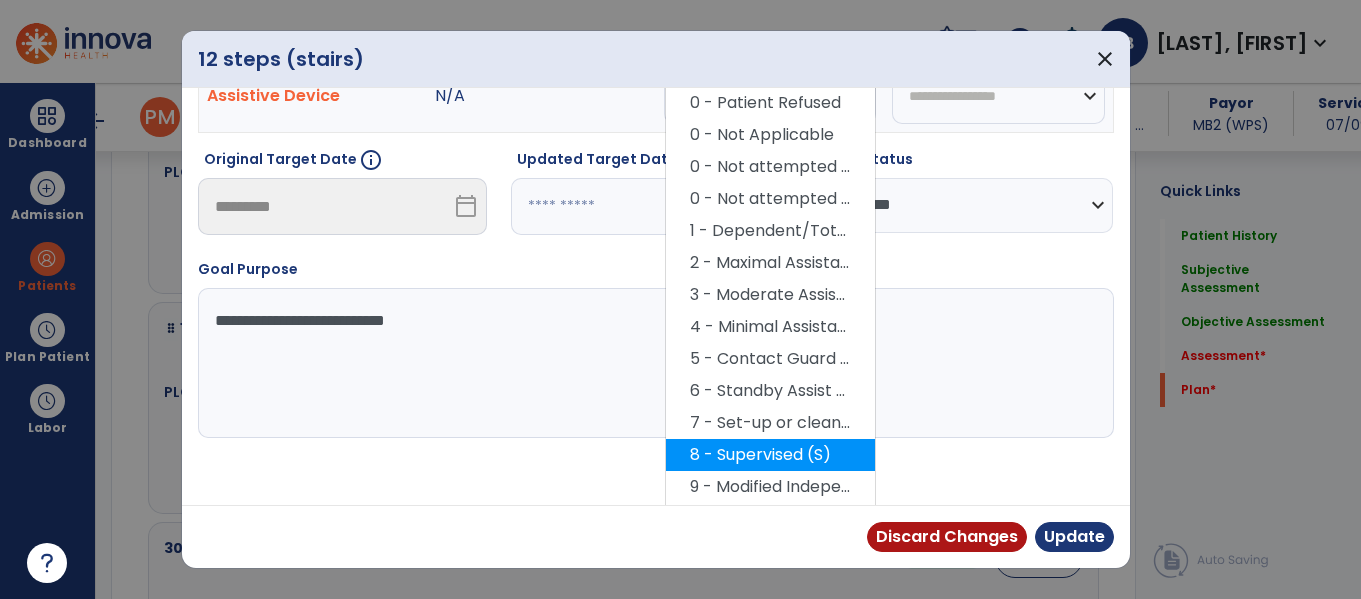 click on "8 - Supervised (S)" at bounding box center (770, 455) 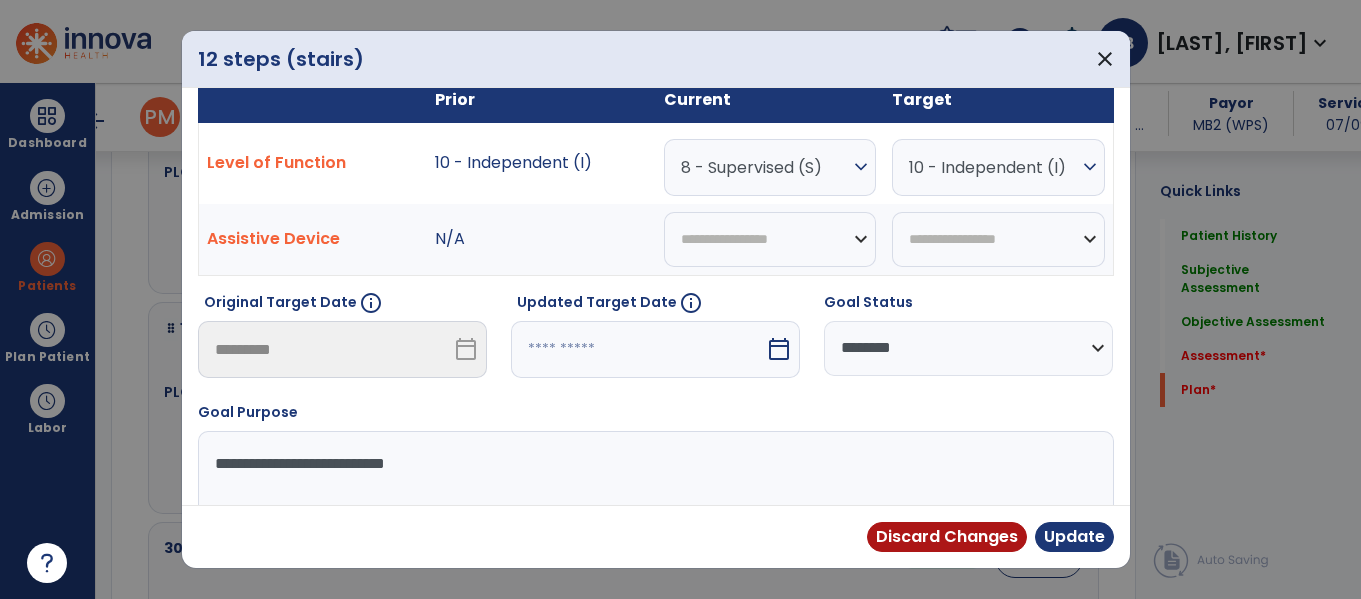 scroll, scrollTop: 10, scrollLeft: 0, axis: vertical 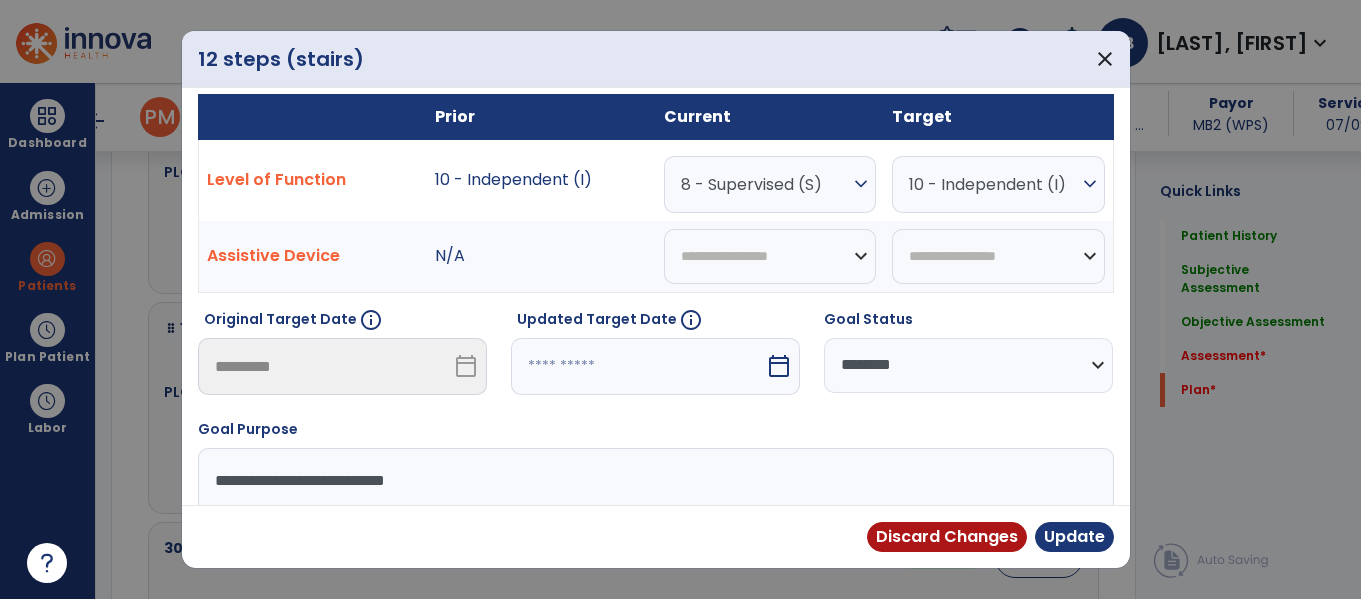 click on "calendar_today" at bounding box center [779, 366] 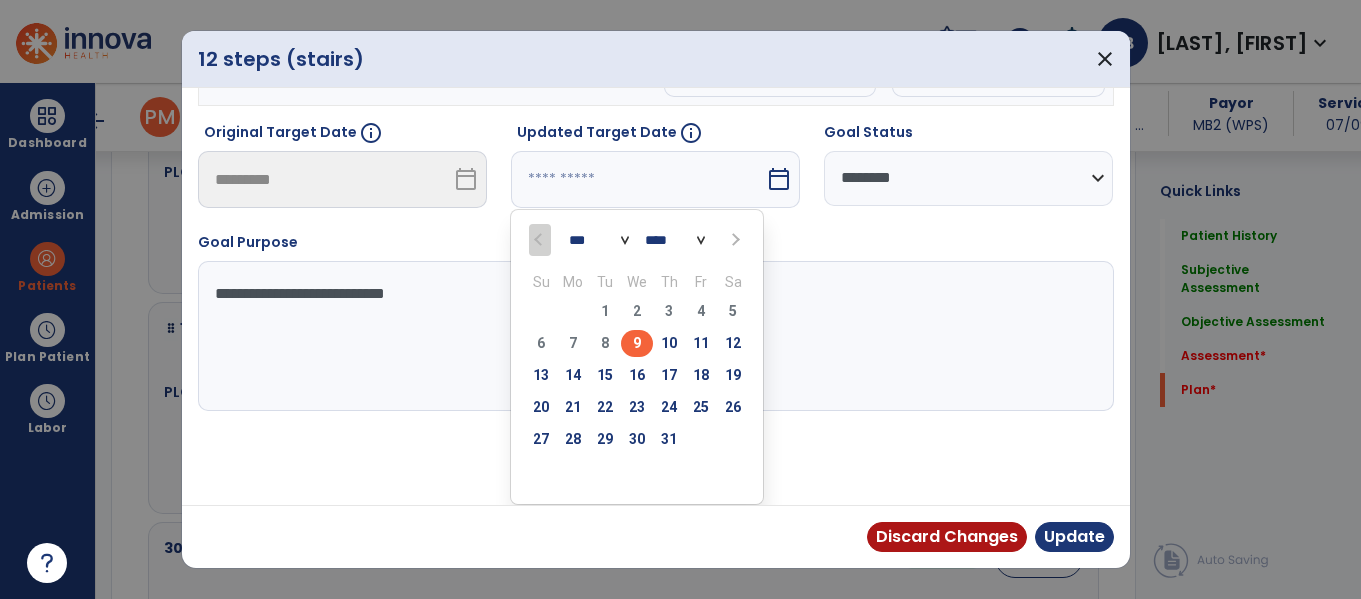 click at bounding box center [733, 239] 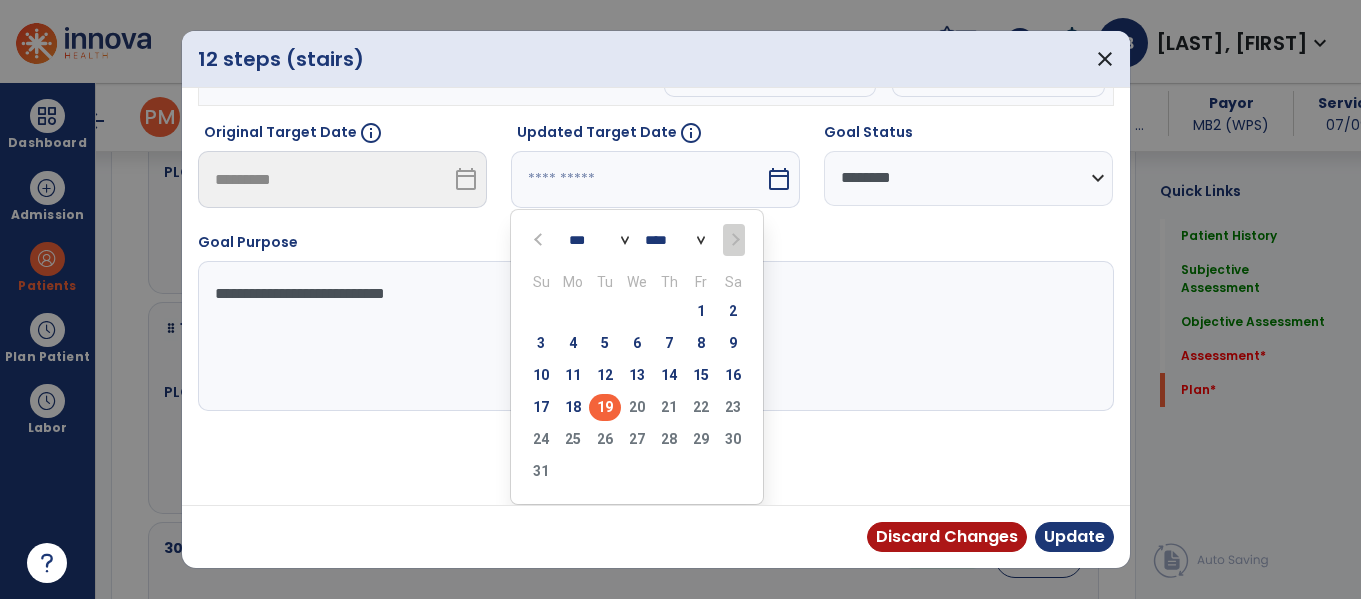 click on "19" at bounding box center (605, 407) 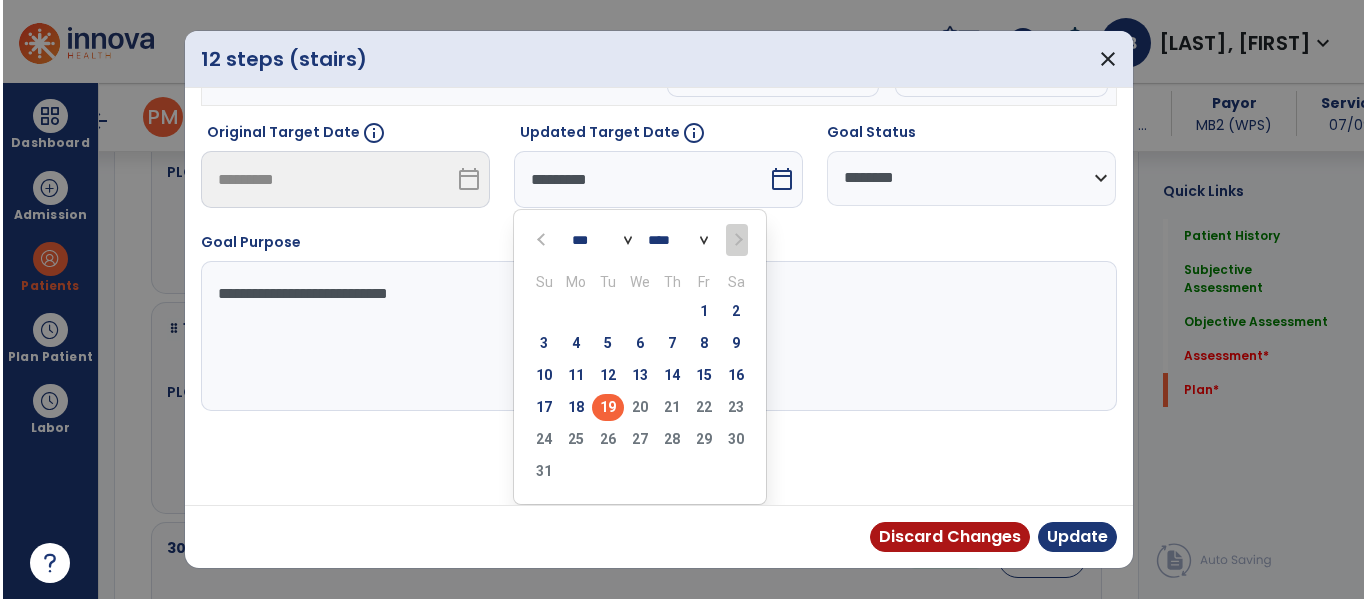 scroll, scrollTop: 119, scrollLeft: 0, axis: vertical 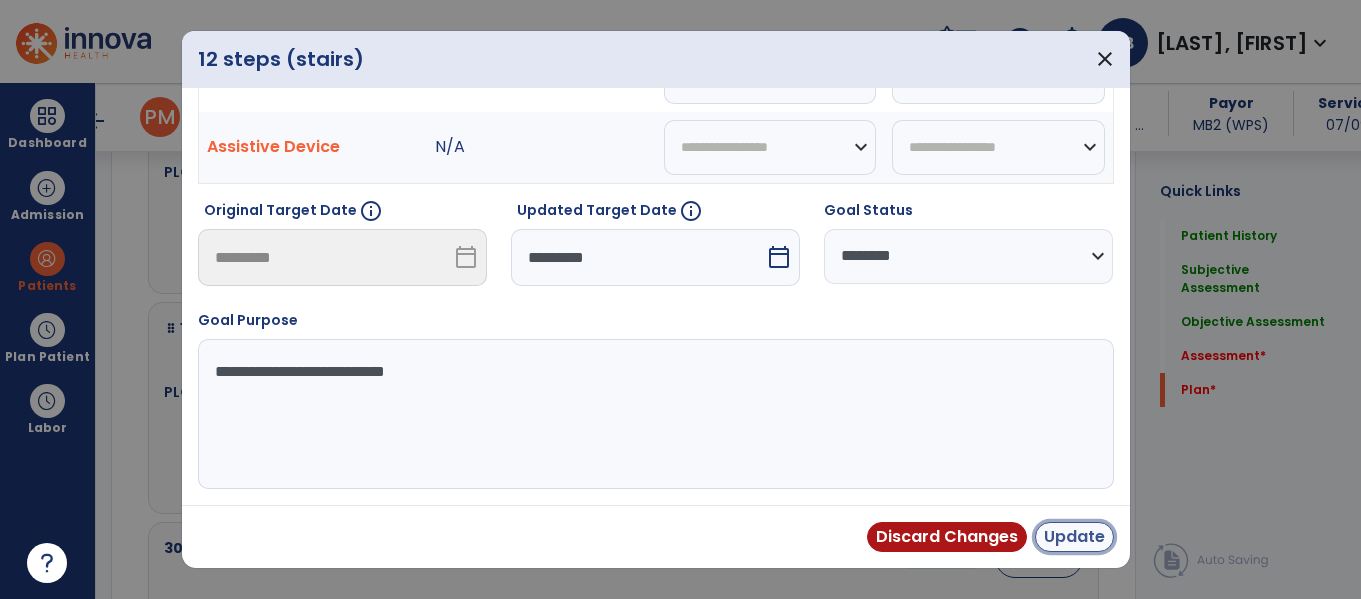 click on "Update" at bounding box center [1074, 537] 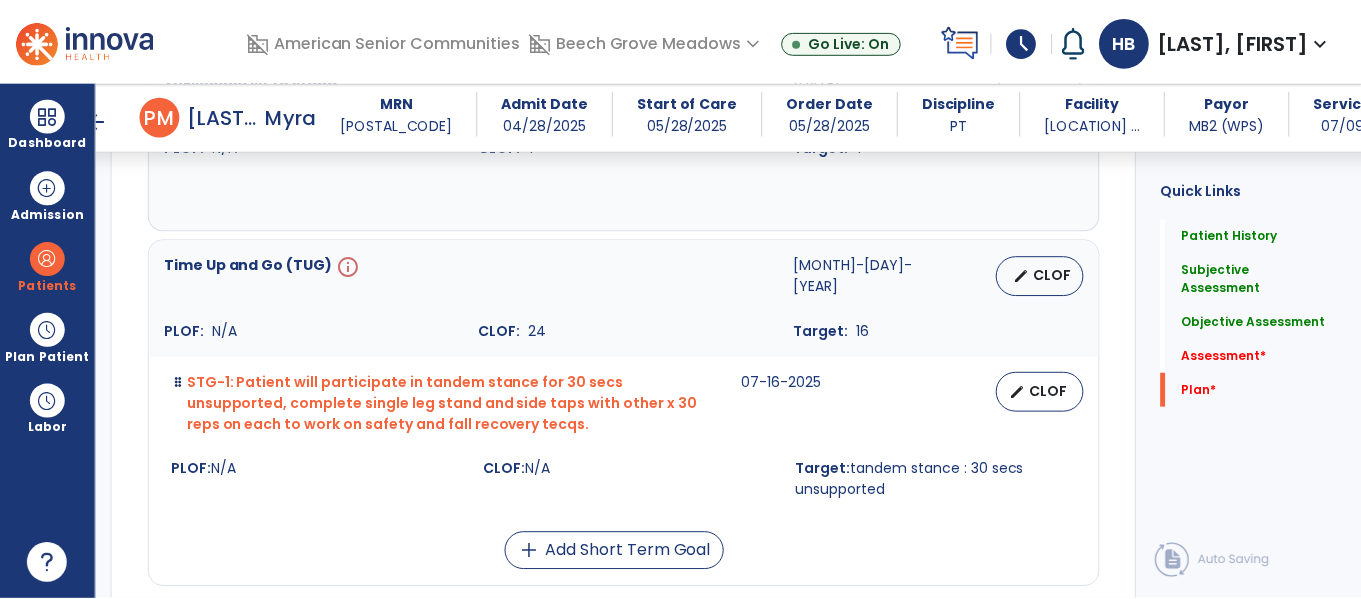 scroll, scrollTop: 4149, scrollLeft: 0, axis: vertical 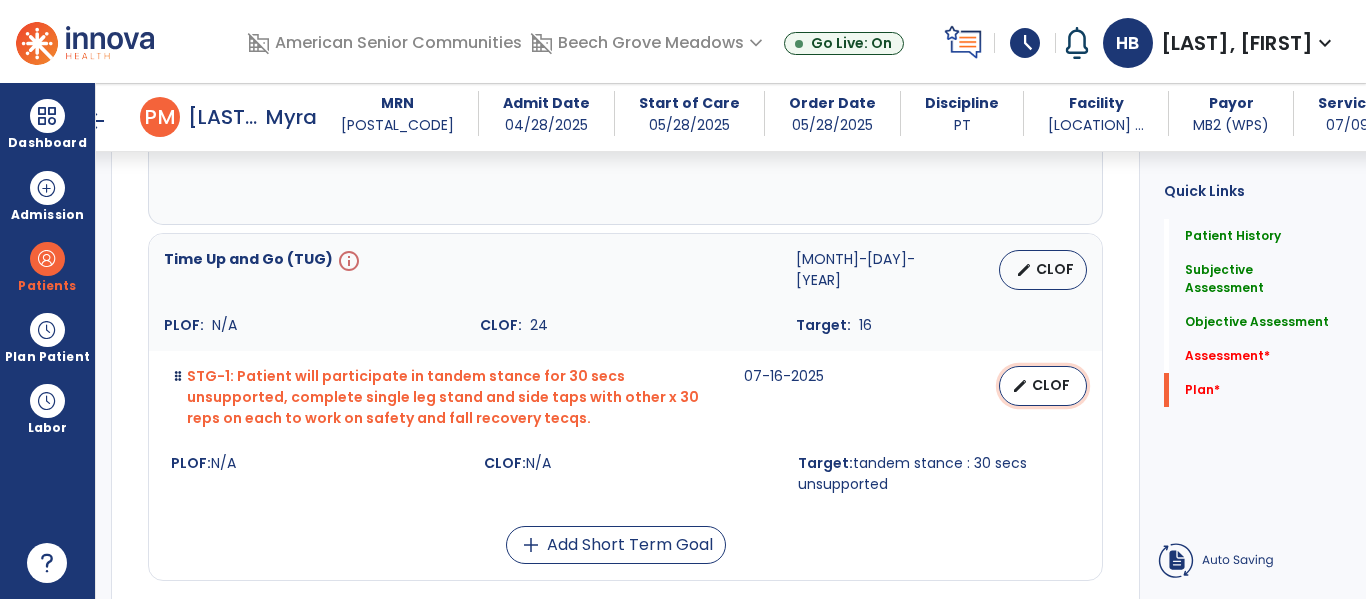 click on "CLOF" at bounding box center (1051, 385) 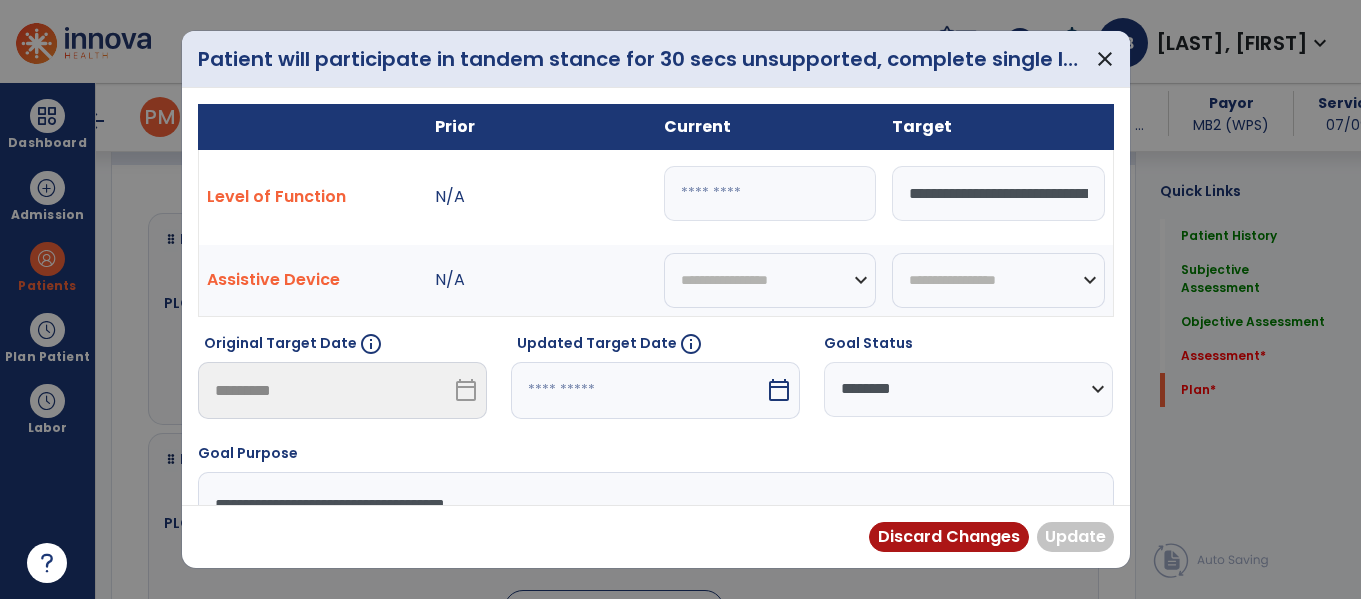 scroll, scrollTop: 3307, scrollLeft: 0, axis: vertical 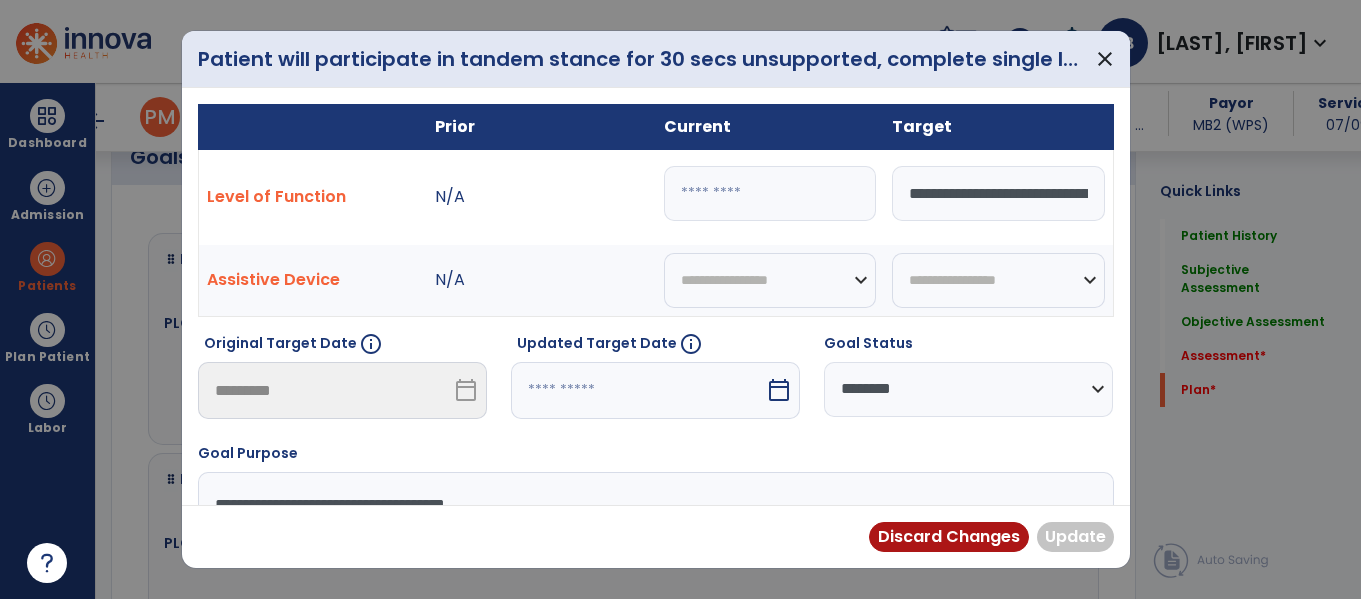 click at bounding box center (770, 193) 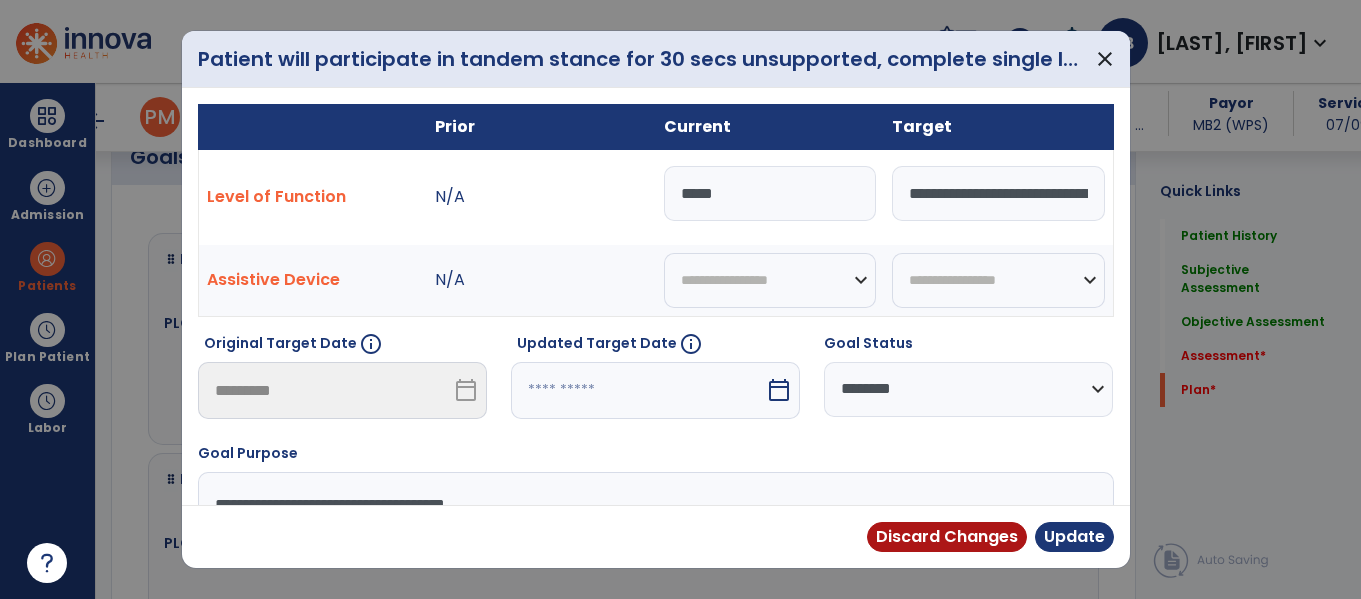 type on "******" 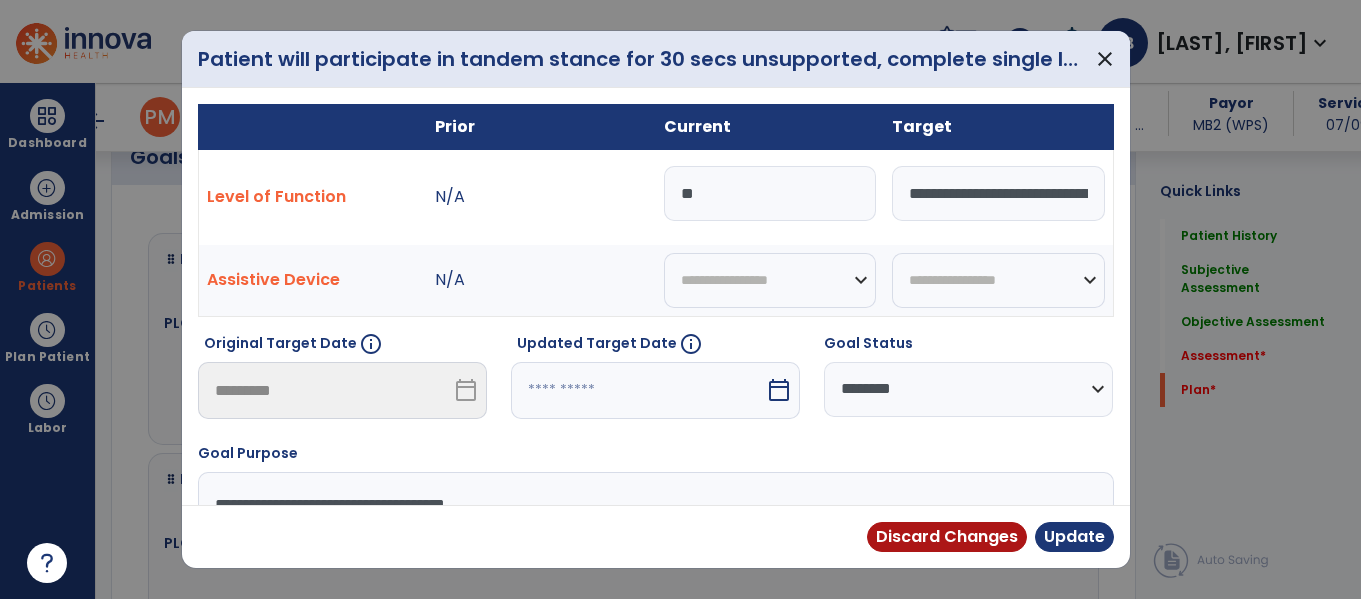 type on "*" 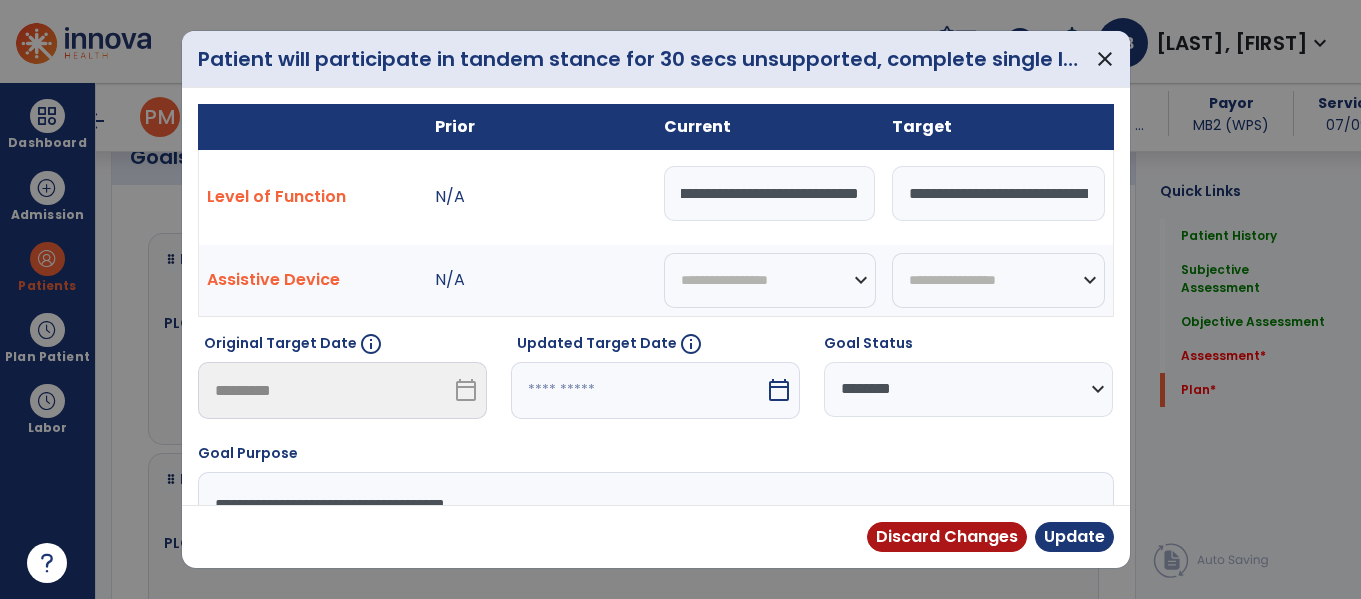 scroll, scrollTop: 0, scrollLeft: 497, axis: horizontal 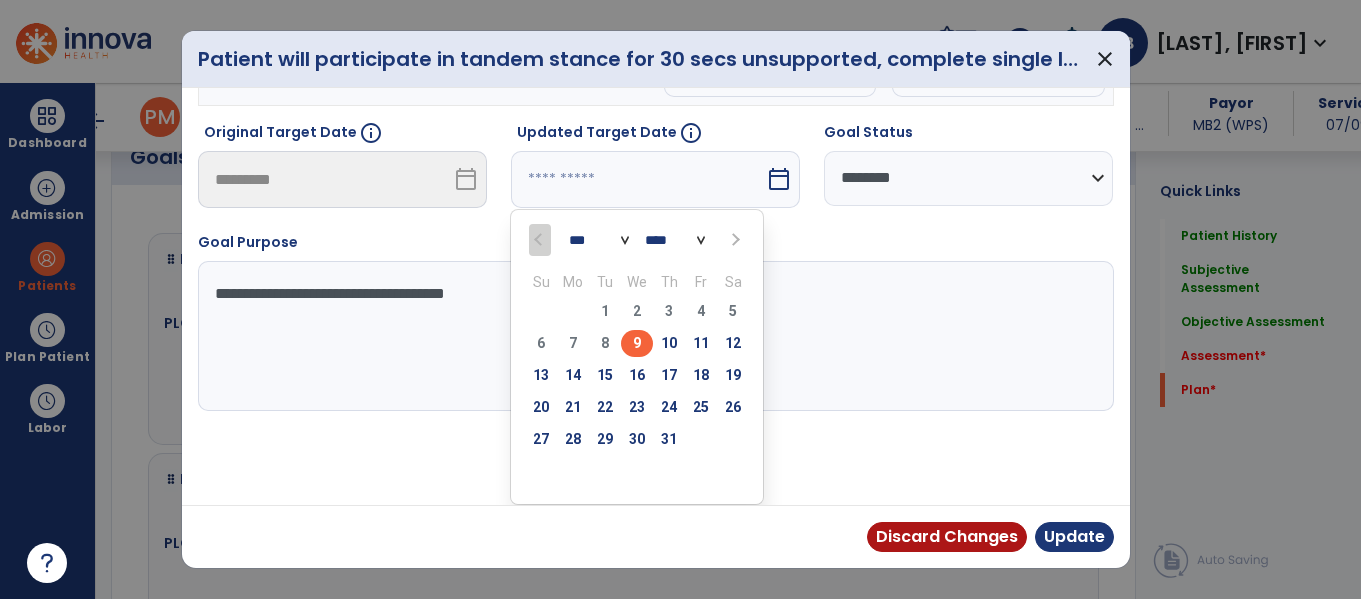click at bounding box center [733, 239] 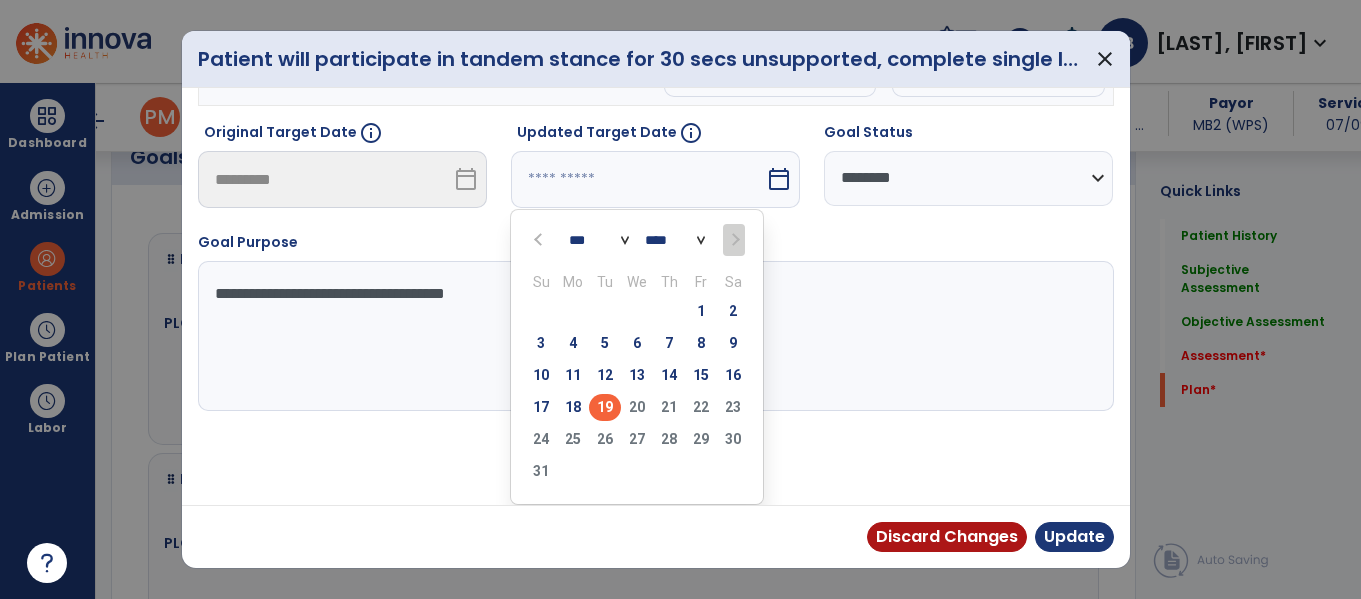 click on "19" at bounding box center [605, 407] 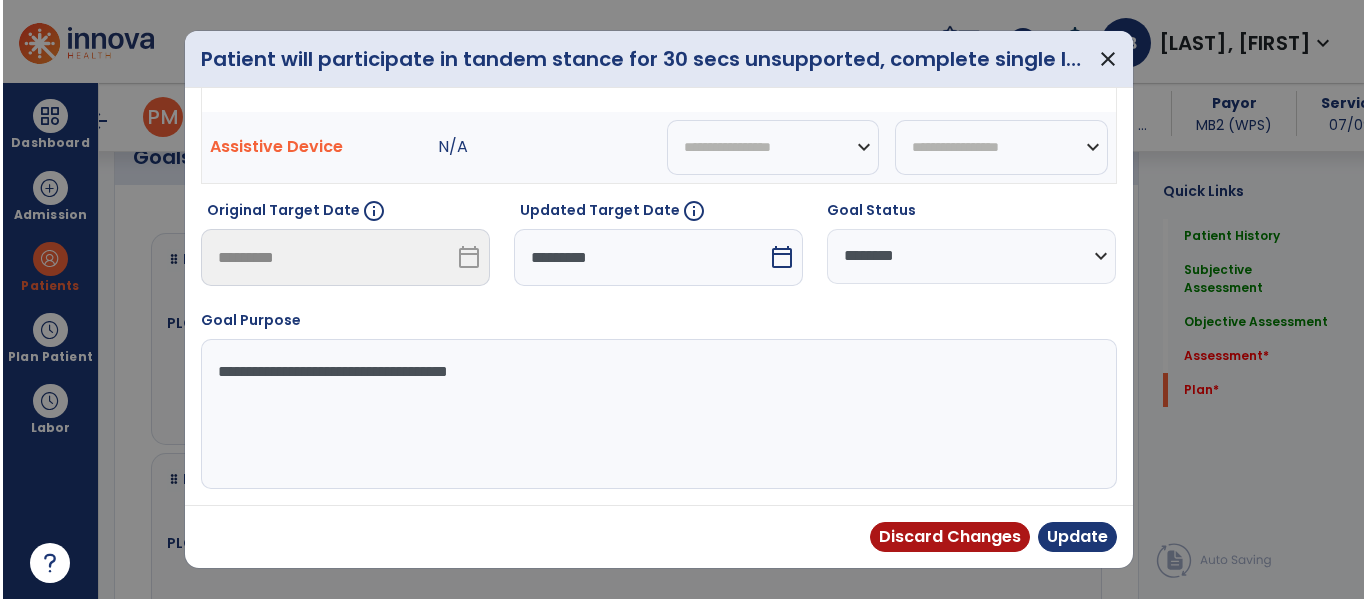 scroll, scrollTop: 133, scrollLeft: 0, axis: vertical 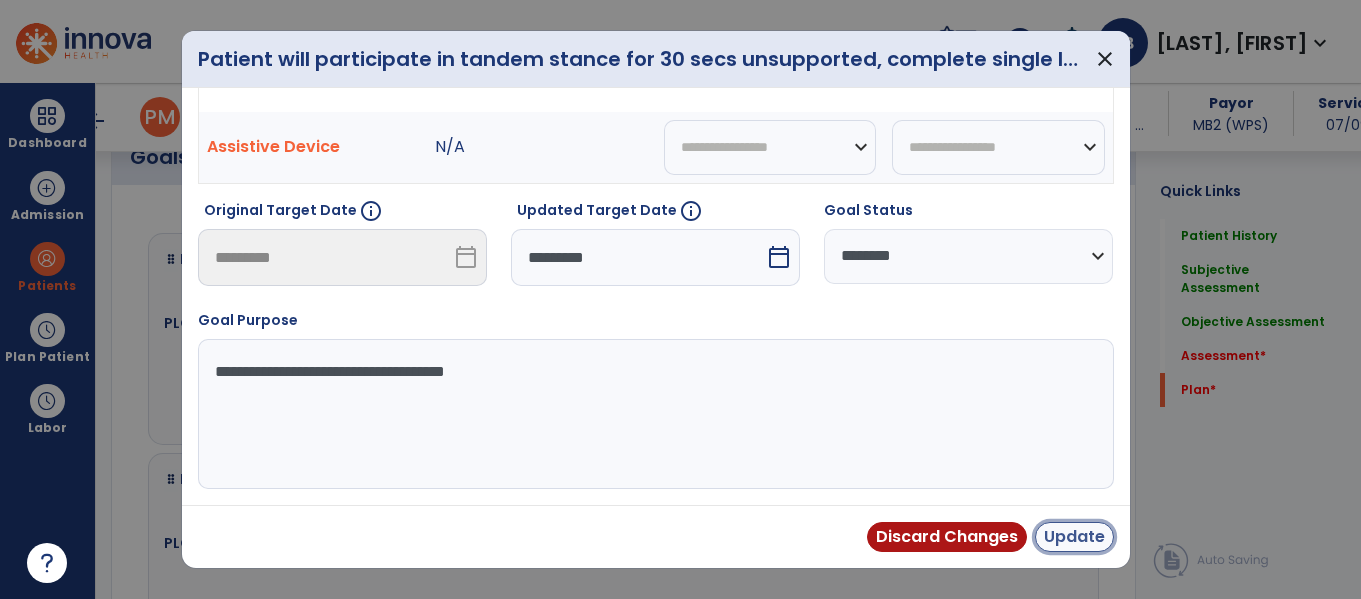 click on "Update" at bounding box center (1074, 537) 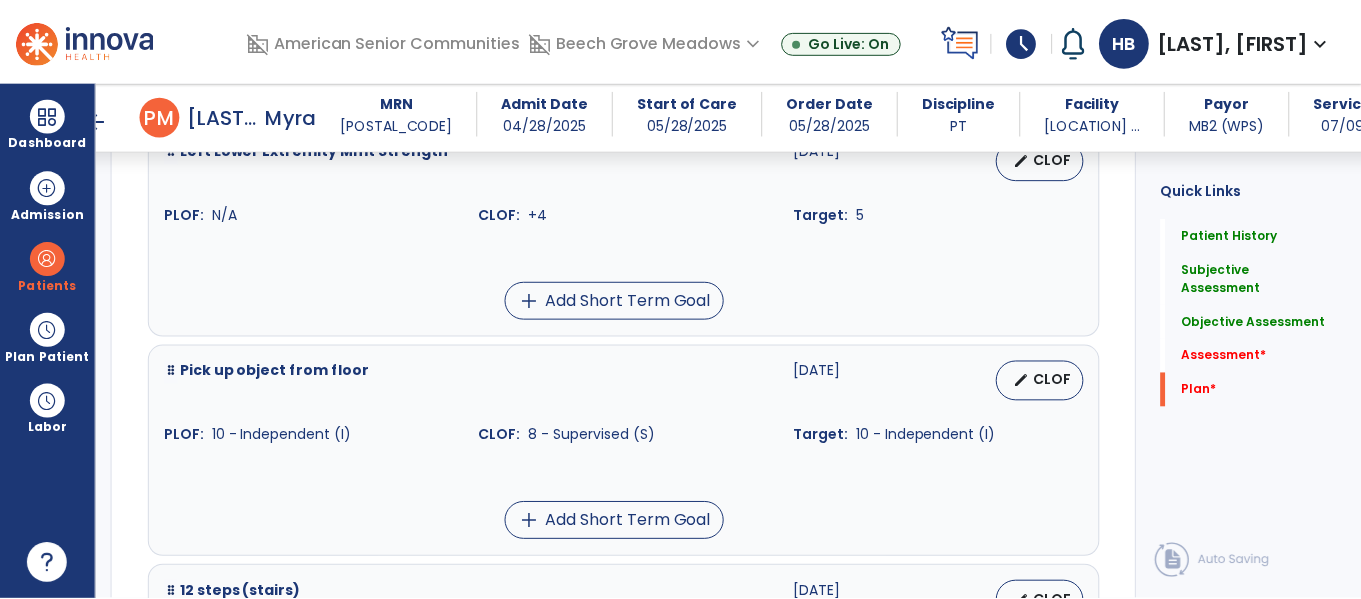 scroll, scrollTop: 3420, scrollLeft: 0, axis: vertical 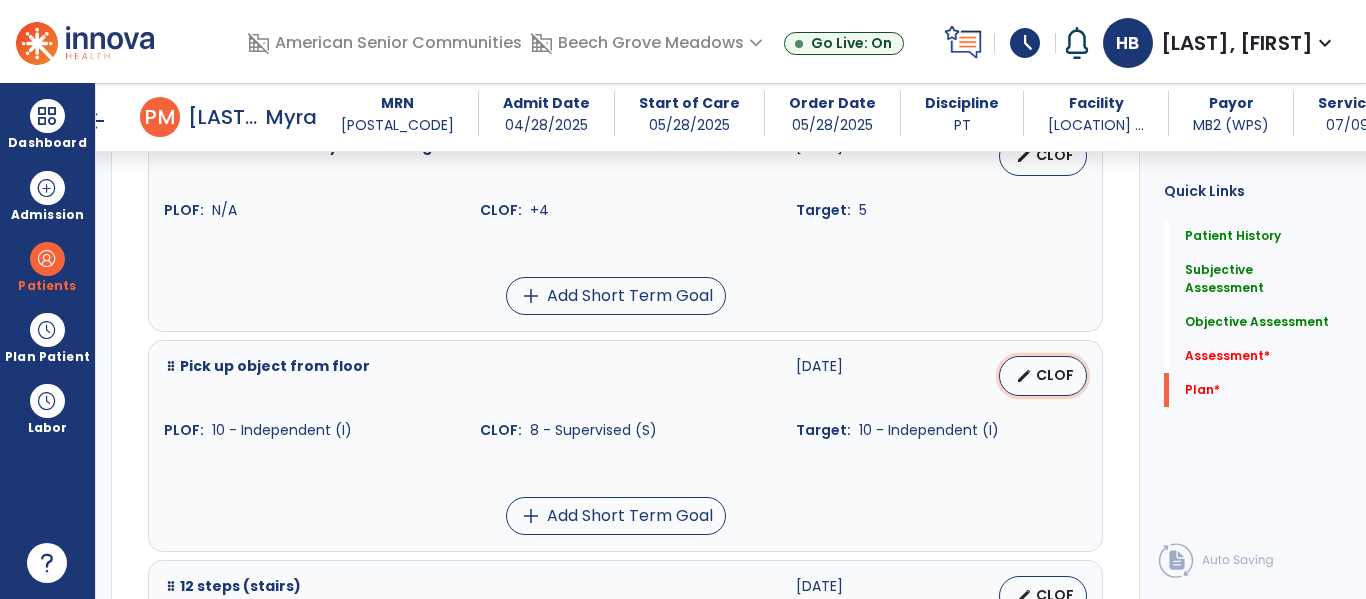 click on "CLOF" at bounding box center [1055, 375] 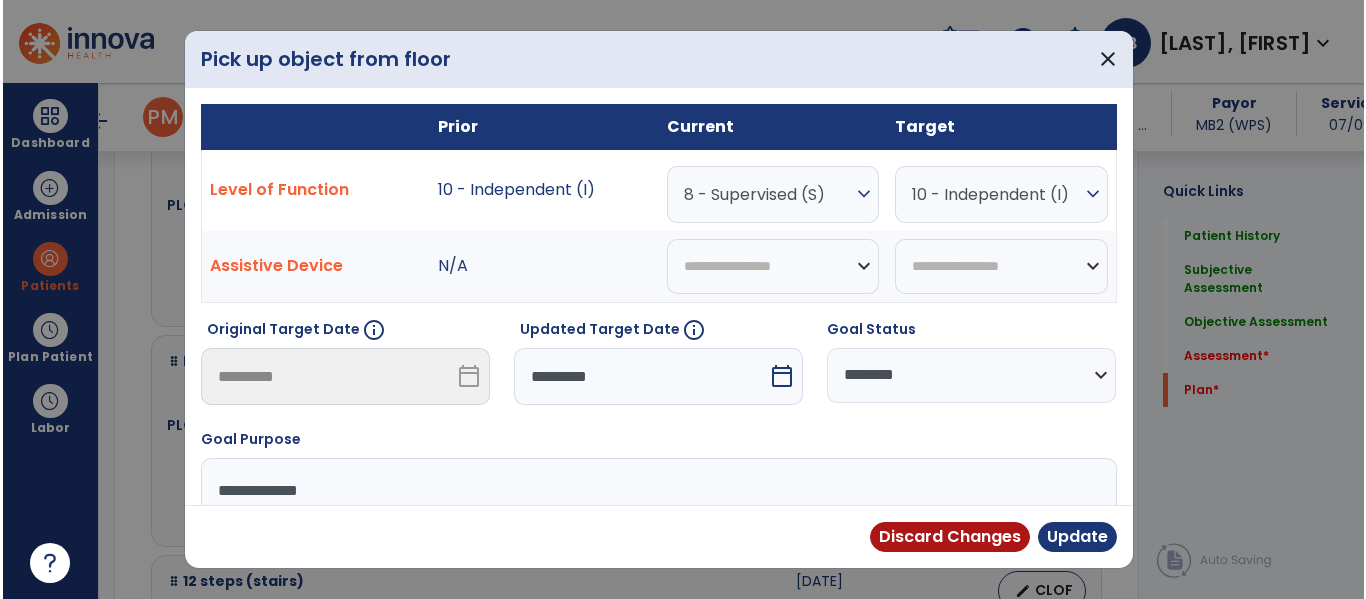 scroll, scrollTop: 3420, scrollLeft: 0, axis: vertical 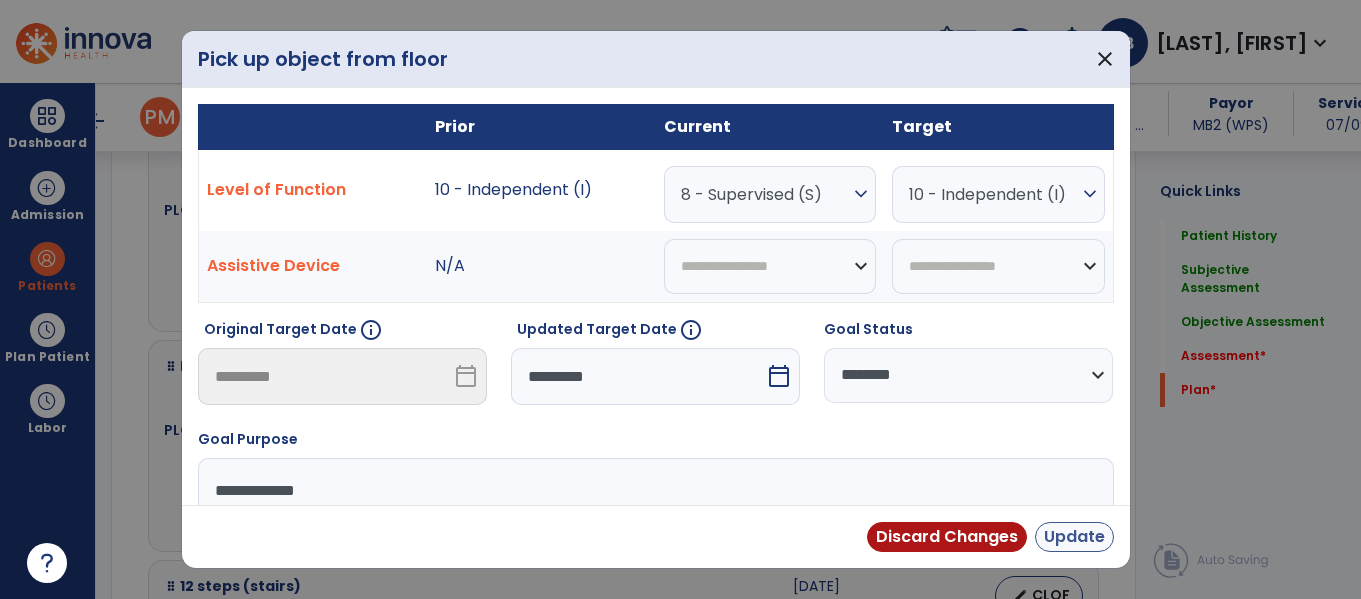 click on "Update" at bounding box center (1074, 537) 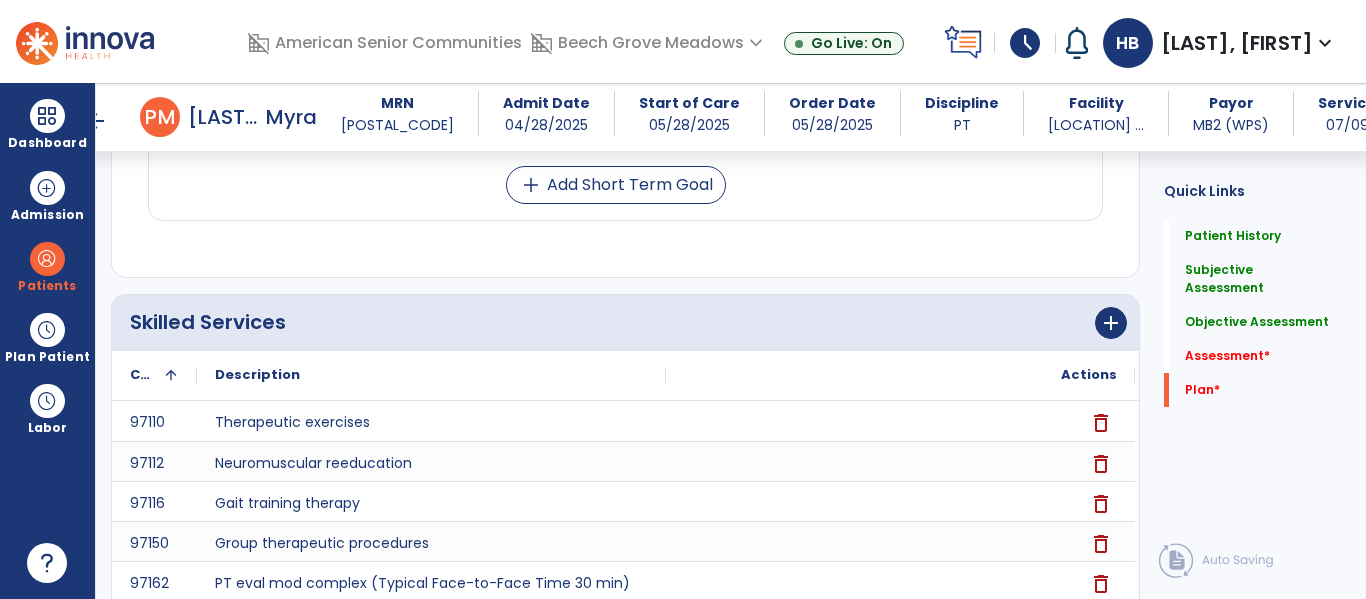 scroll, scrollTop: 4643, scrollLeft: 0, axis: vertical 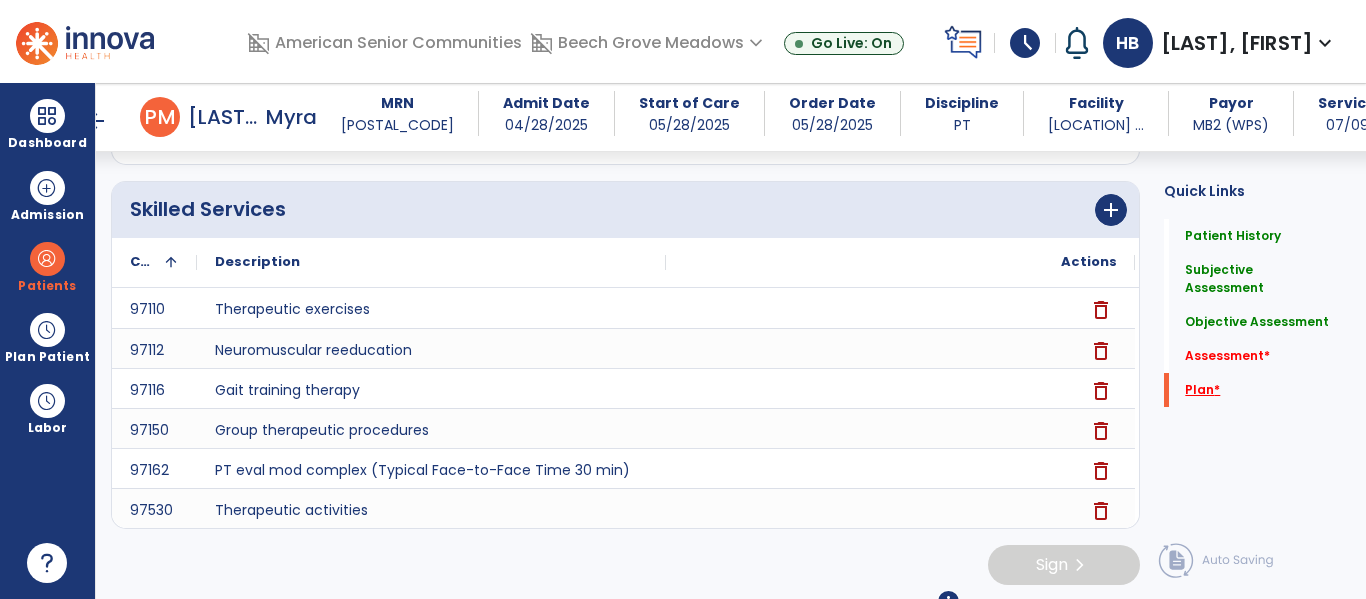 click on "Plan   *" at bounding box center (1202, 390) 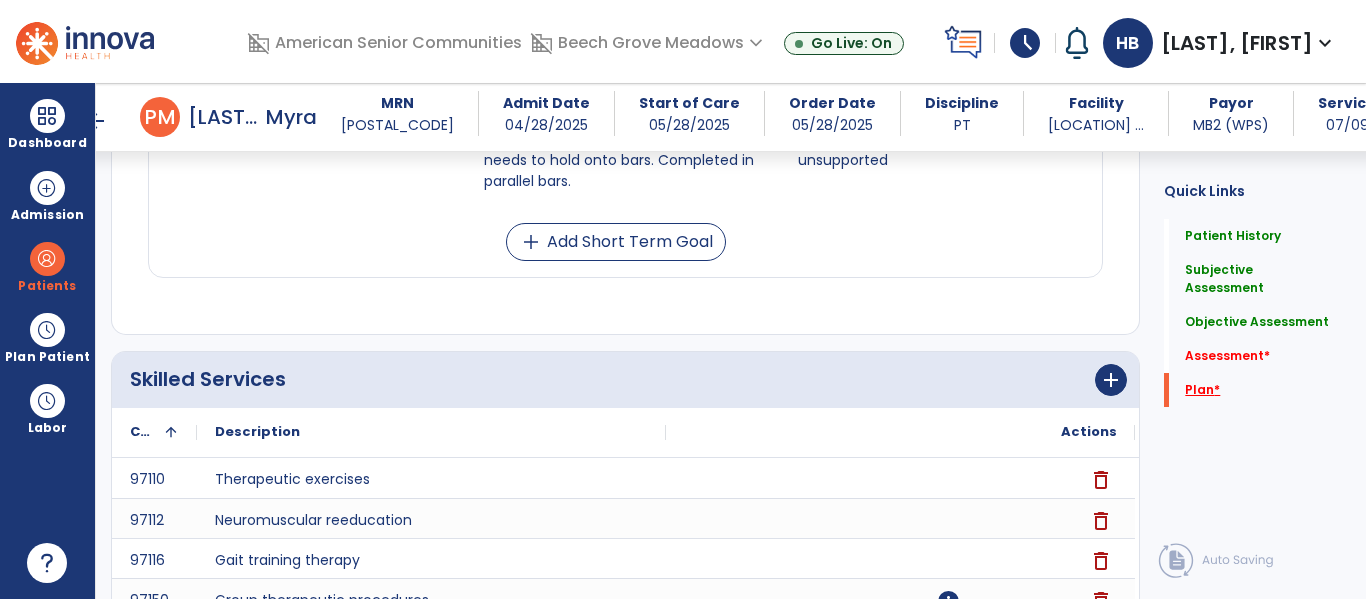 scroll, scrollTop: 13, scrollLeft: 0, axis: vertical 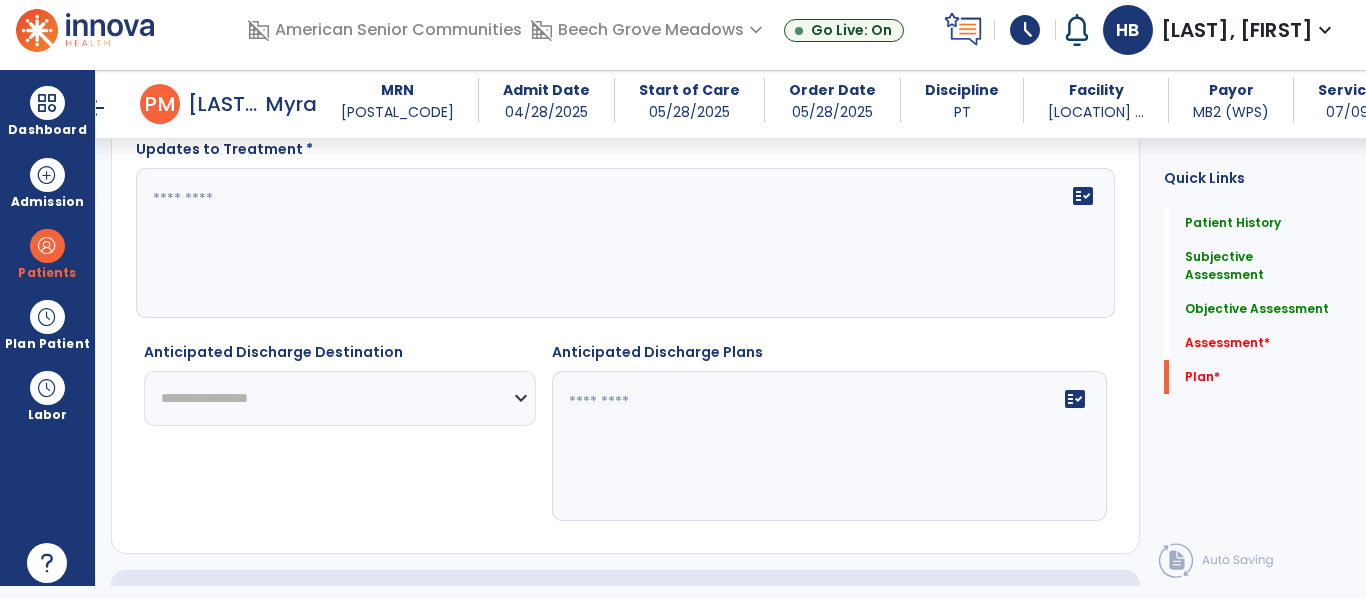 click on "fact_check" at bounding box center [829, 446] 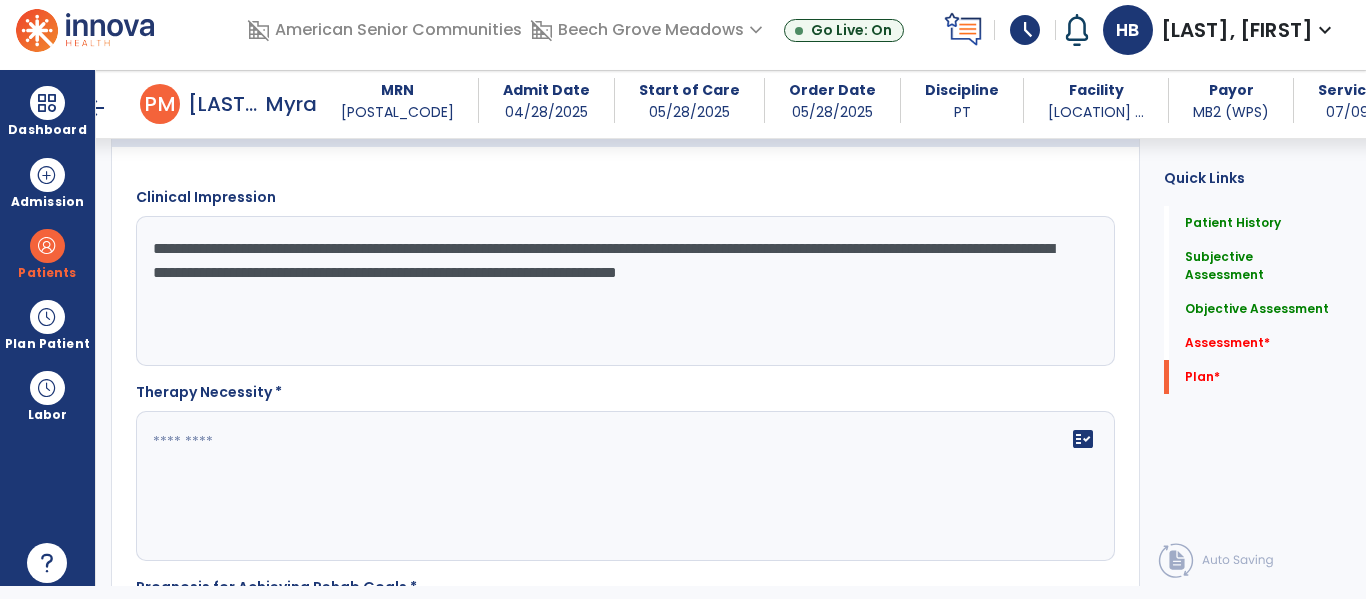 scroll, scrollTop: 1694, scrollLeft: 0, axis: vertical 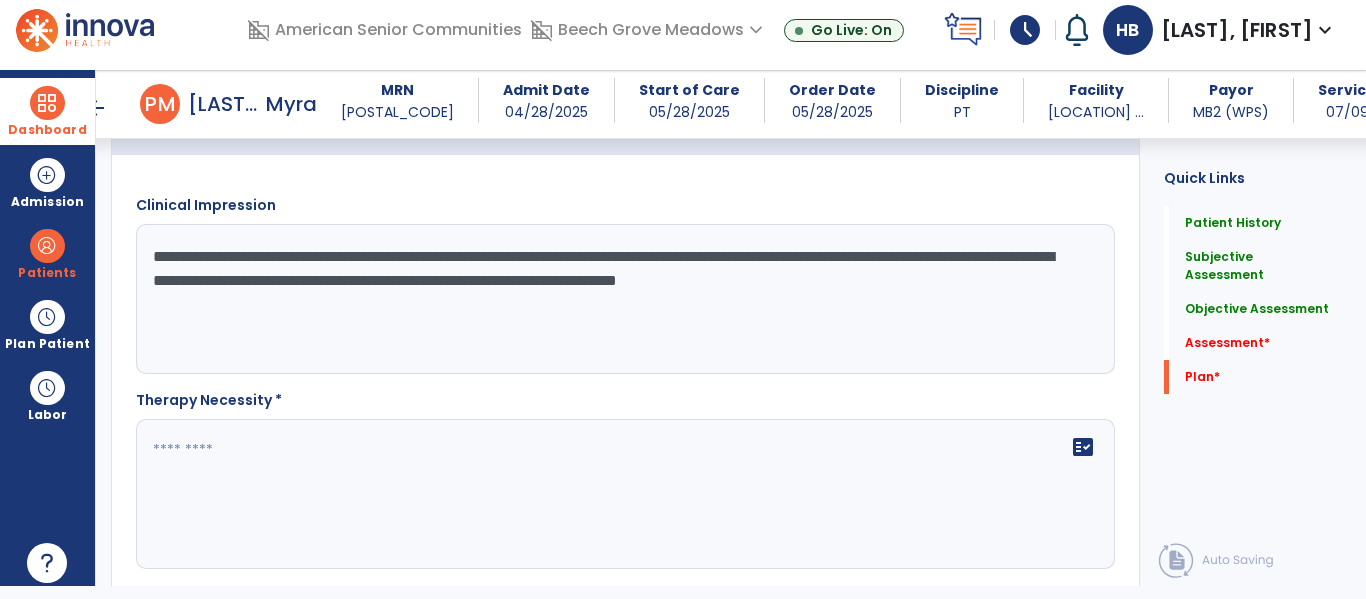 click at bounding box center [47, 103] 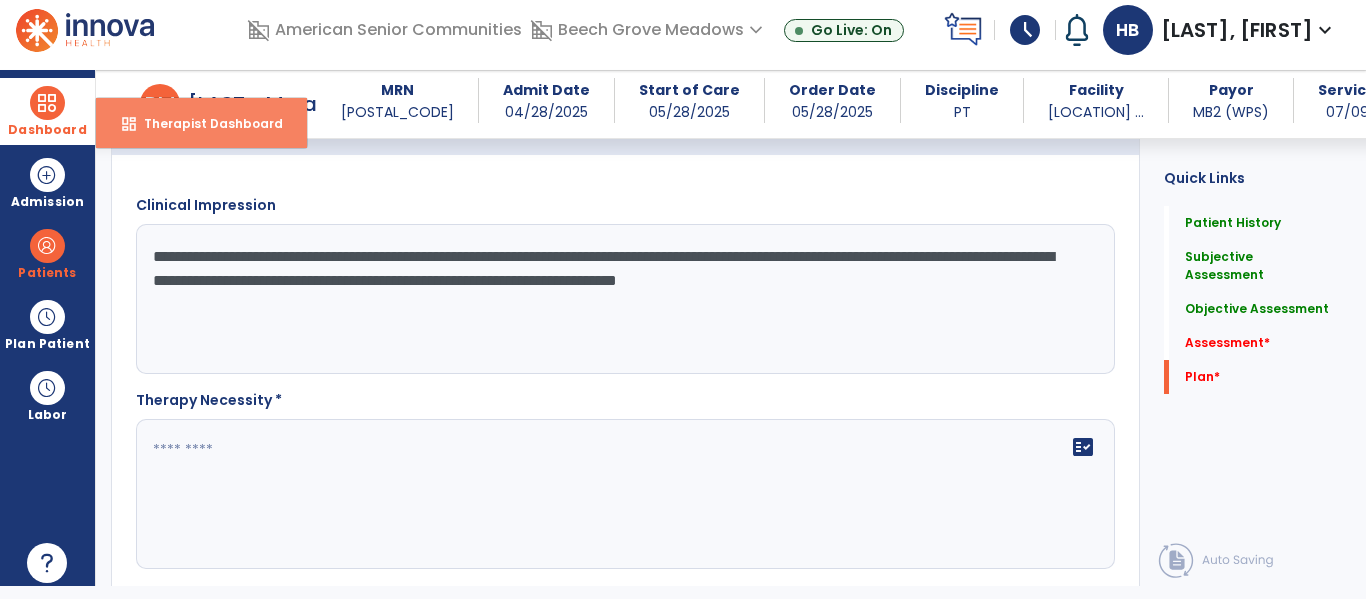 click on "Therapist Dashboard" at bounding box center (205, 123) 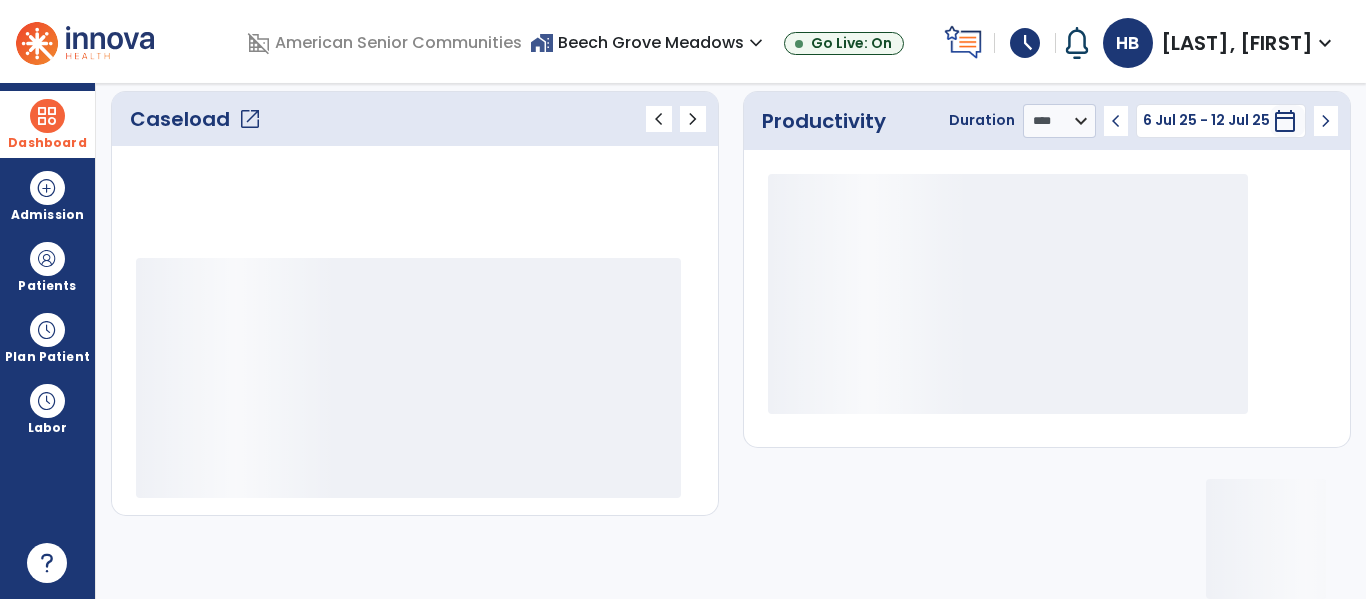 scroll, scrollTop: 0, scrollLeft: 0, axis: both 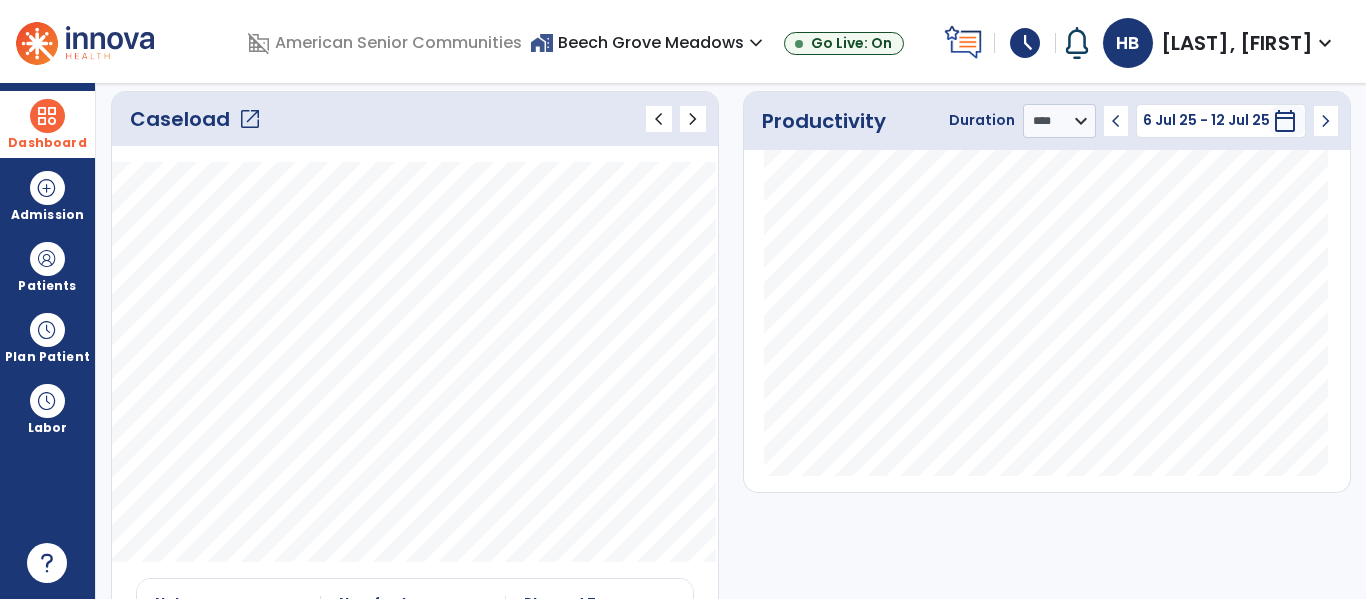 click on "Caseload   open_in_new" at bounding box center (196, 119) 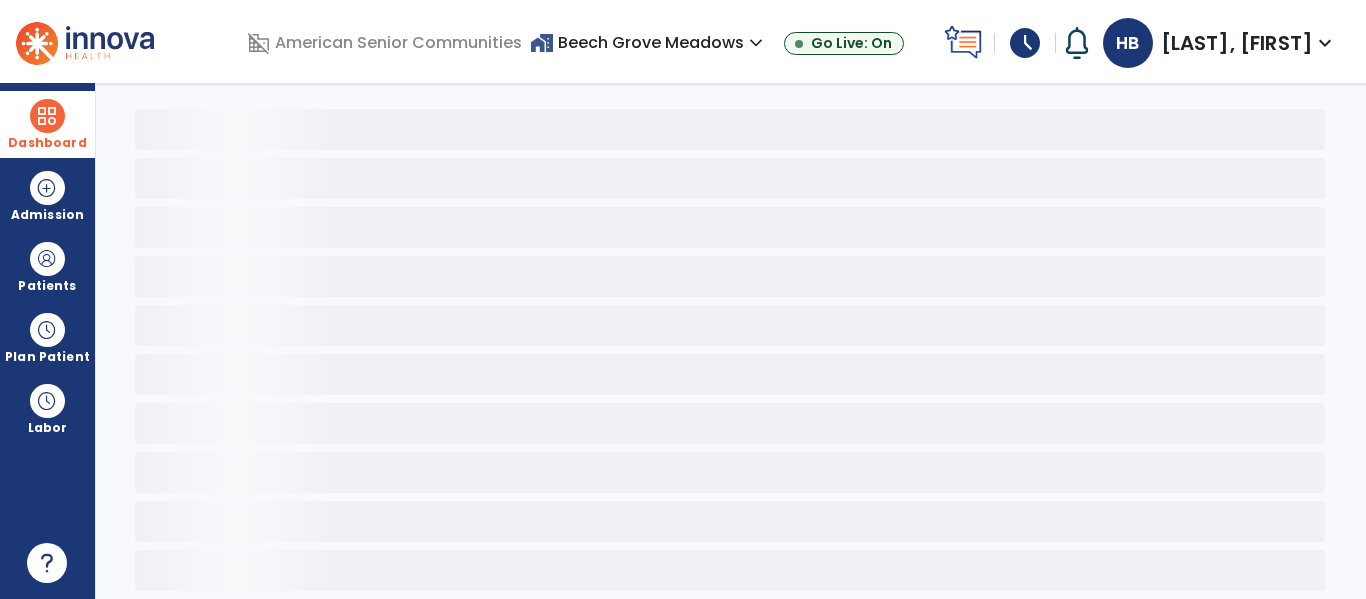 scroll, scrollTop: 40, scrollLeft: 0, axis: vertical 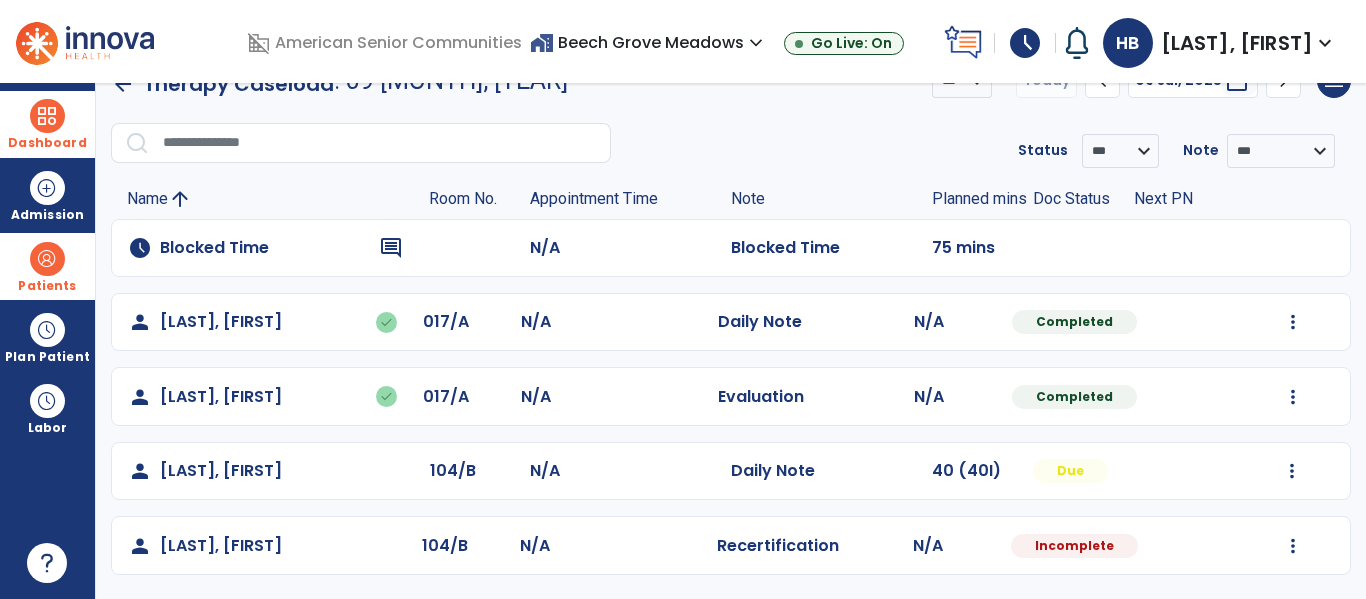 click at bounding box center (47, 259) 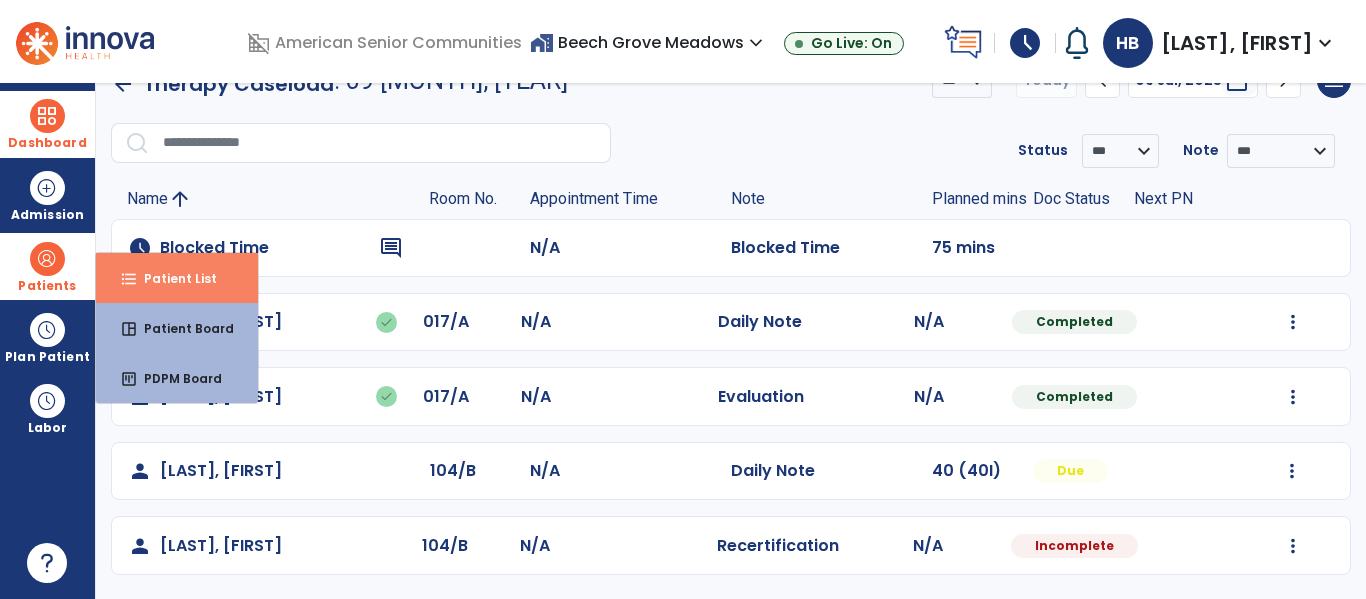 click on "format_list_bulleted  Patient List" at bounding box center (177, 278) 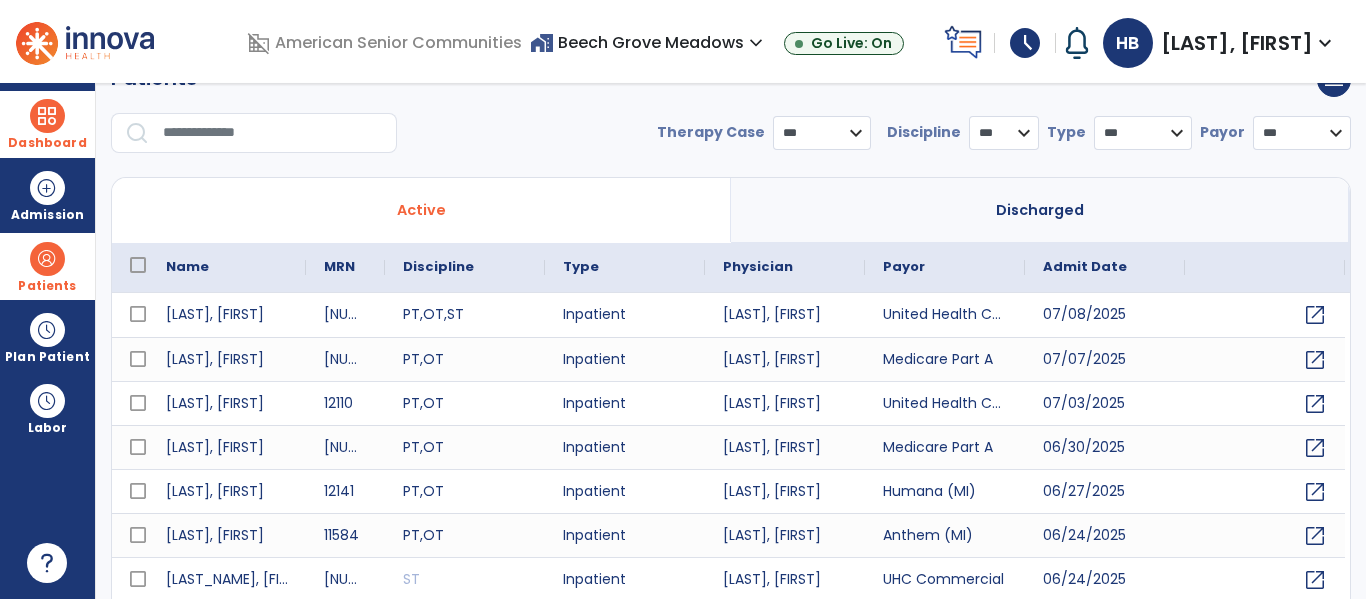 click at bounding box center [273, 133] 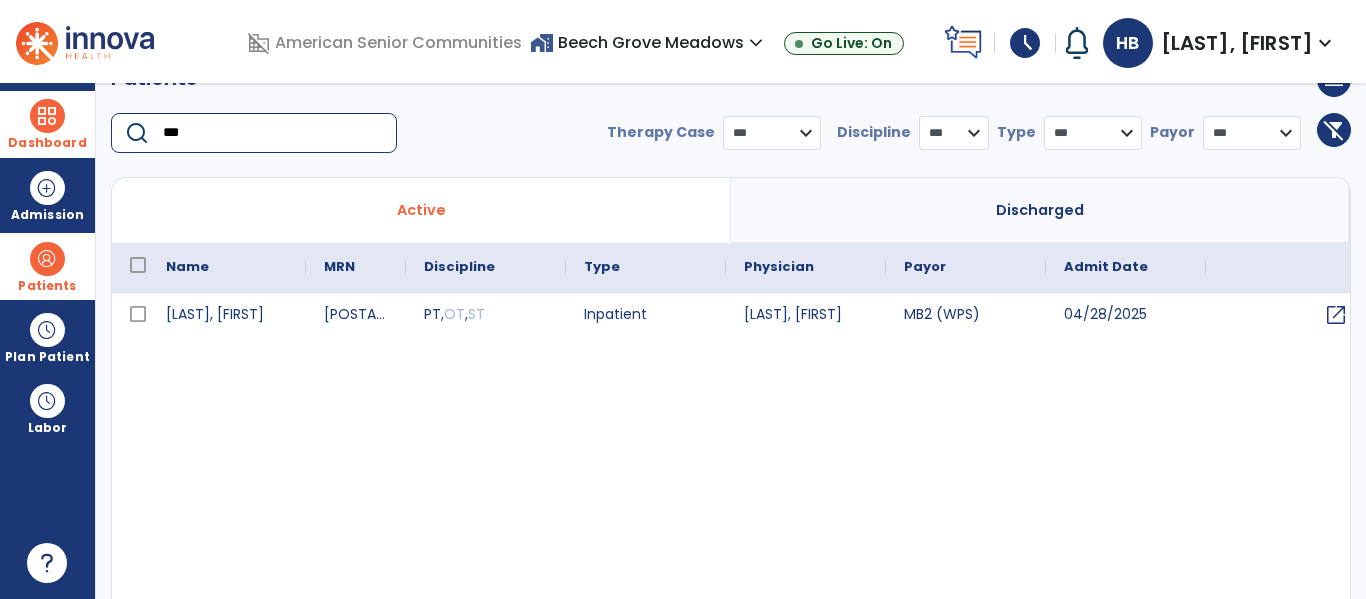 type on "***" 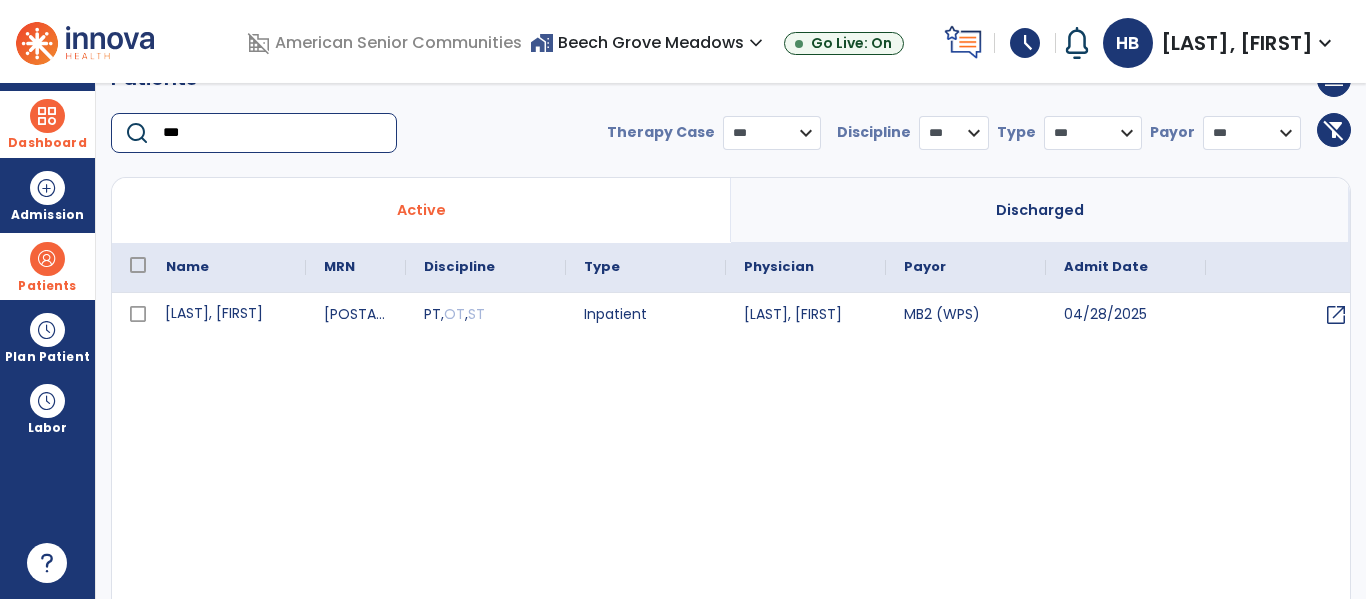 click on "[LAST], [FIRST]" at bounding box center [227, 315] 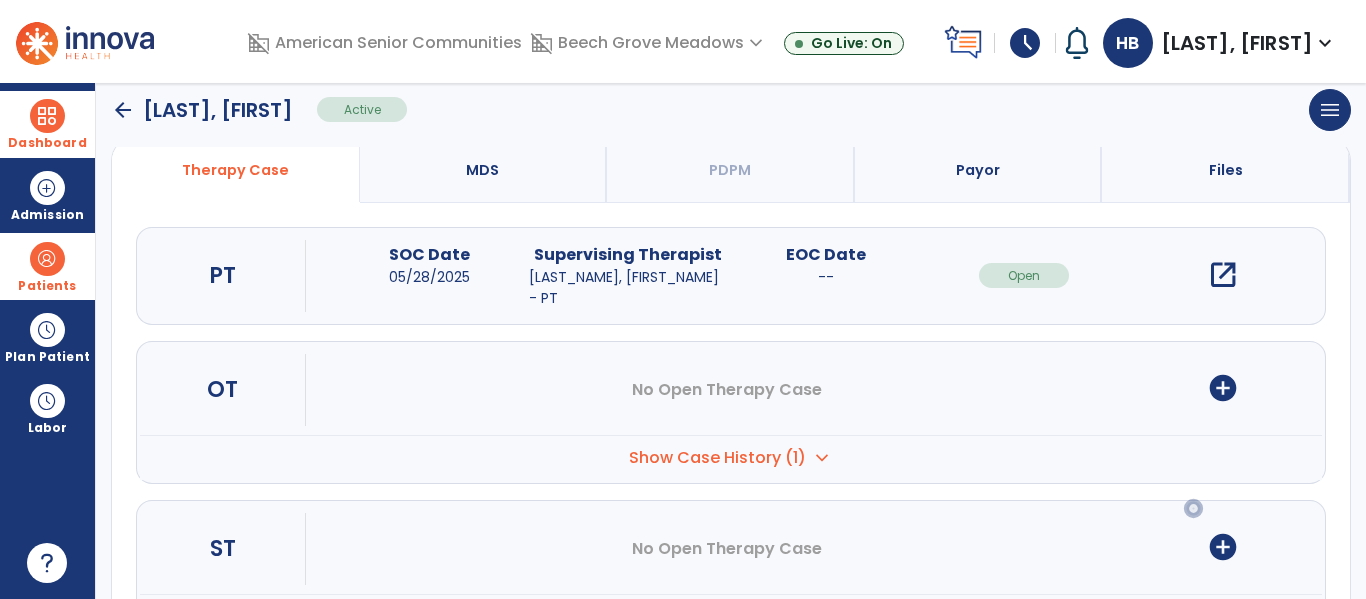 scroll, scrollTop: 163, scrollLeft: 0, axis: vertical 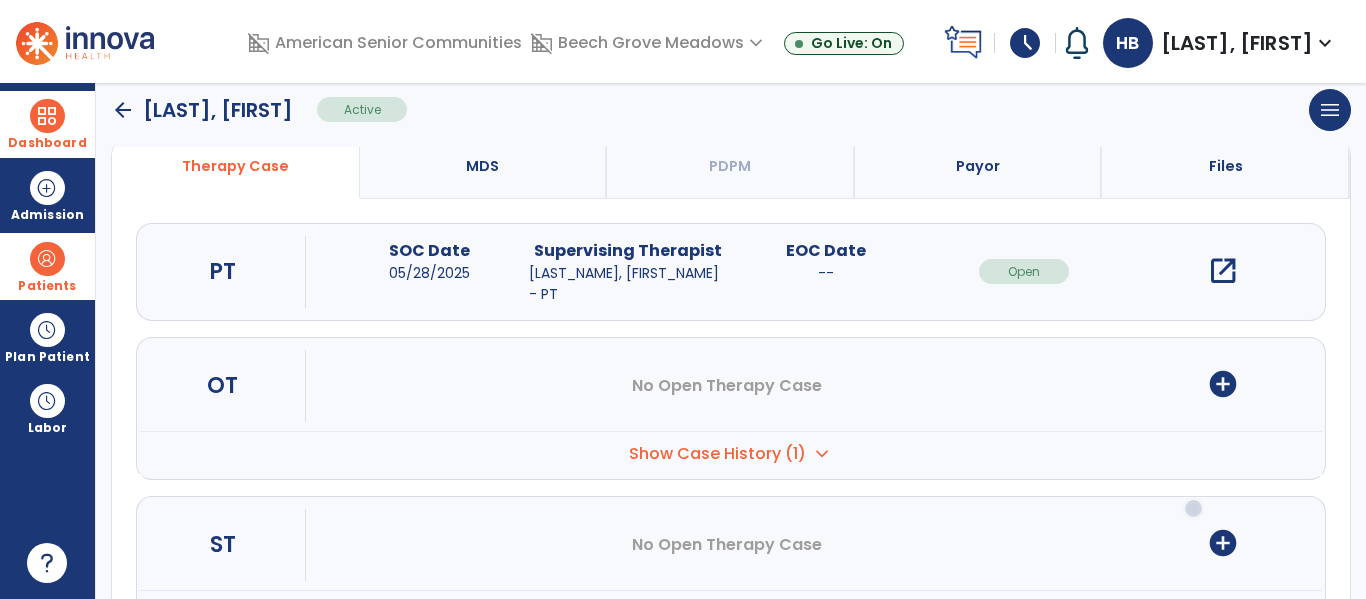 click on "Files" at bounding box center (484, 166) 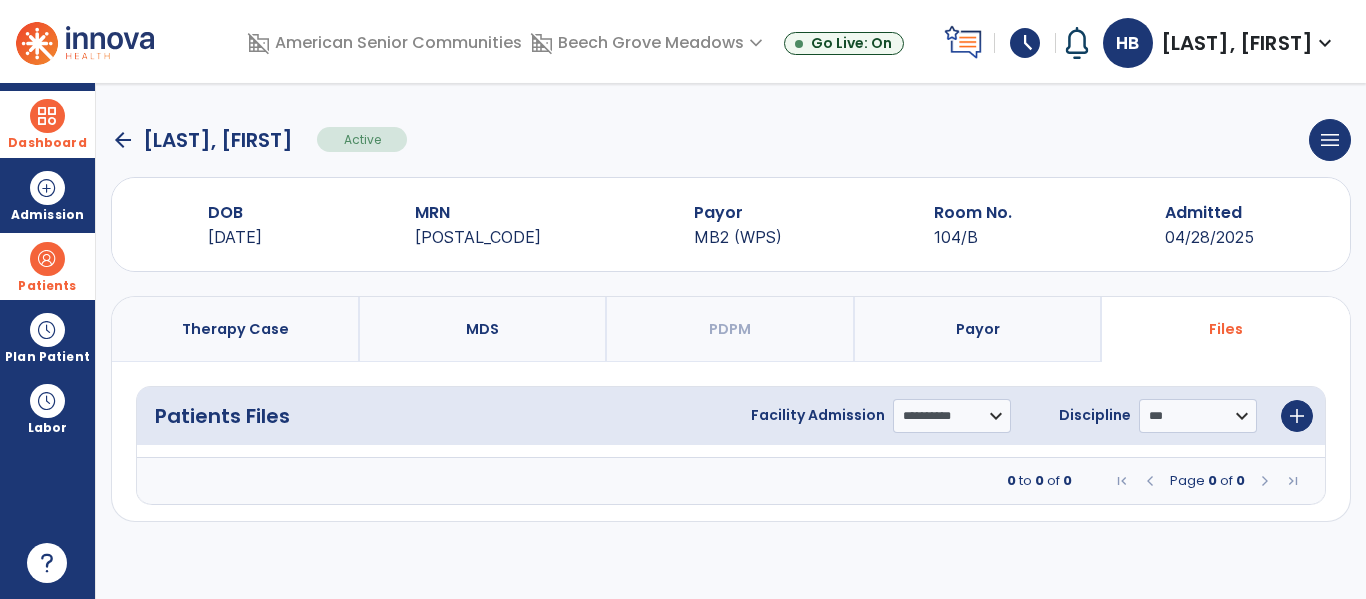 scroll, scrollTop: 0, scrollLeft: 0, axis: both 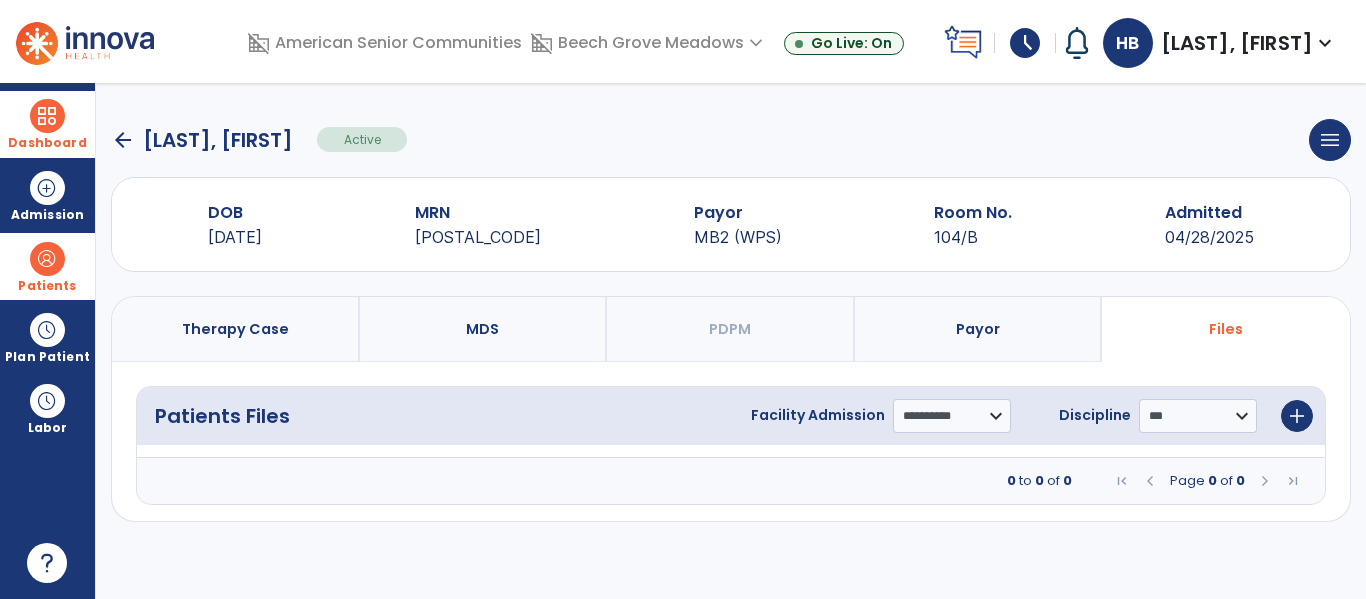 click on "Payor" at bounding box center [484, 329] 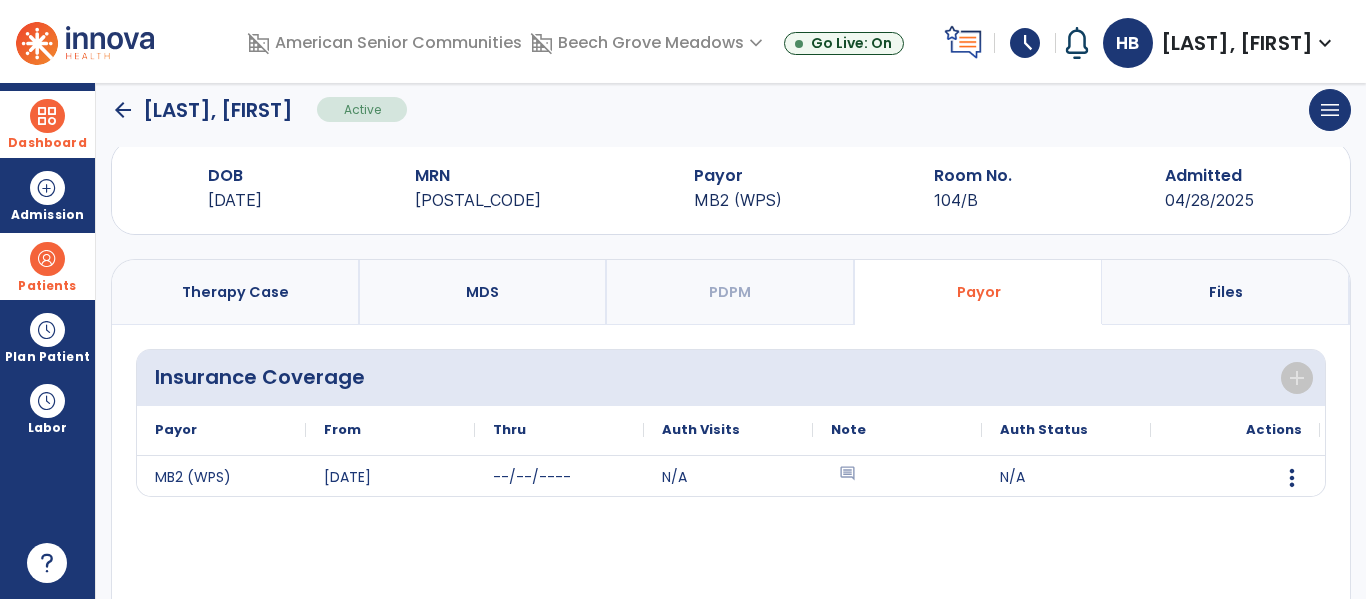 scroll, scrollTop: 38, scrollLeft: 0, axis: vertical 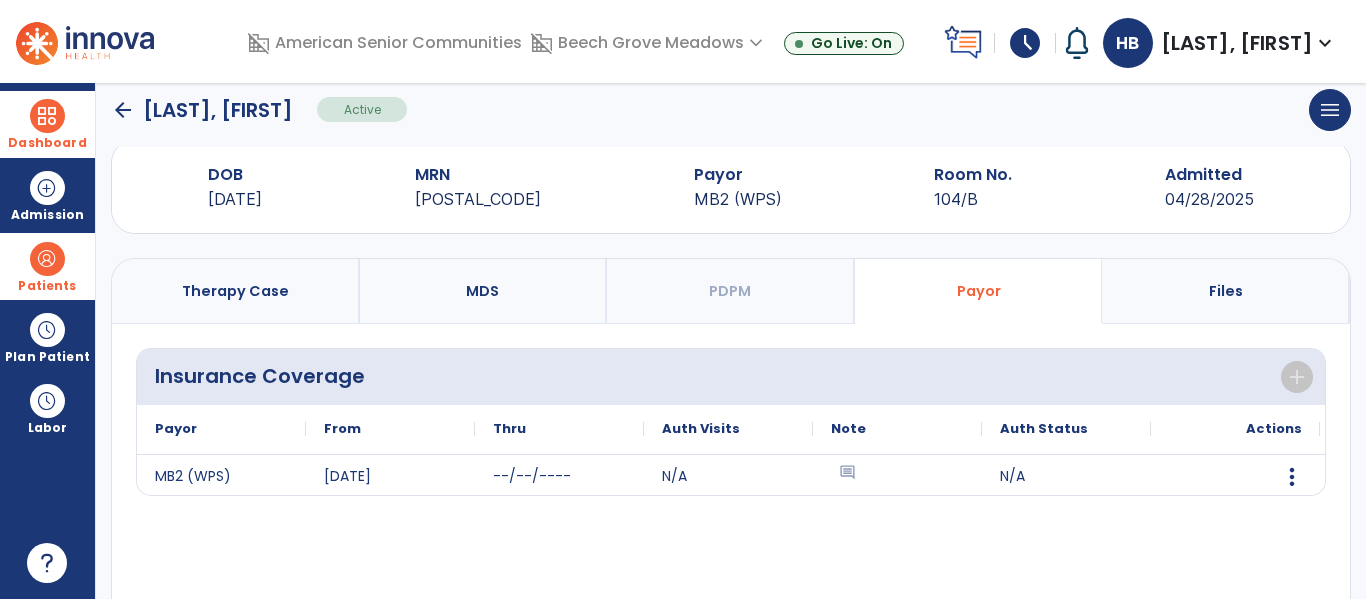 click on "MDS" at bounding box center [484, 291] 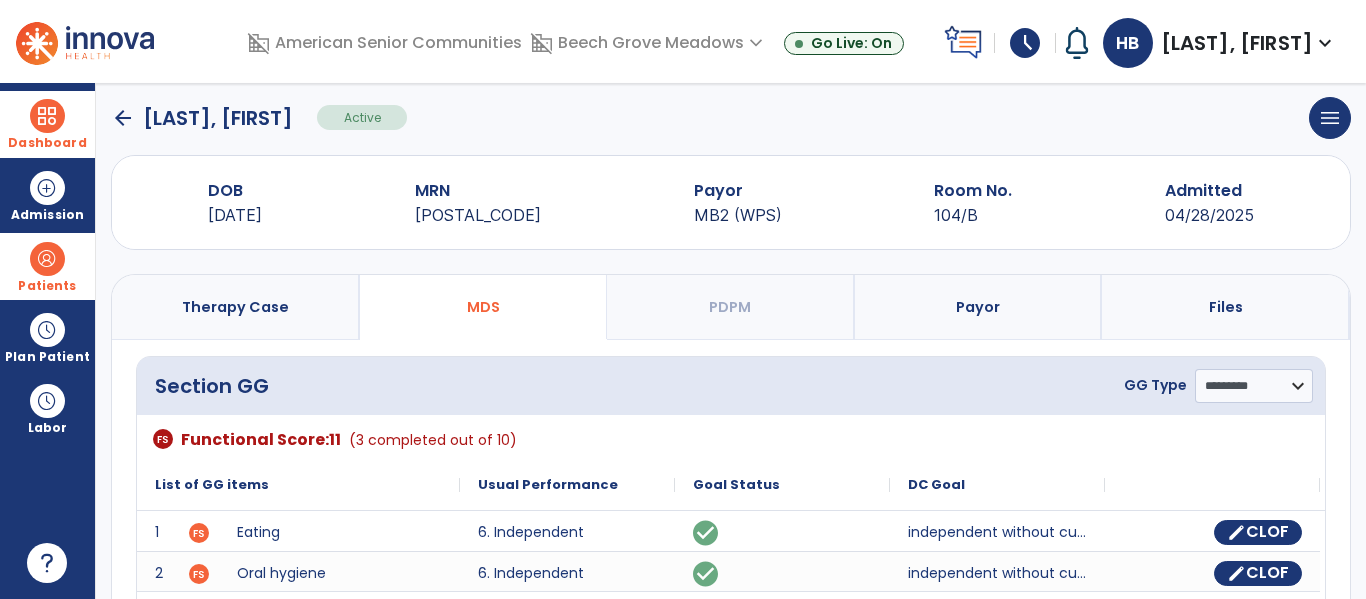 scroll, scrollTop: 0, scrollLeft: 0, axis: both 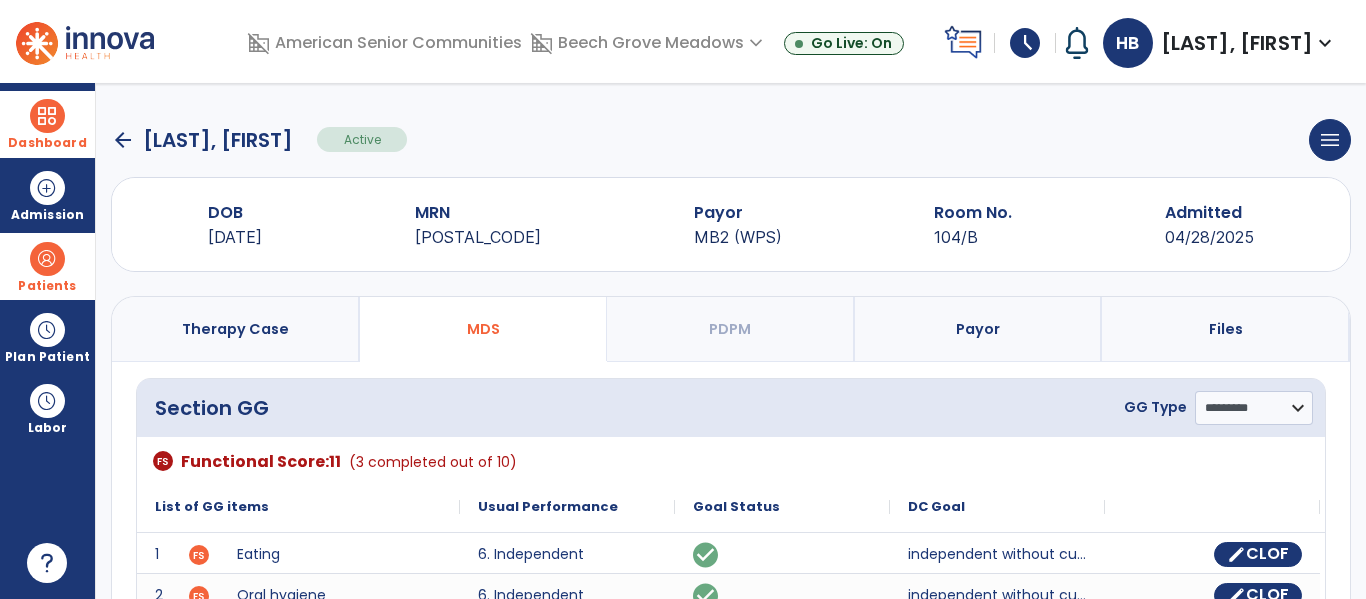 click on "Therapy Case" at bounding box center (235, 329) 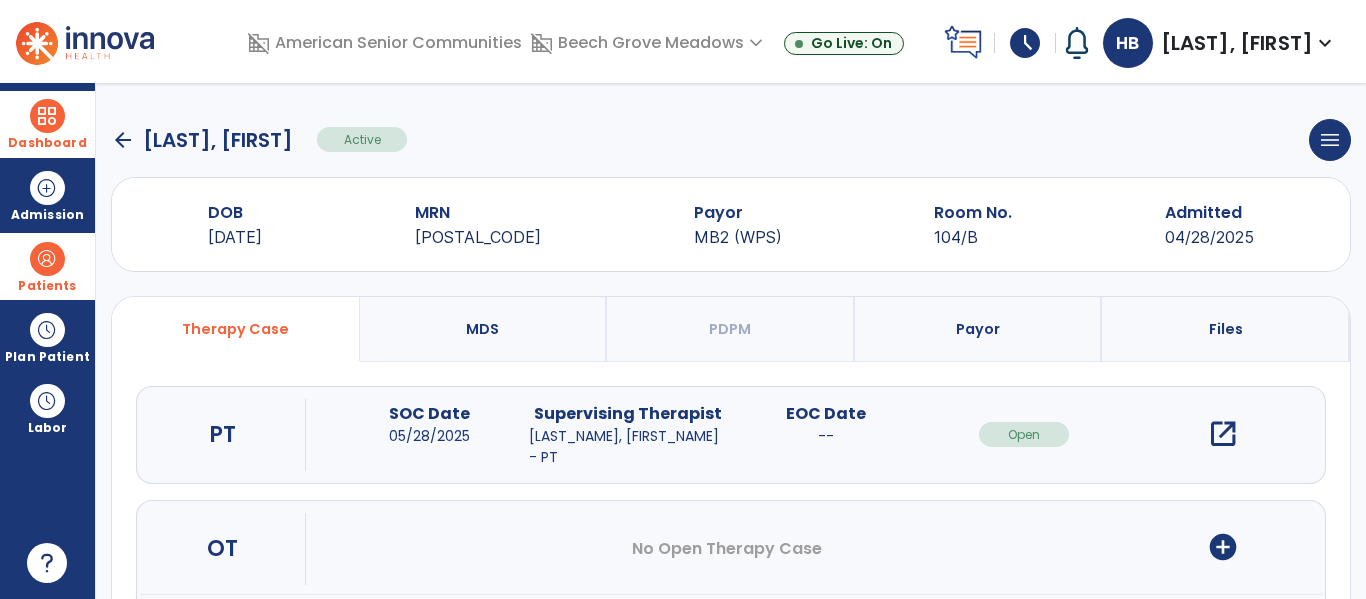 click on "open_in_new" at bounding box center (1223, 434) 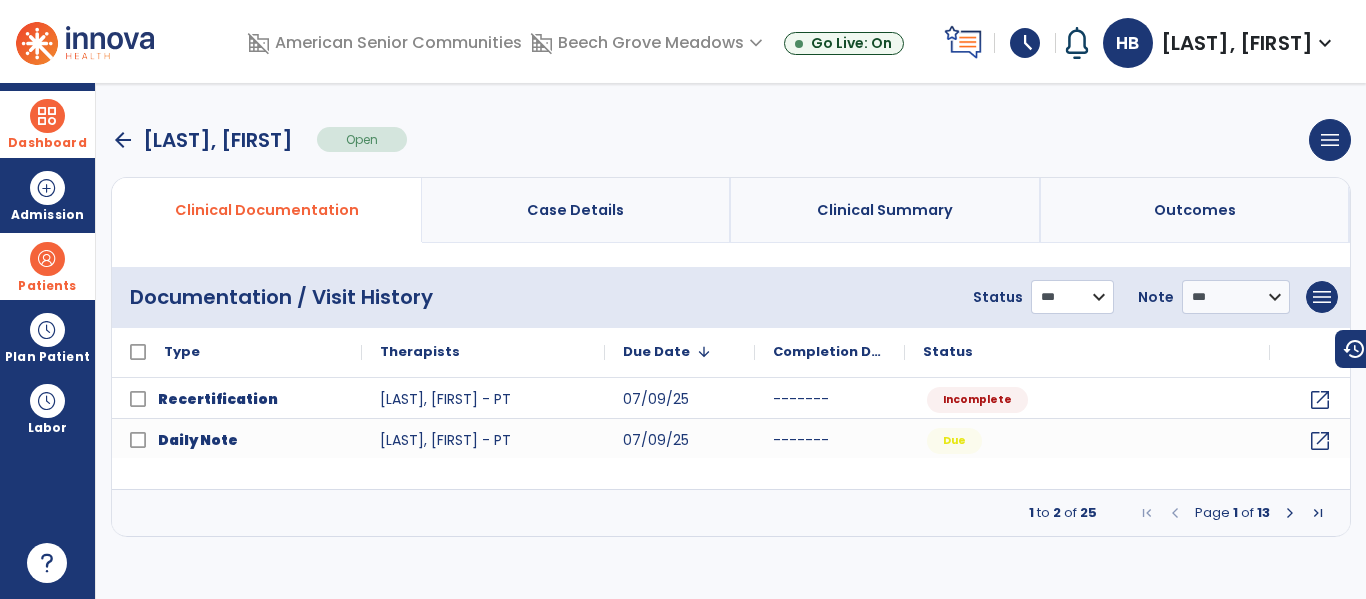 click on "**********" at bounding box center (1072, 297) 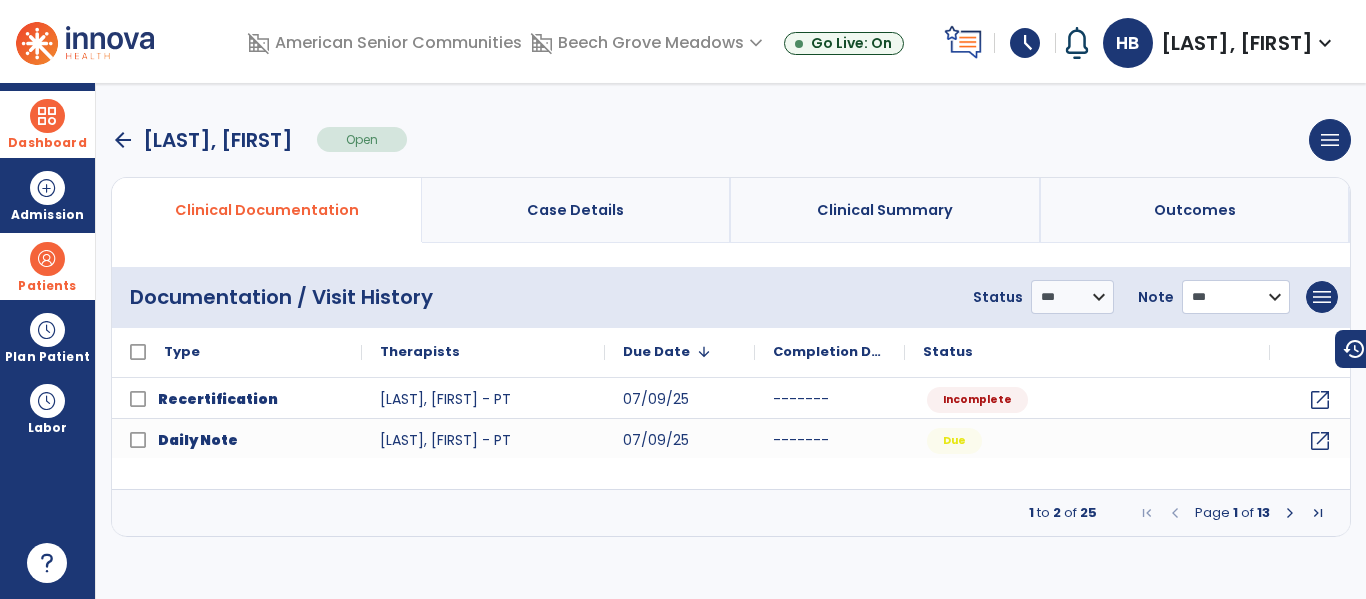 click on "**********" at bounding box center [1072, 297] 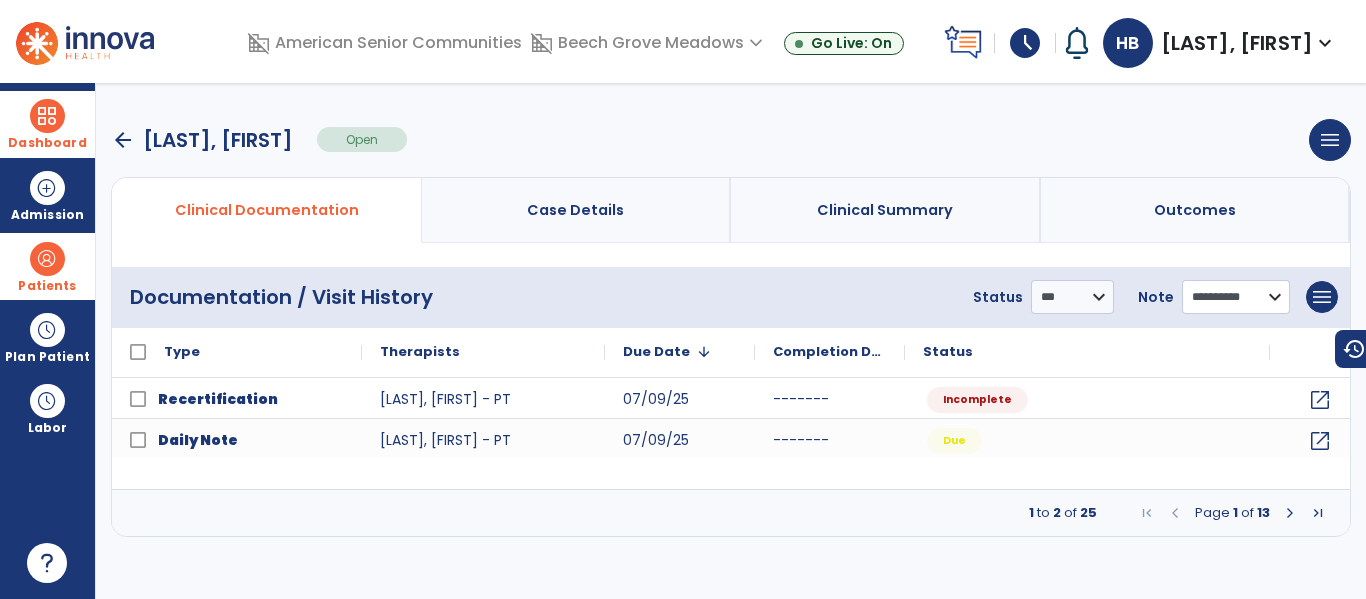 click on "**********" at bounding box center [1236, 297] 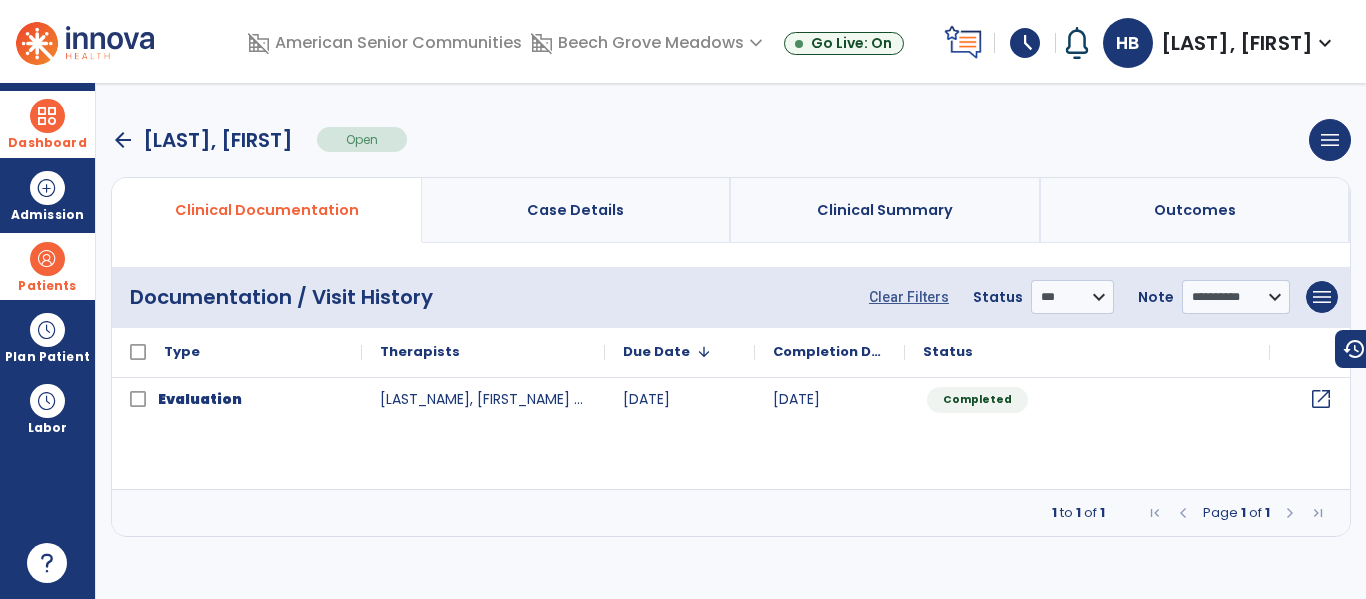 click on "open_in_new" at bounding box center [1321, 399] 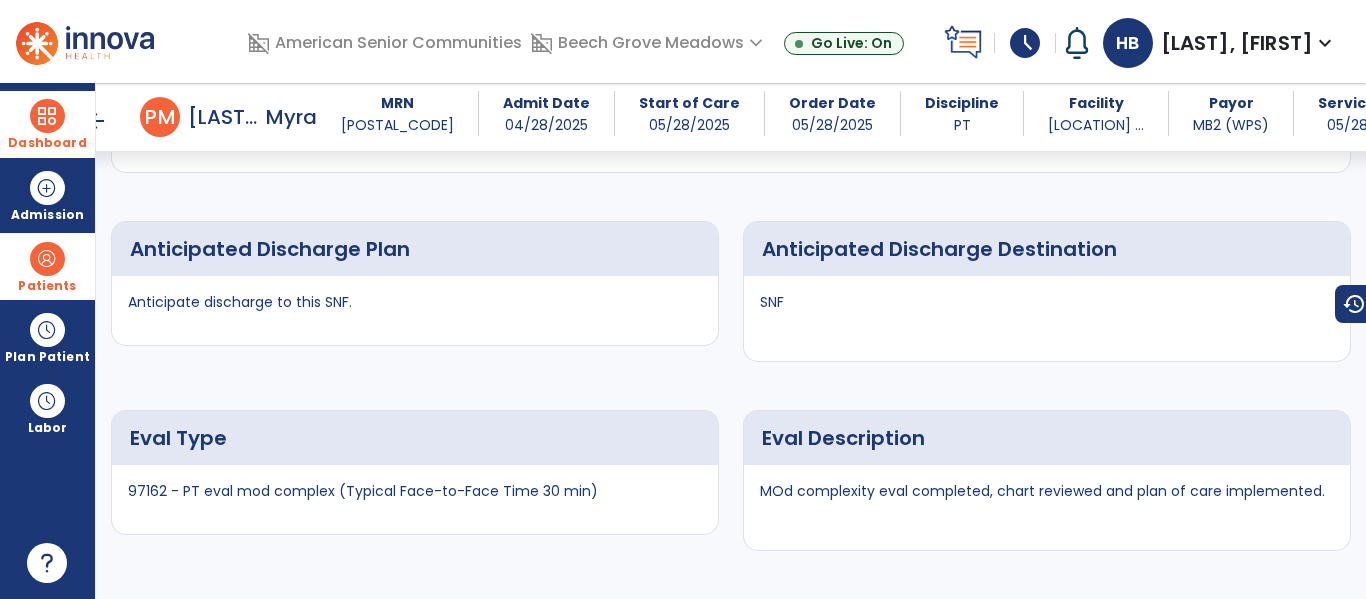 scroll, scrollTop: 5306, scrollLeft: 0, axis: vertical 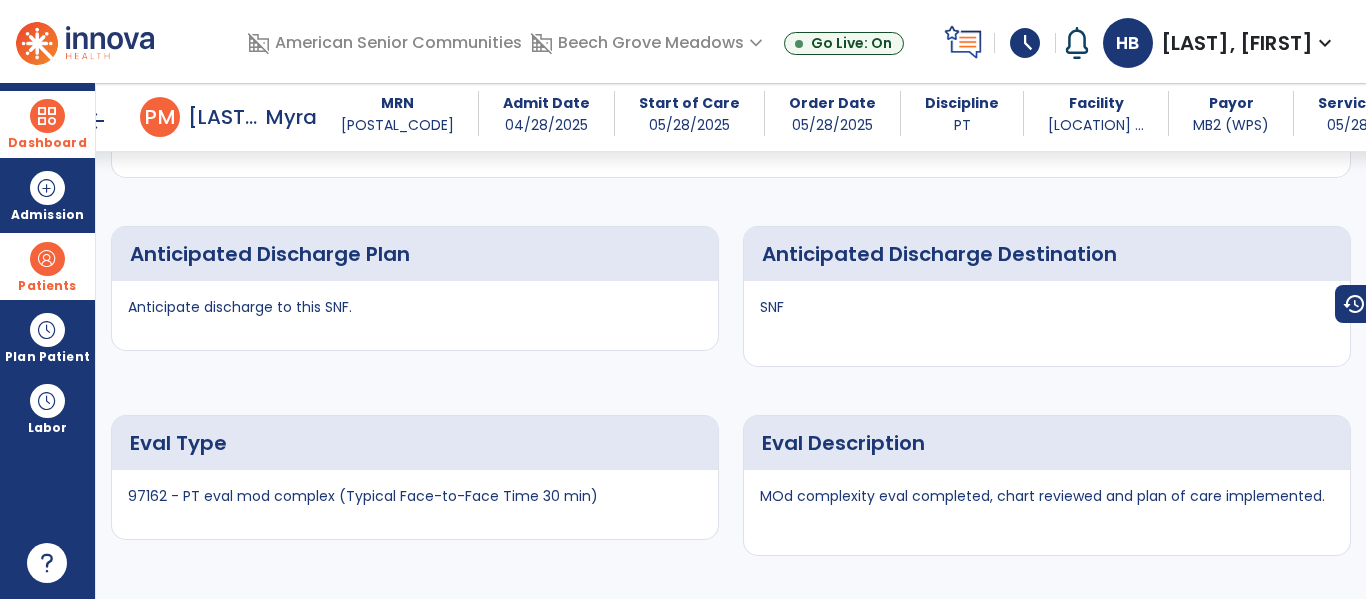 click at bounding box center [47, 116] 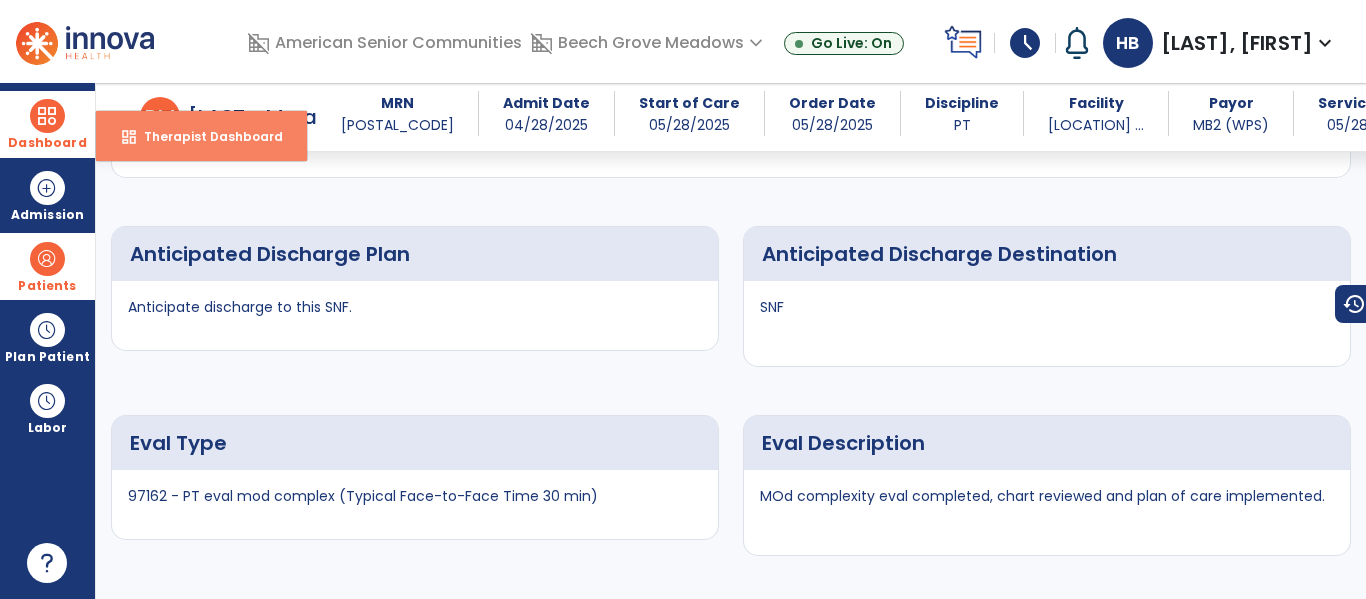 click on "Therapist Dashboard" at bounding box center [205, 136] 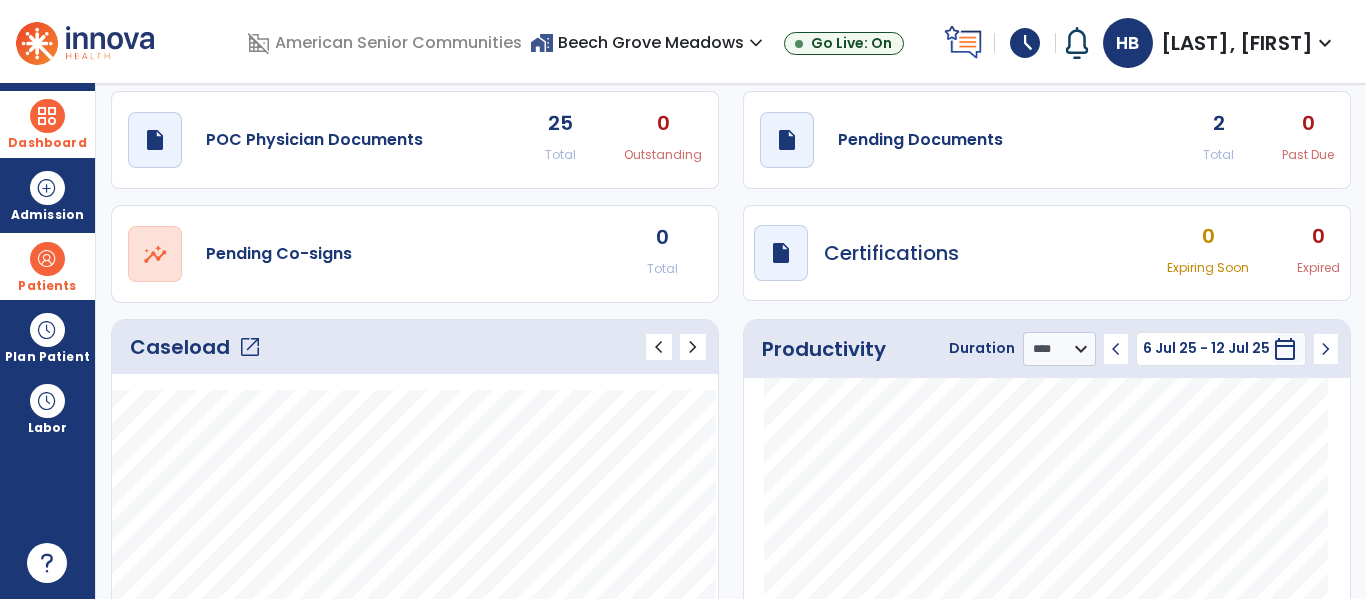 scroll, scrollTop: 0, scrollLeft: 0, axis: both 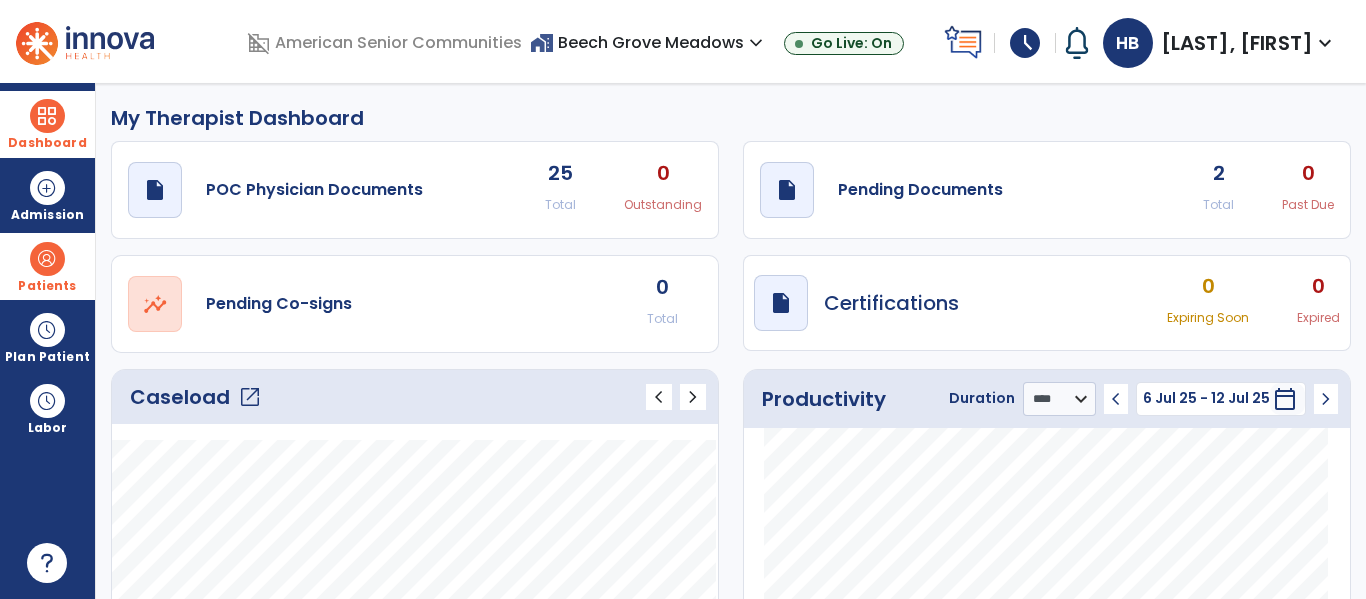 click on "open_in_new" at bounding box center [250, 397] 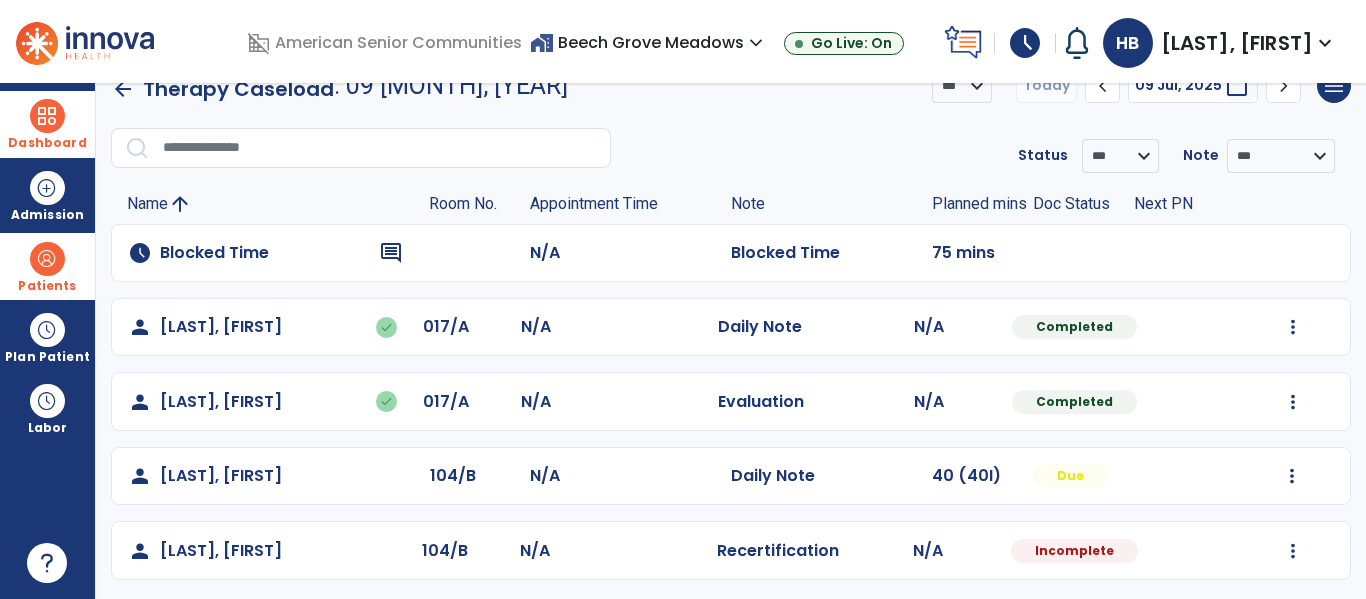 scroll, scrollTop: 40, scrollLeft: 0, axis: vertical 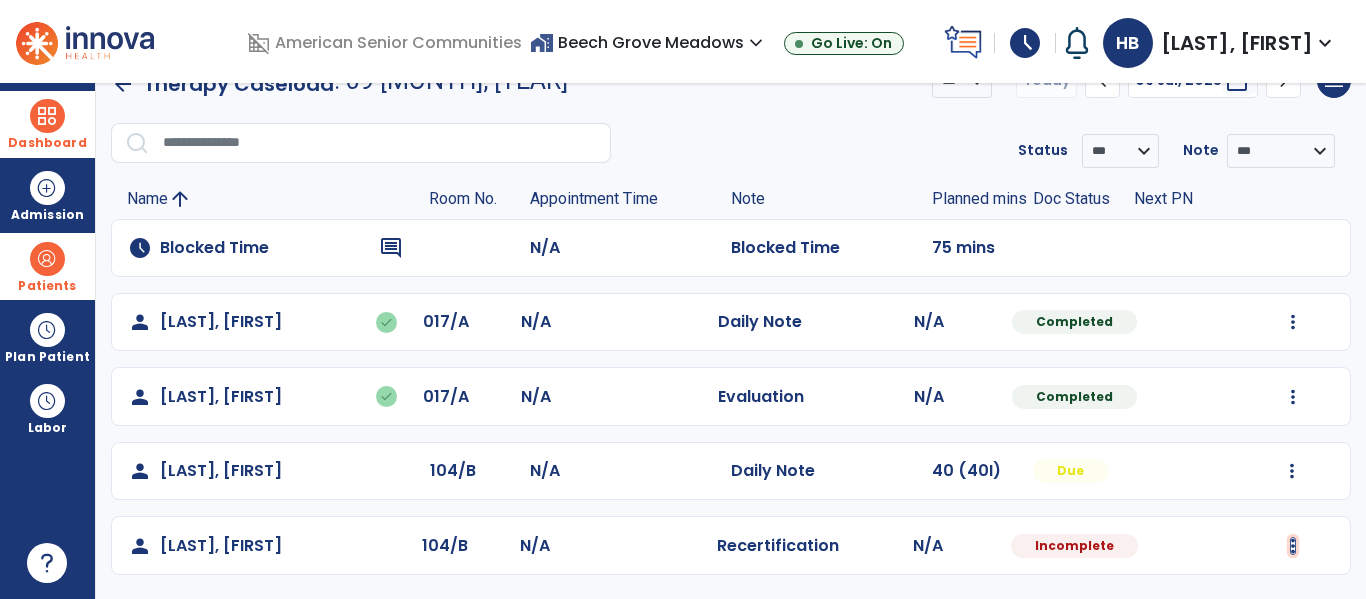 click at bounding box center (1293, 322) 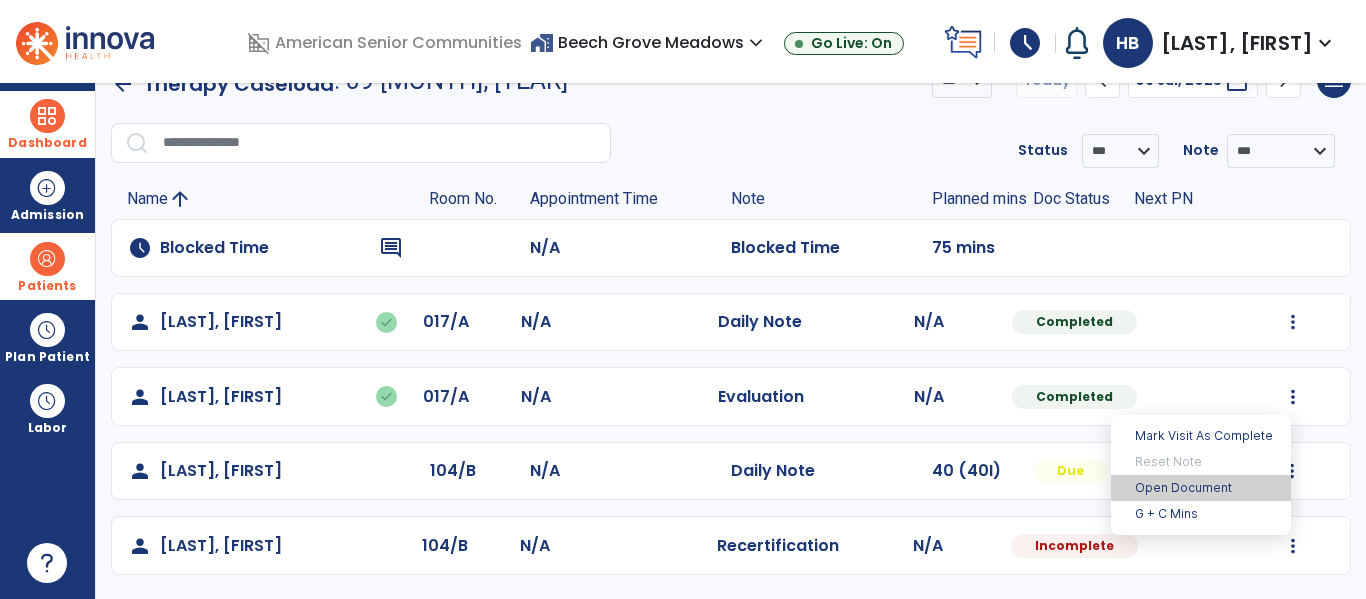 click on "Open Document" at bounding box center [1201, 488] 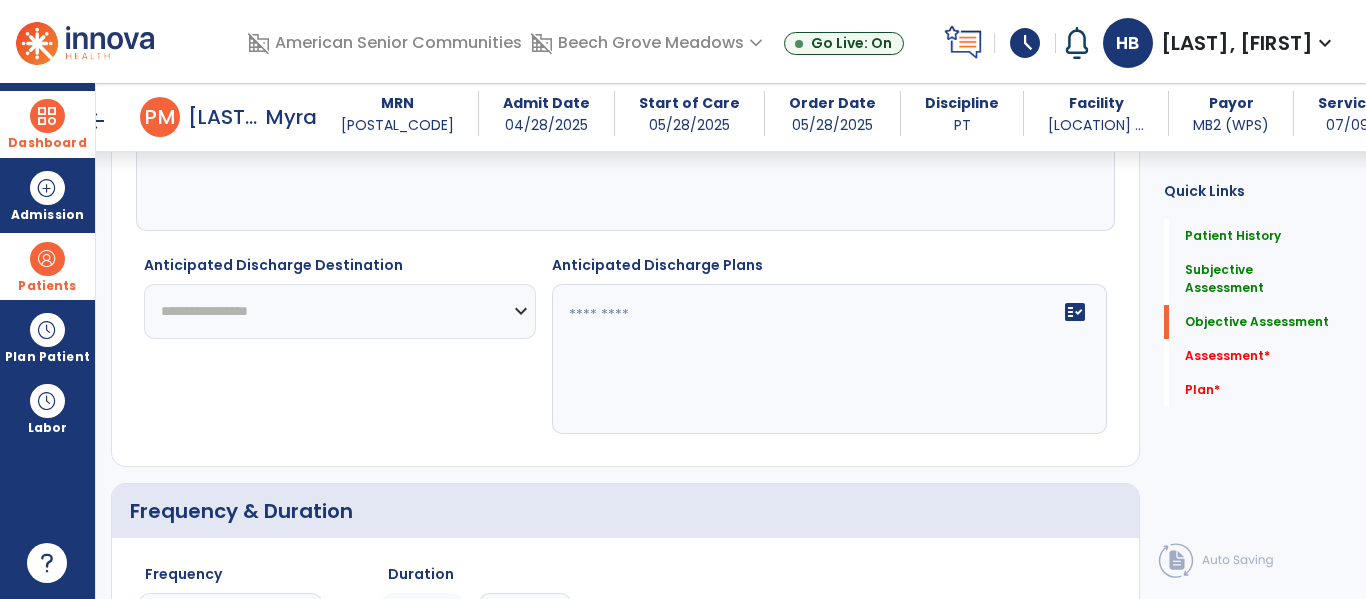 scroll, scrollTop: 2647, scrollLeft: 0, axis: vertical 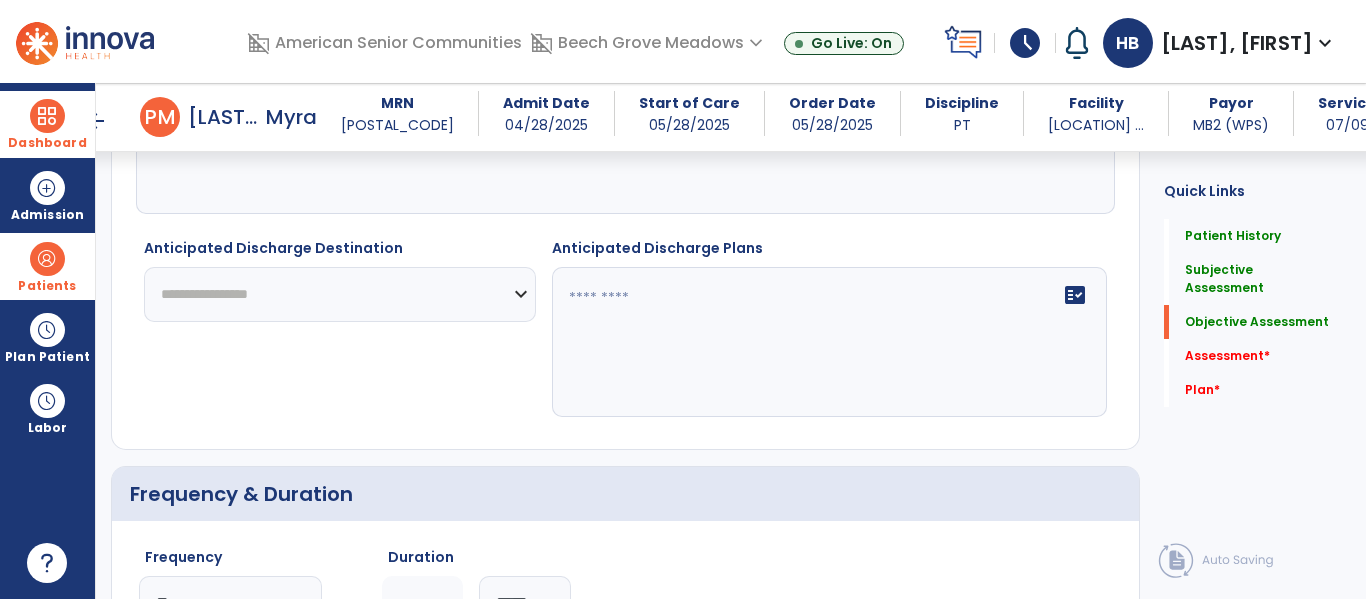 click on "**********" at bounding box center (340, 294) 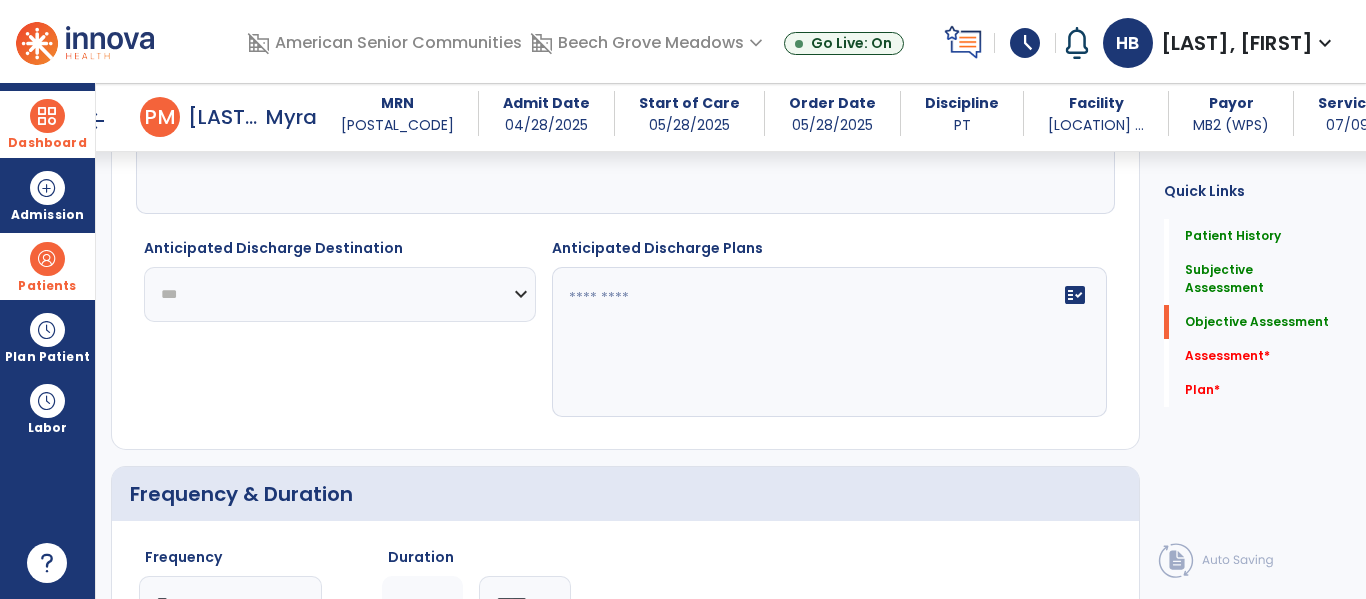 click on "**********" at bounding box center (340, 294) 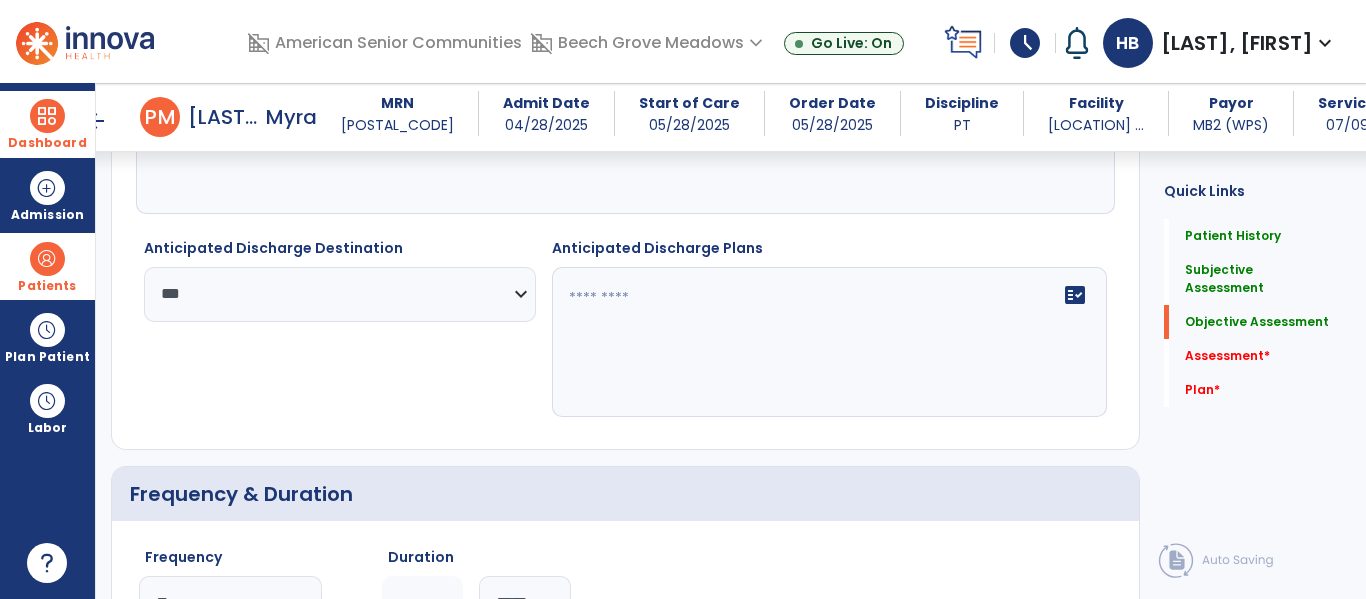 click on "fact_check" at bounding box center [1075, 295] 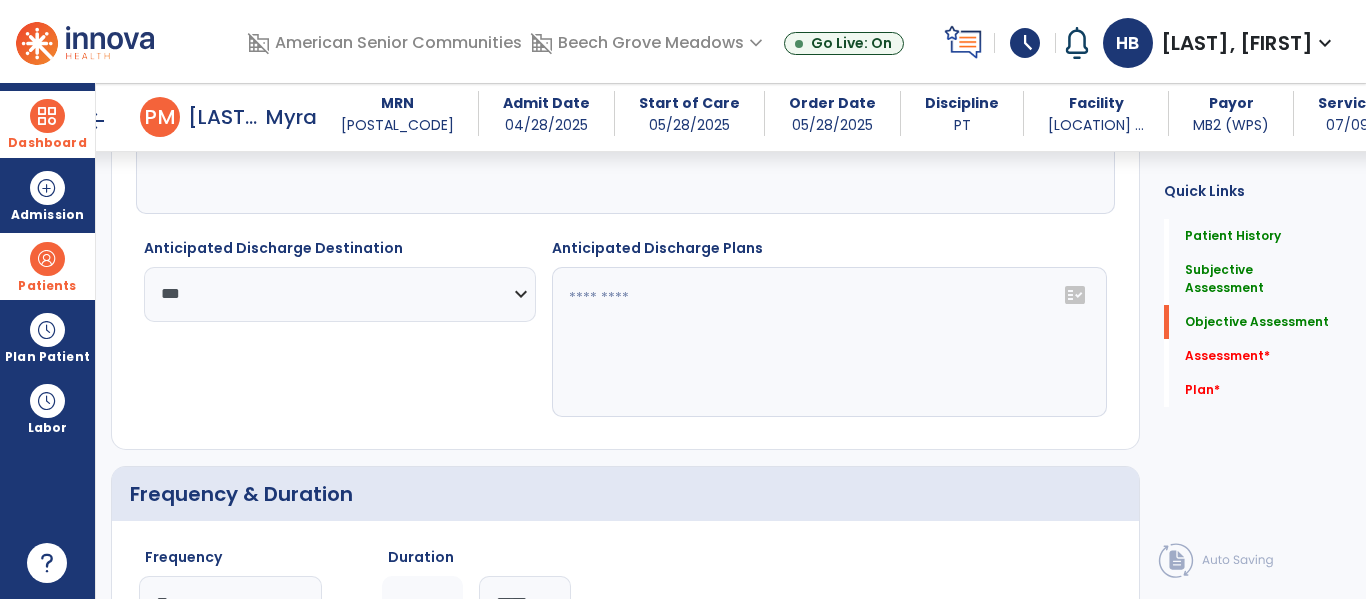 click on "fact_check" at bounding box center (1075, 295) 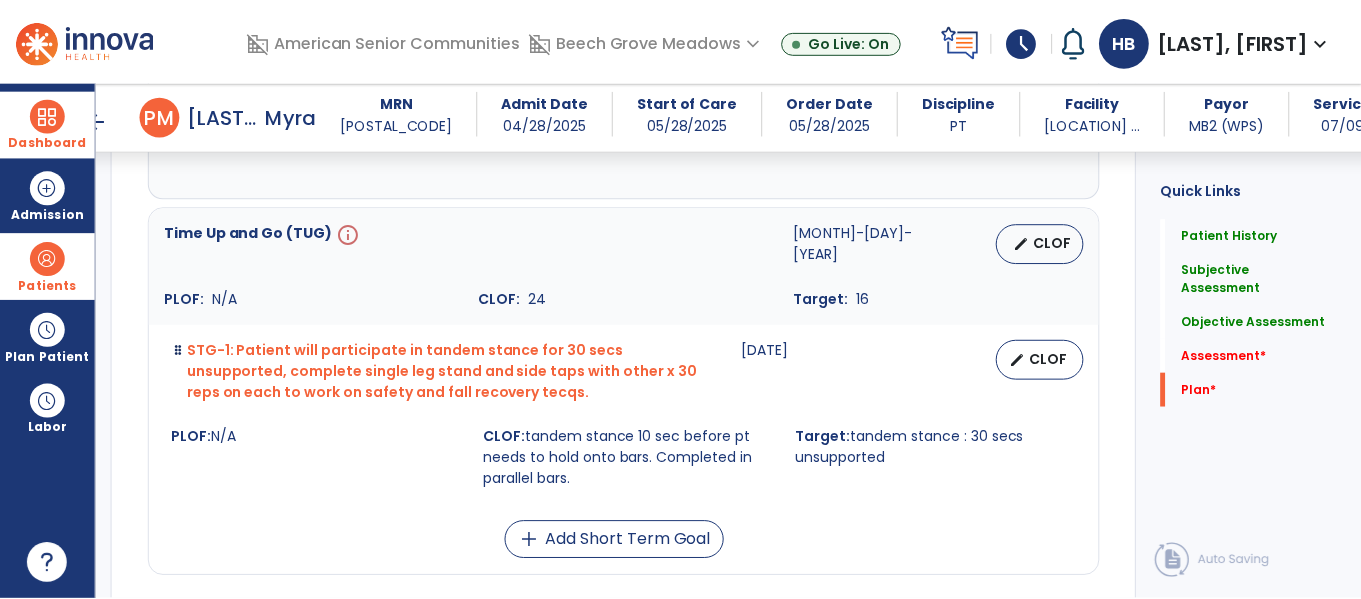 scroll, scrollTop: 4174, scrollLeft: 0, axis: vertical 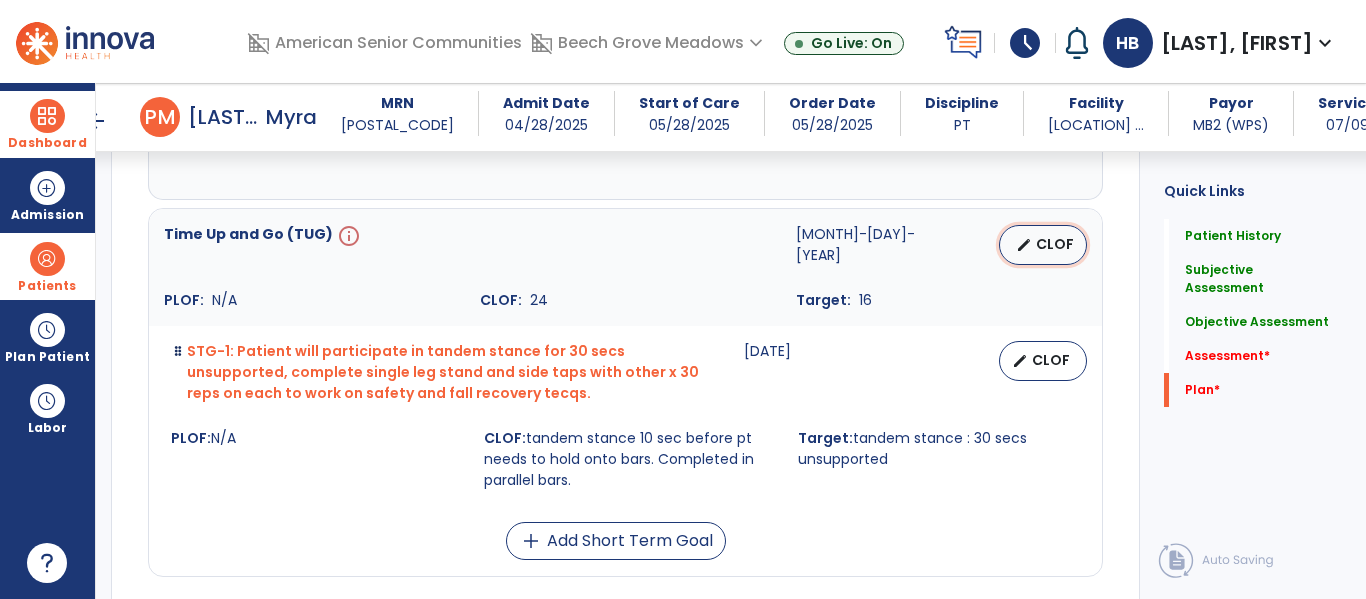 click on "CLOF" at bounding box center (1055, 244) 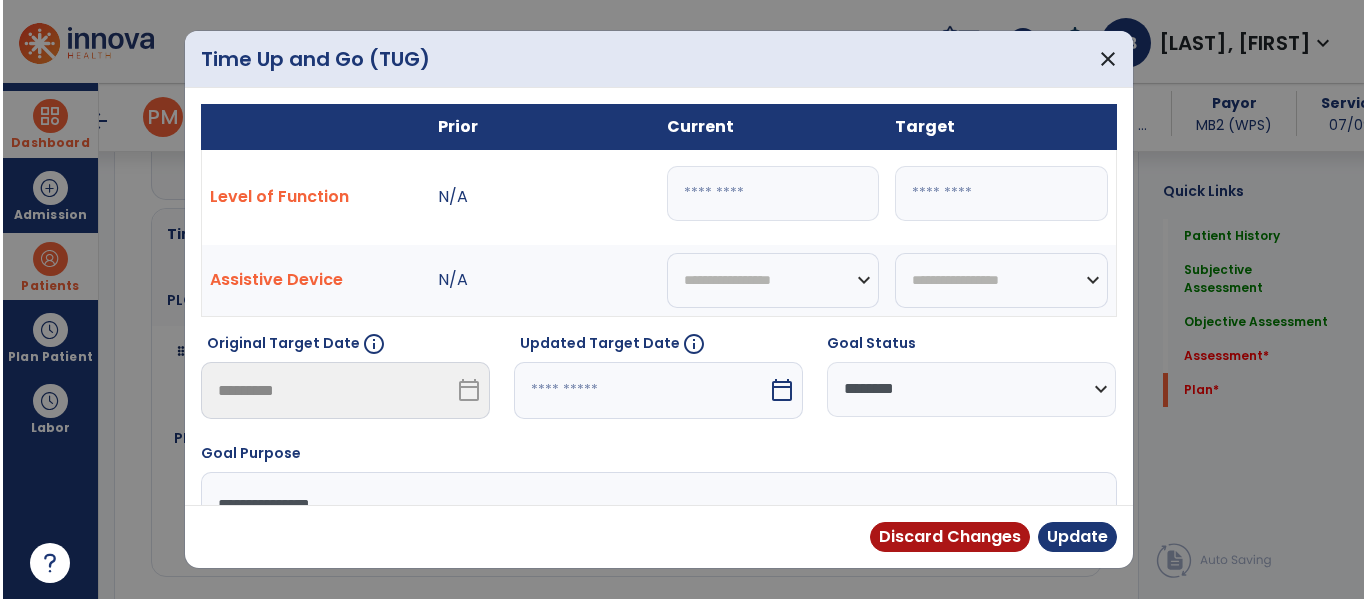 scroll, scrollTop: 4174, scrollLeft: 0, axis: vertical 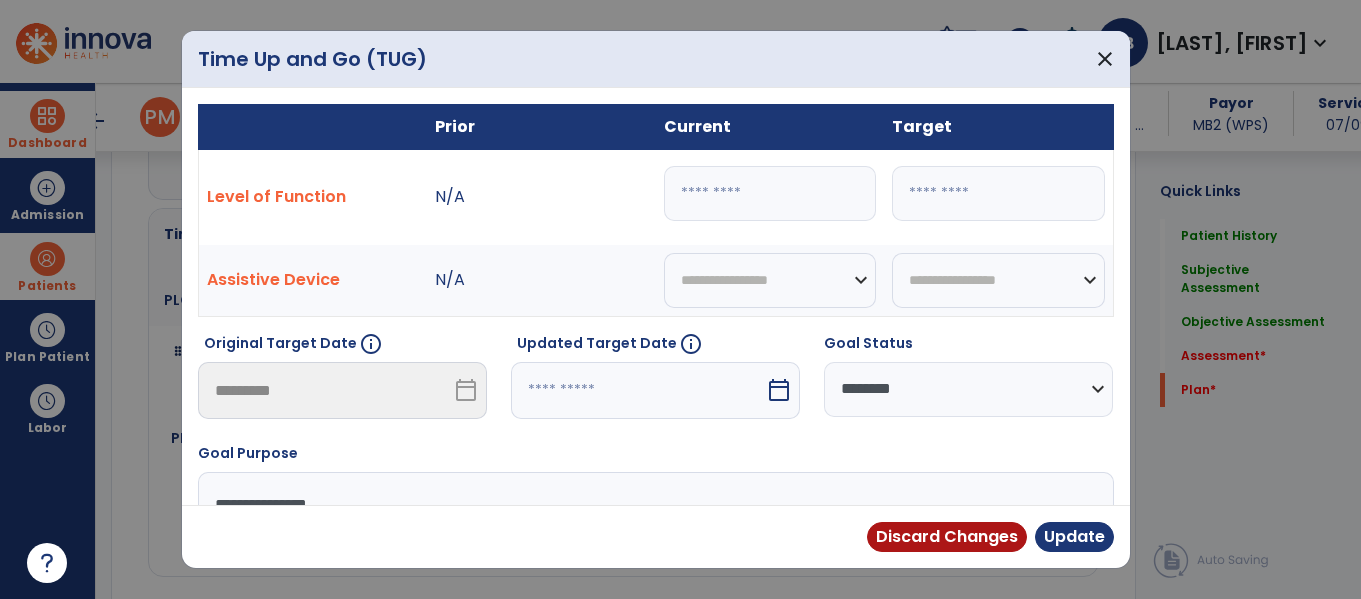 click on "**" at bounding box center [770, 193] 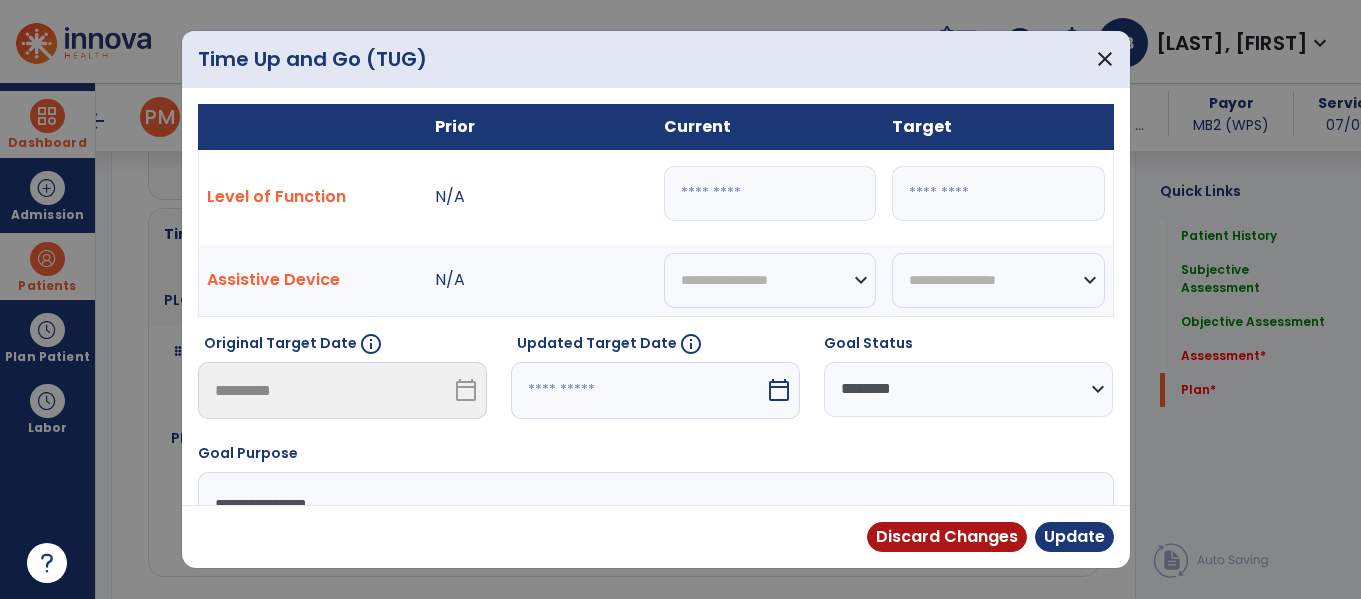 type on "*" 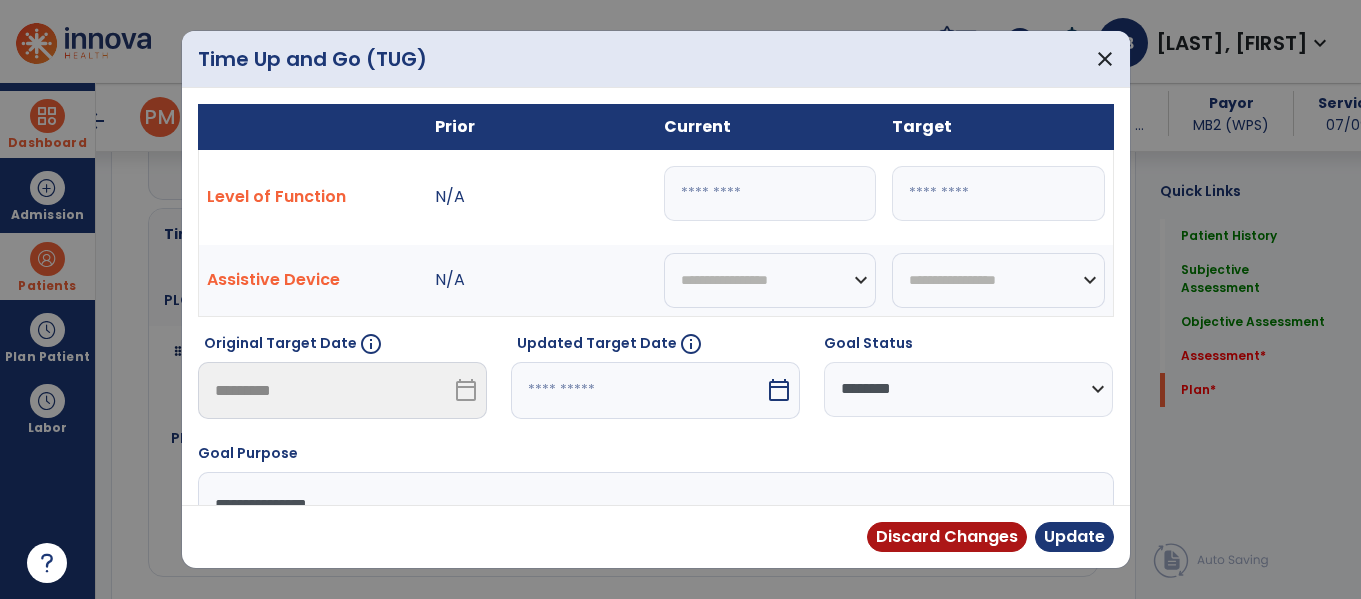 type on "**" 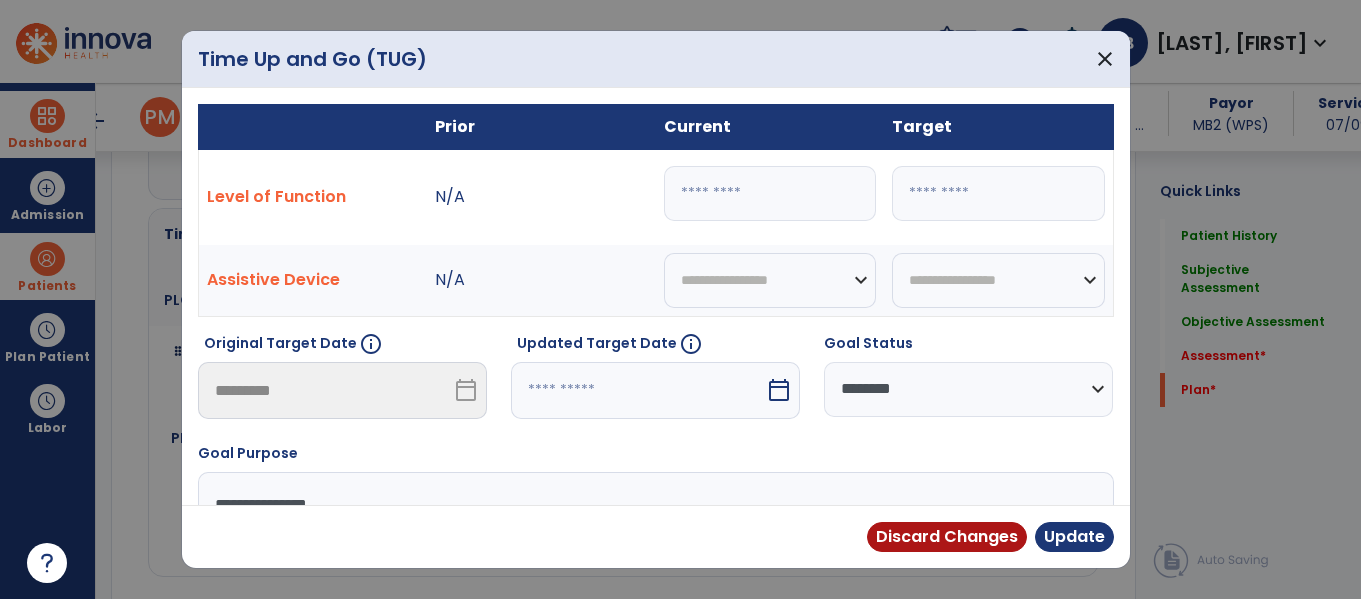 select on "********" 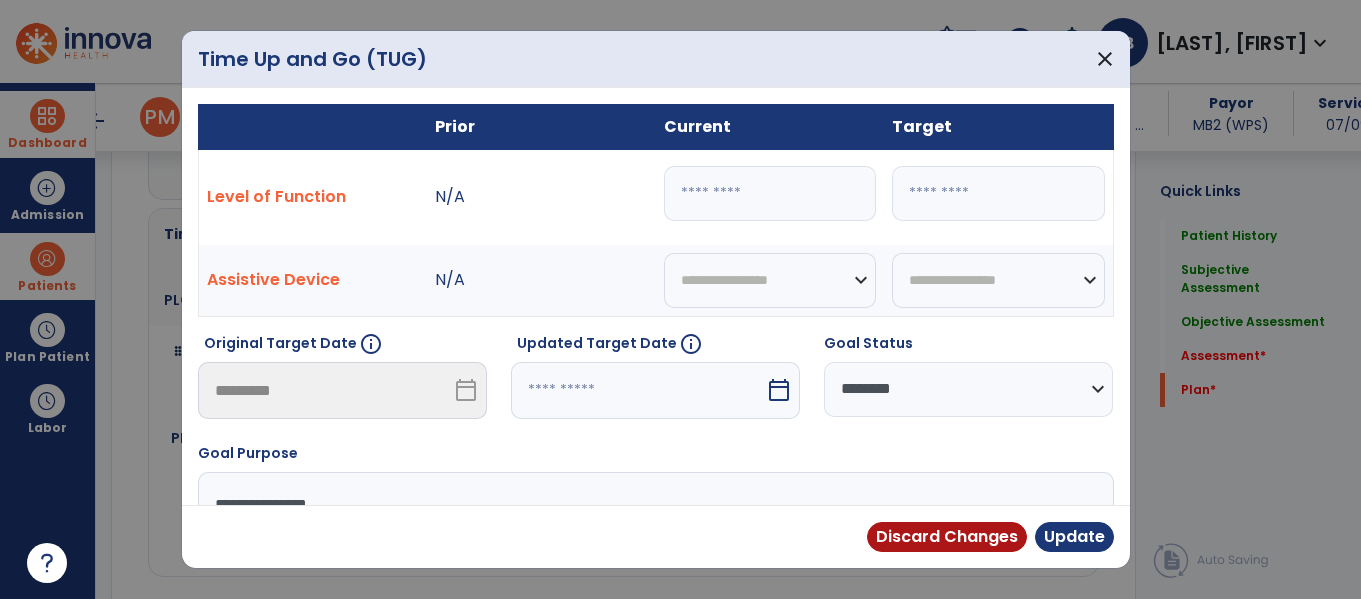 click on "**********" at bounding box center (968, 389) 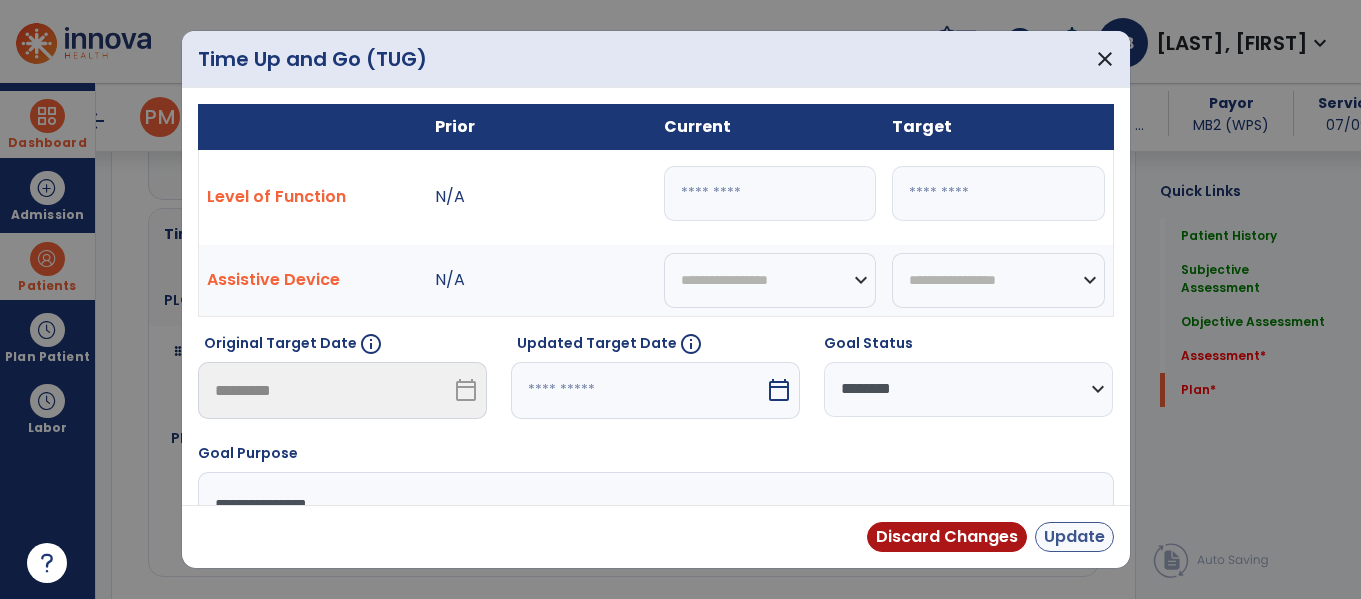 click on "Update" at bounding box center [1074, 537] 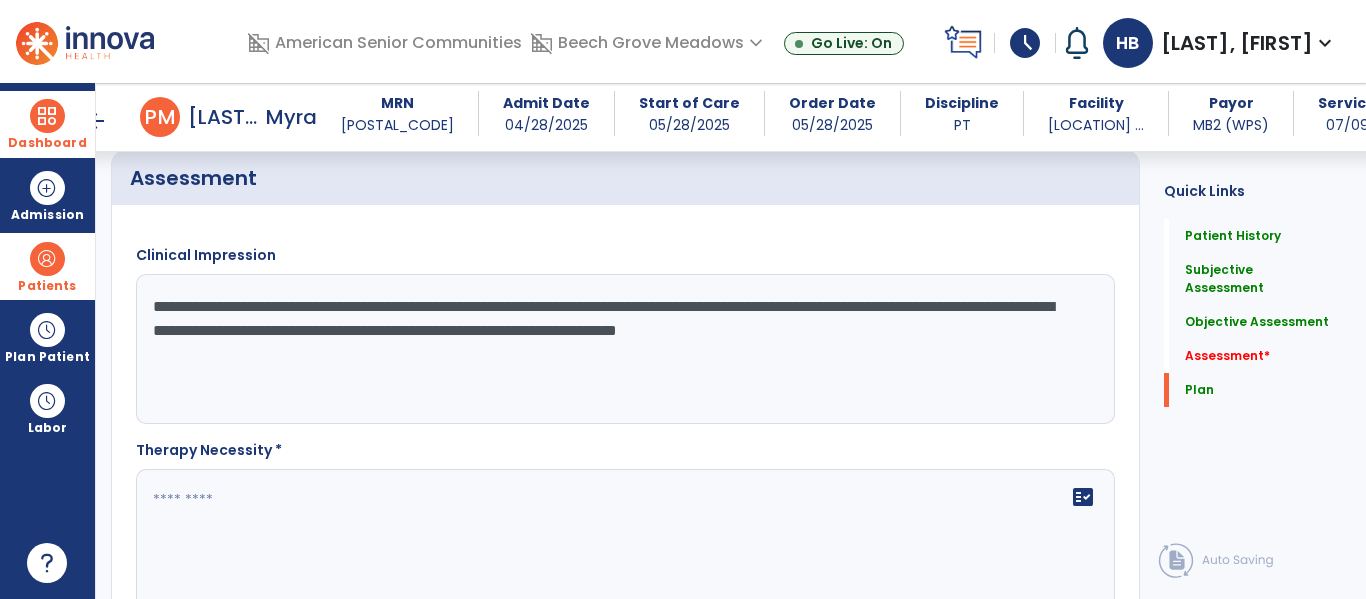 scroll, scrollTop: 1658, scrollLeft: 0, axis: vertical 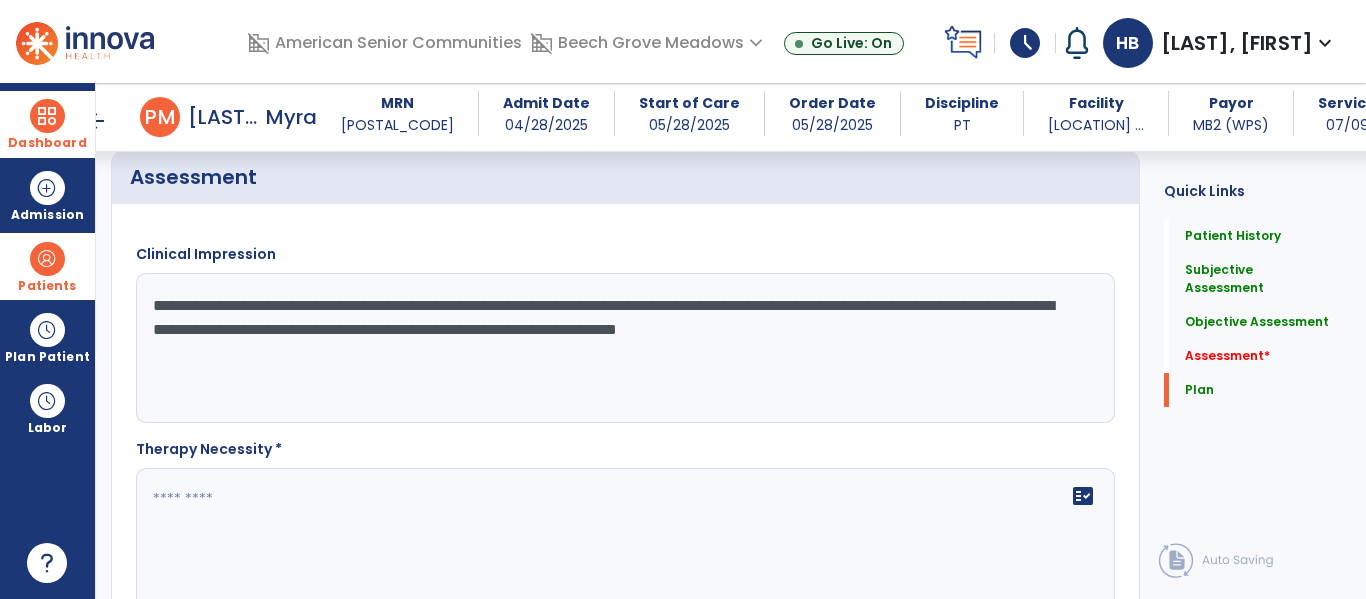 click on "**********" at bounding box center [623, 348] 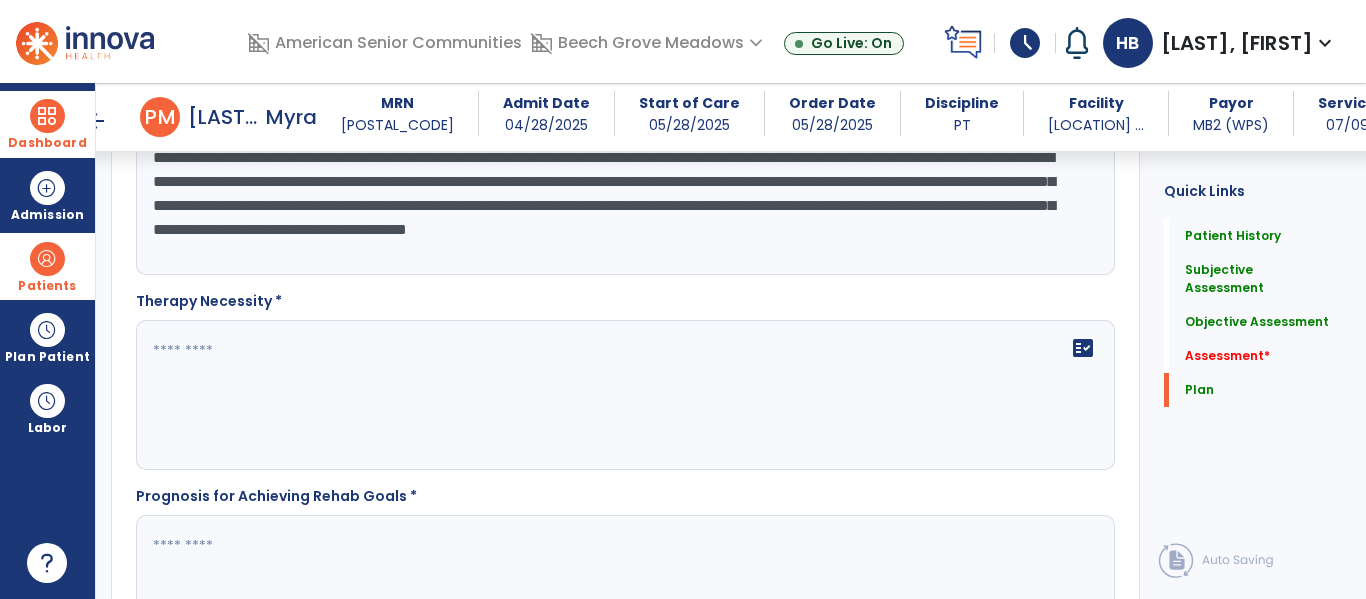 scroll, scrollTop: 1812, scrollLeft: 0, axis: vertical 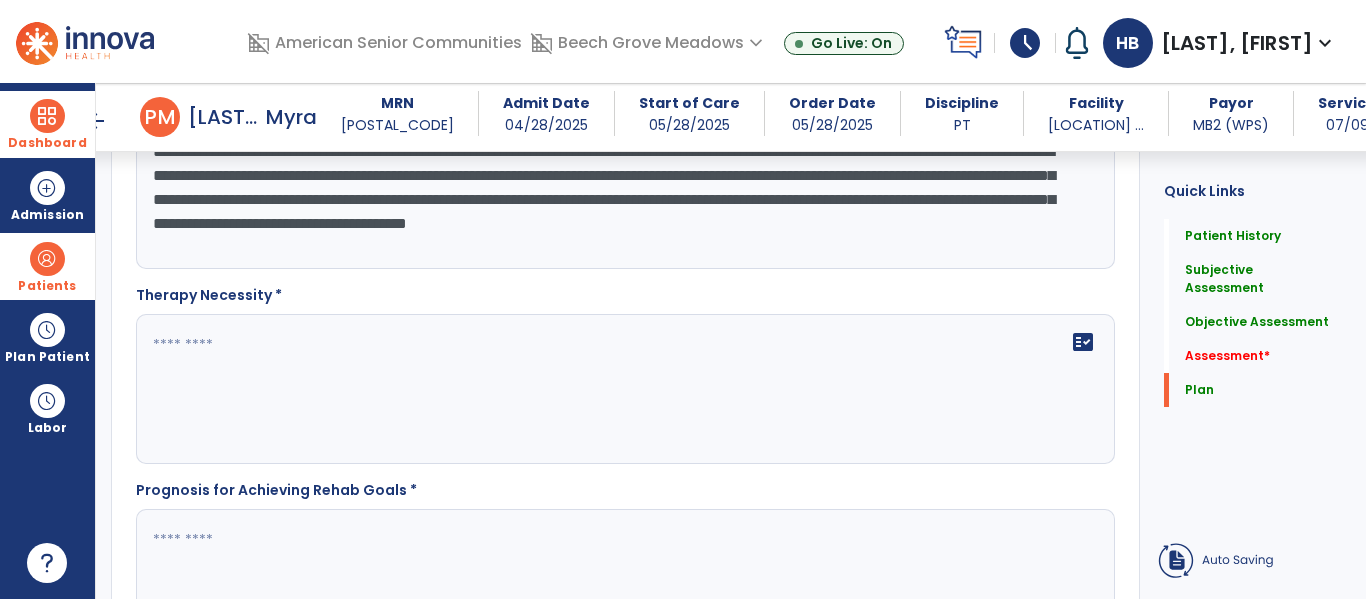 type on "**********" 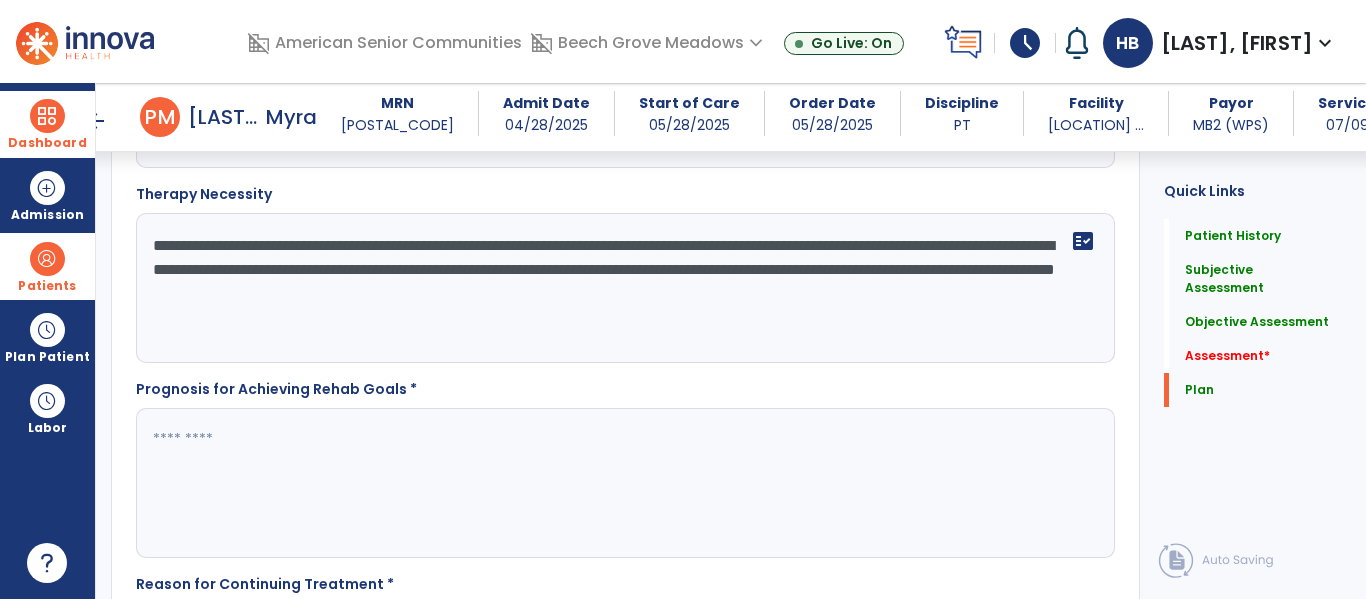 scroll, scrollTop: 1917, scrollLeft: 0, axis: vertical 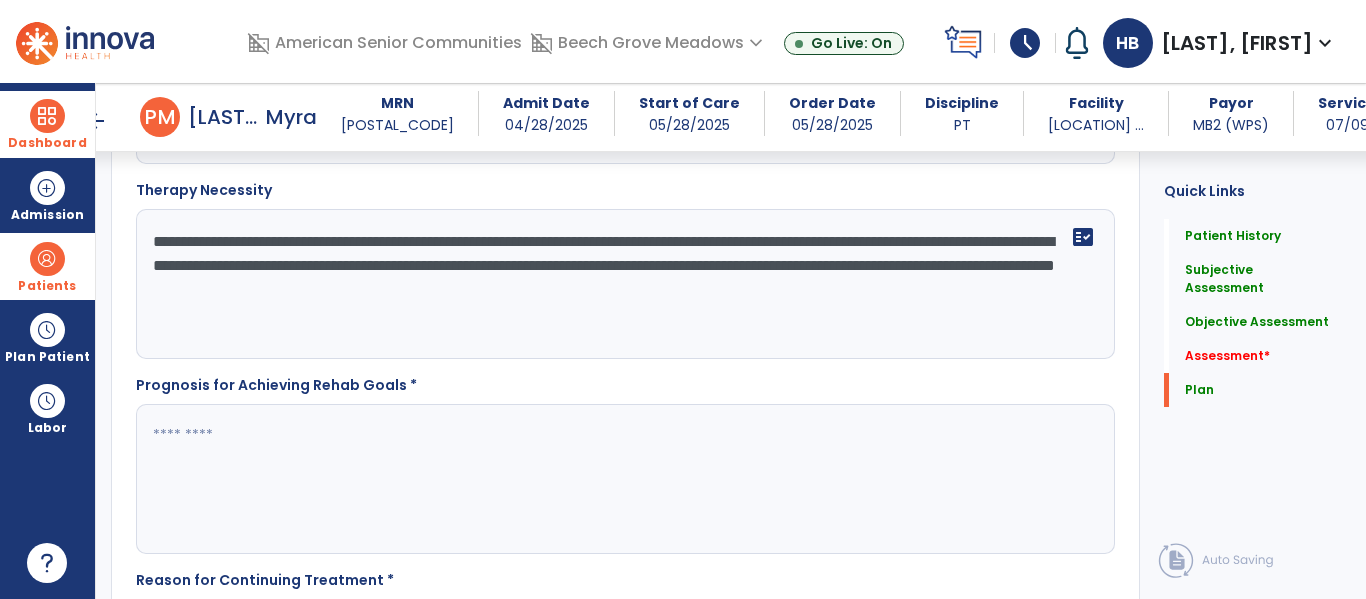 type on "**********" 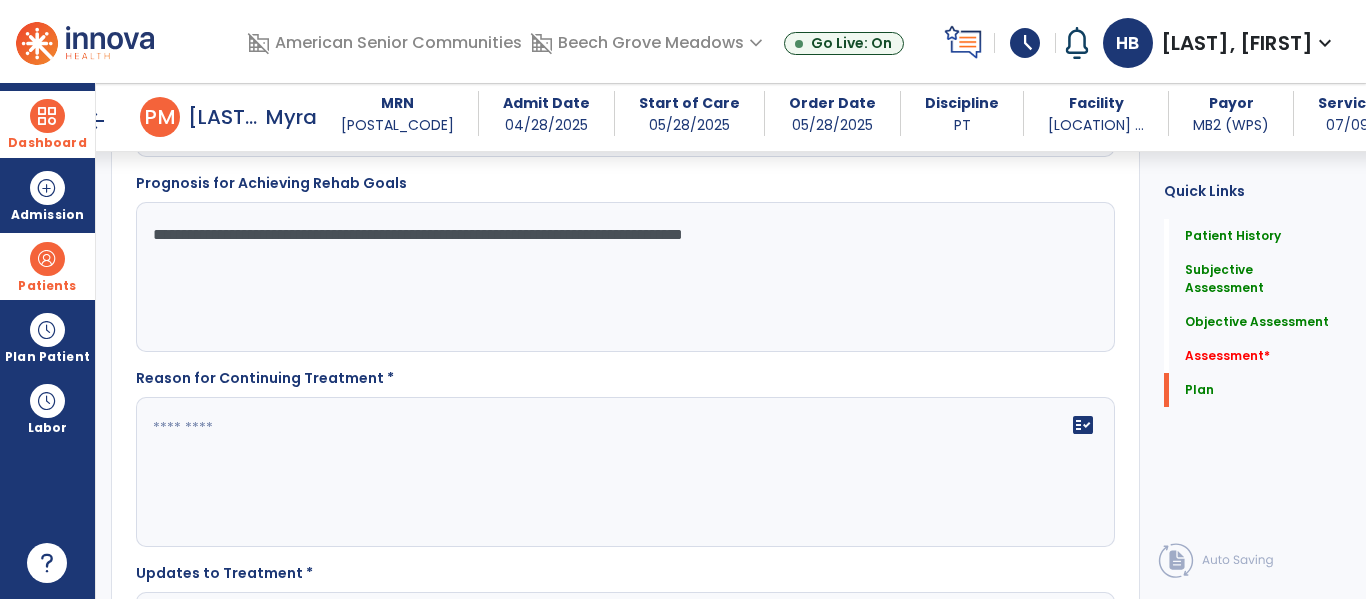 scroll, scrollTop: 2116, scrollLeft: 0, axis: vertical 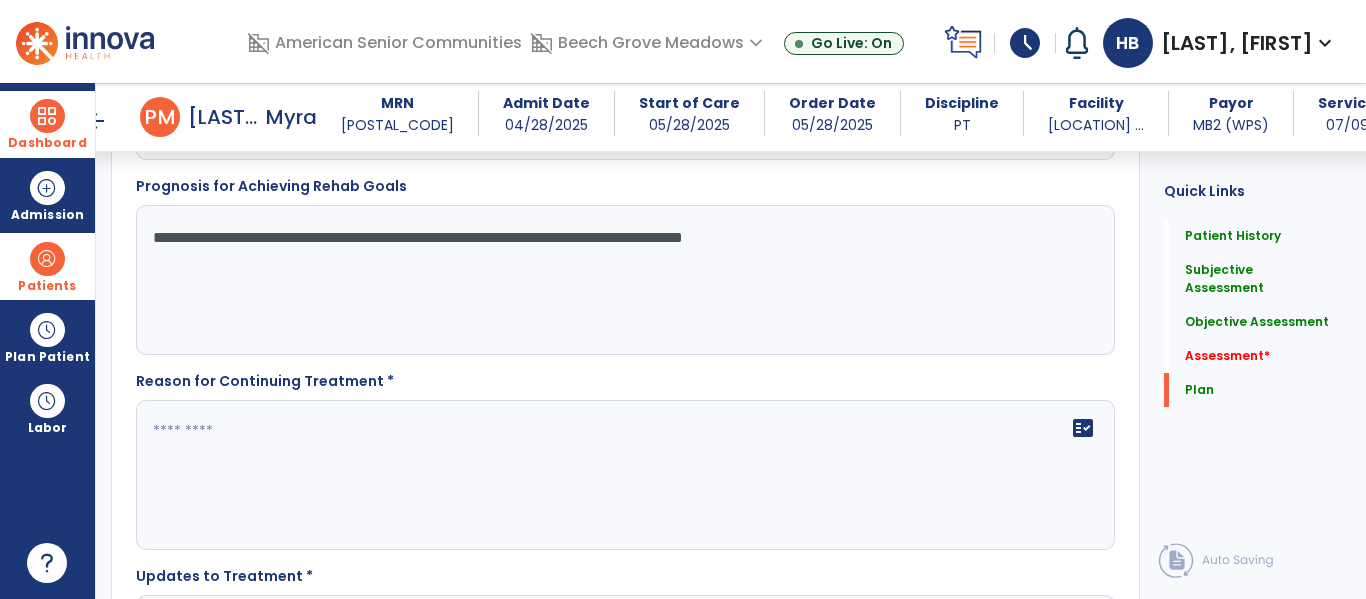 type on "**********" 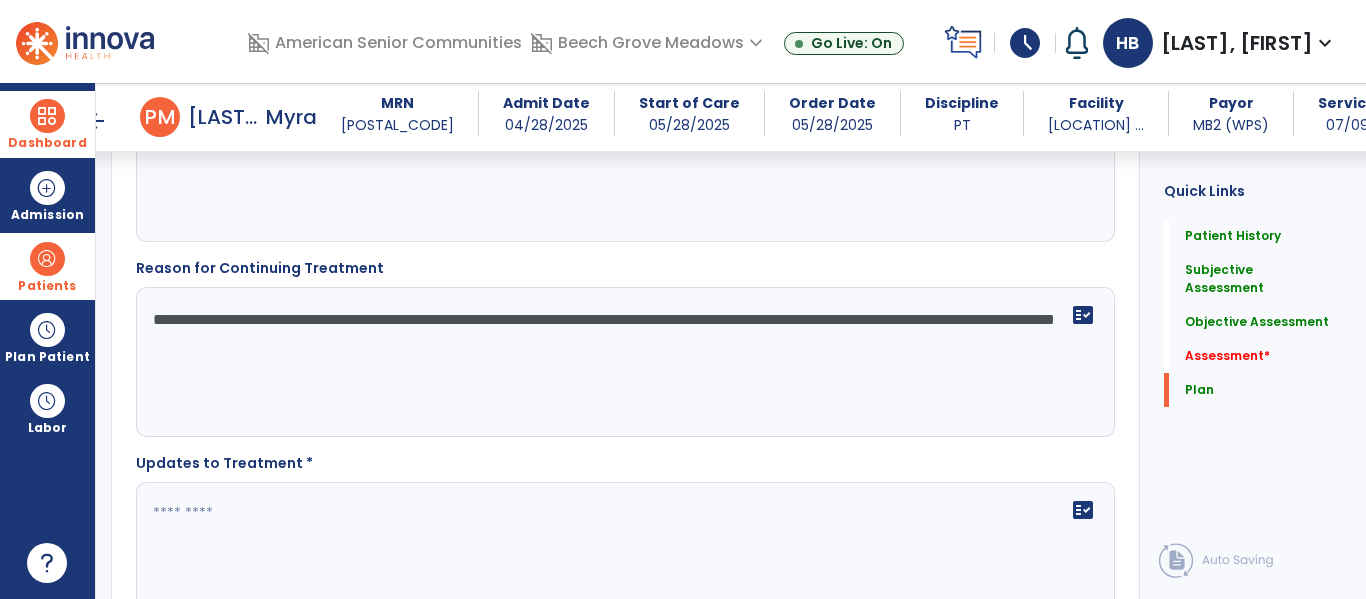 scroll, scrollTop: 2238, scrollLeft: 0, axis: vertical 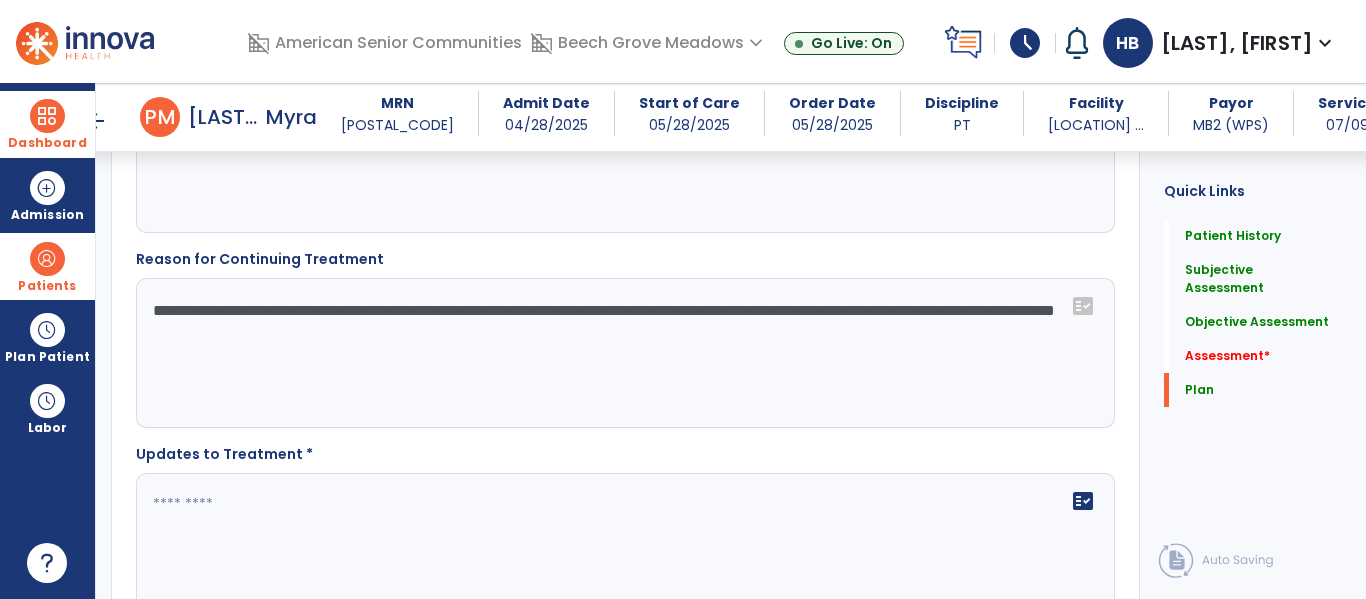 type on "**********" 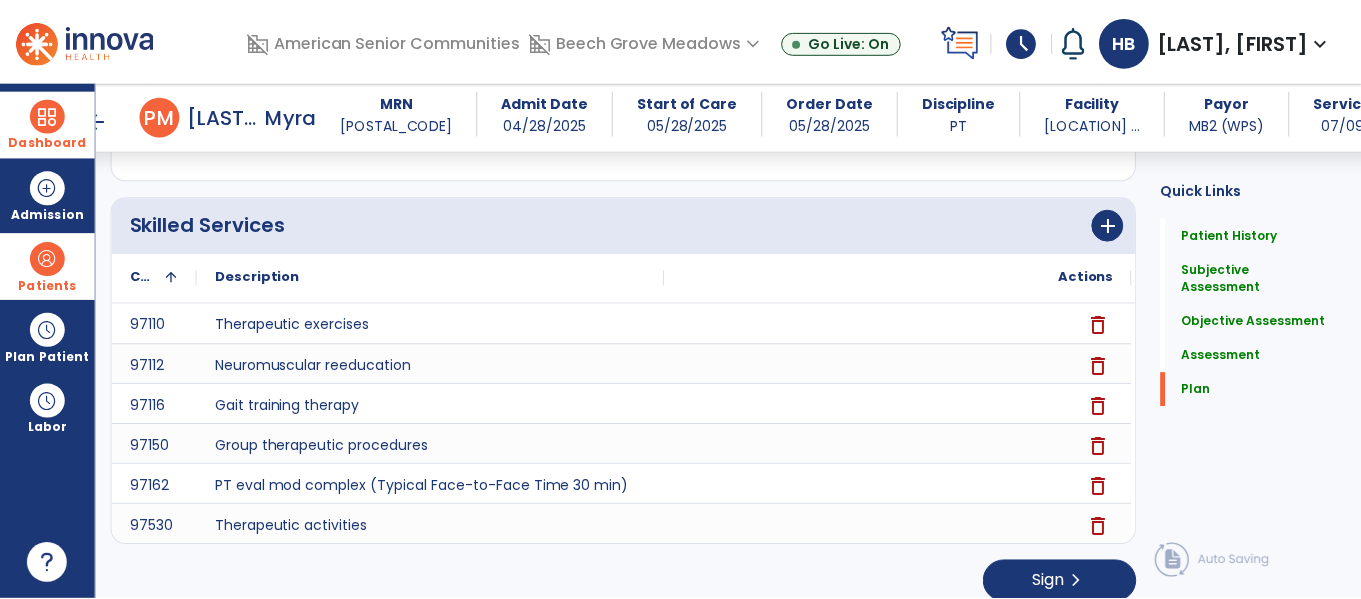 scroll, scrollTop: 4607, scrollLeft: 0, axis: vertical 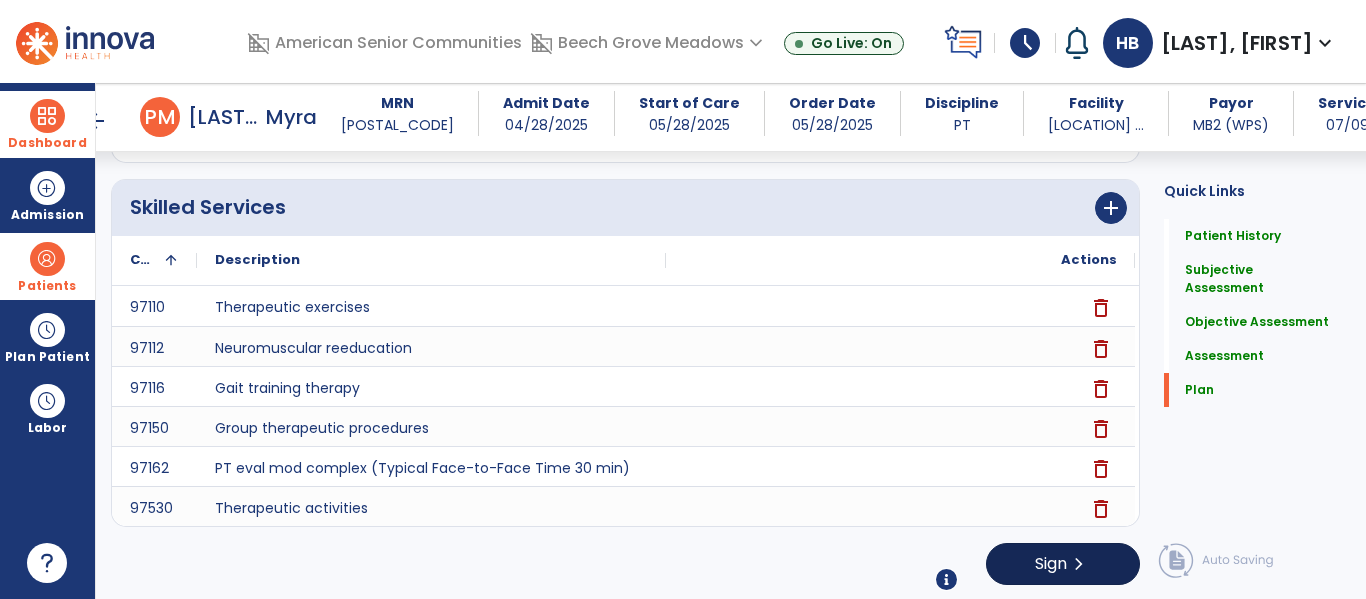 type on "**********" 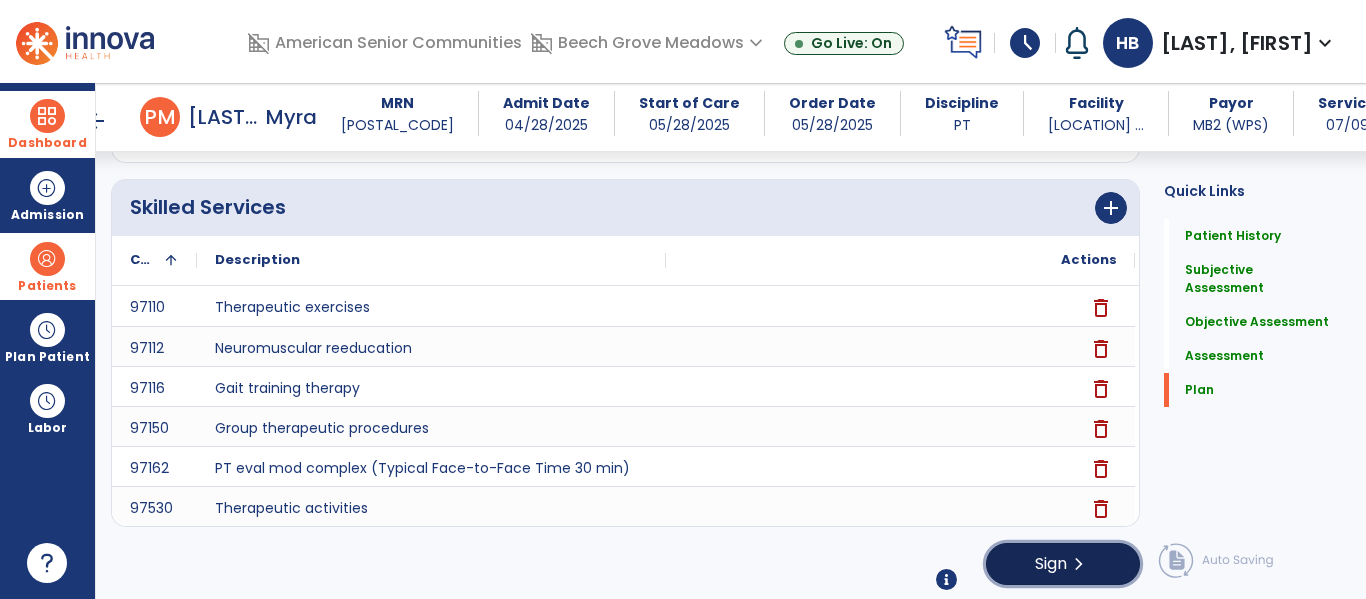 click on "chevron_right" at bounding box center (1079, 564) 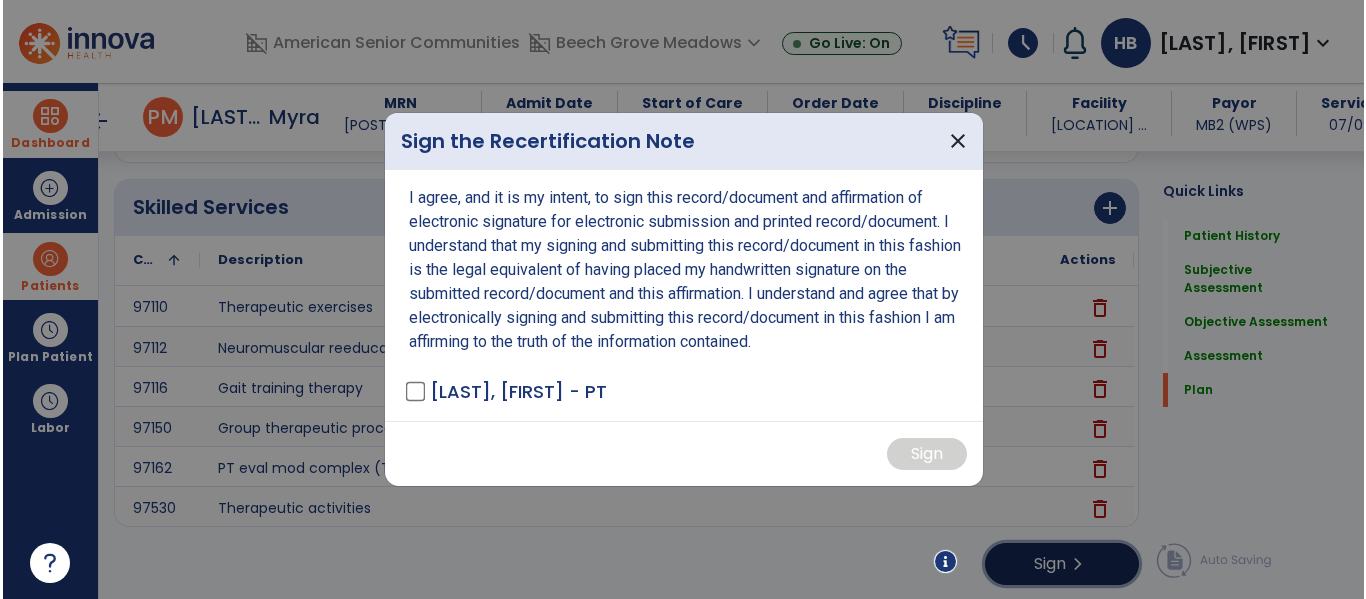 scroll, scrollTop: 4607, scrollLeft: 0, axis: vertical 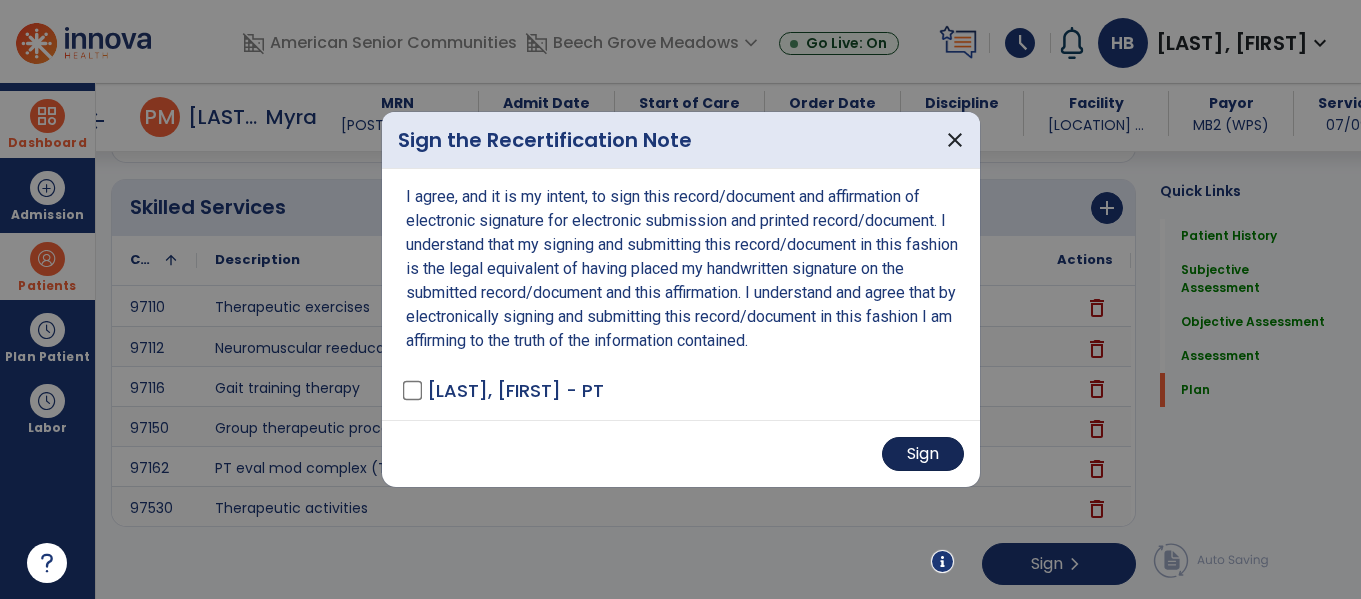 click on "Sign" at bounding box center [923, 454] 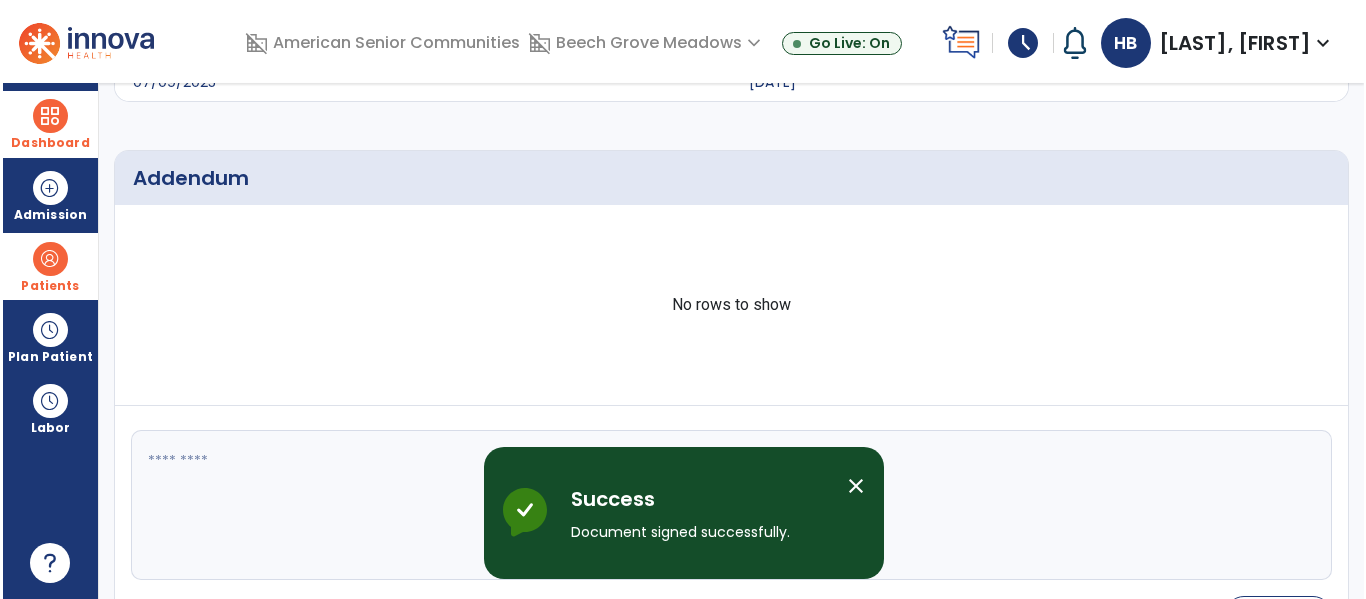 scroll, scrollTop: 0, scrollLeft: 0, axis: both 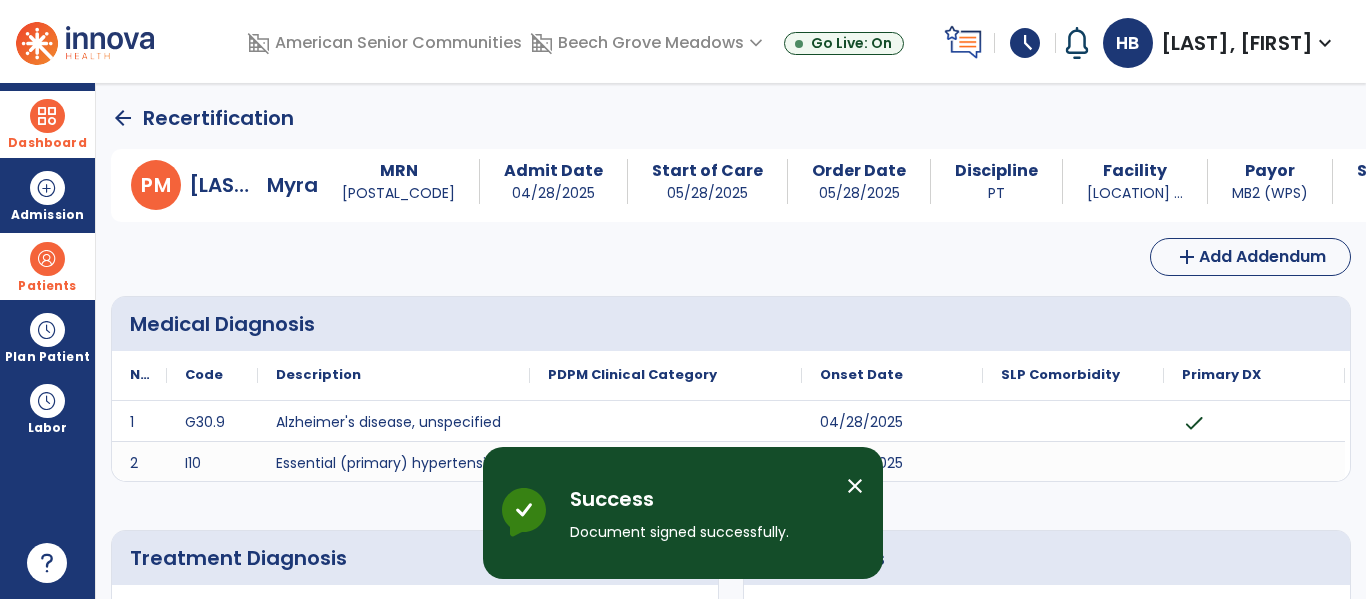 click at bounding box center (47, 116) 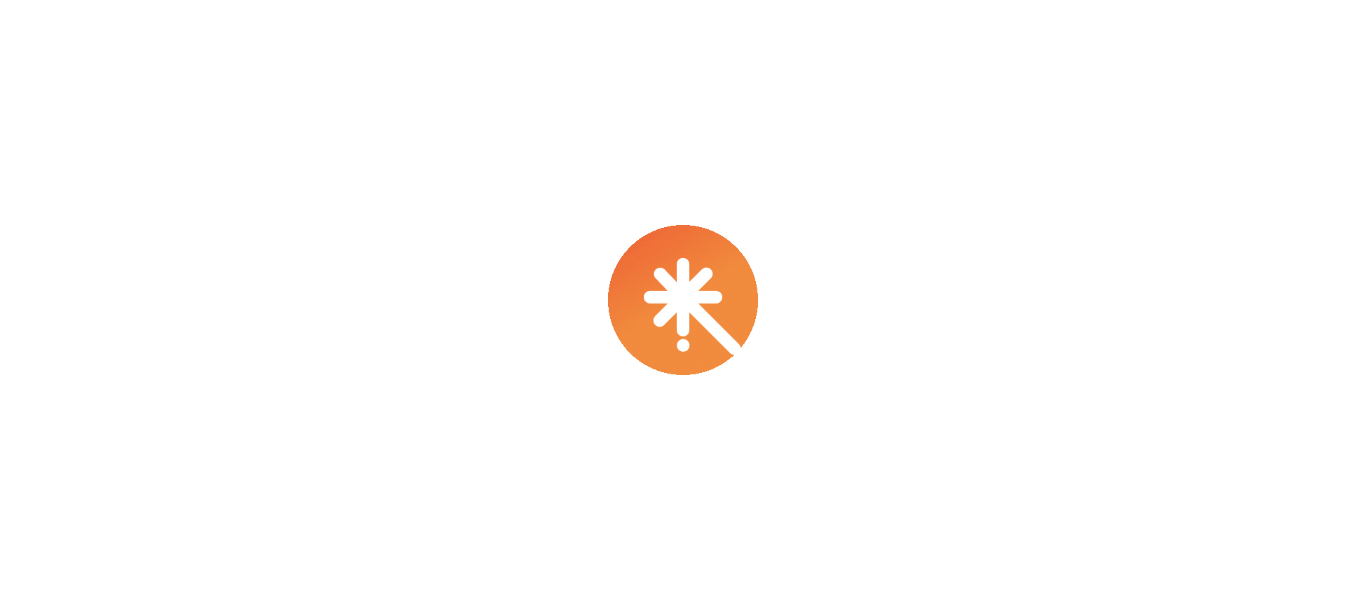 scroll, scrollTop: 0, scrollLeft: 0, axis: both 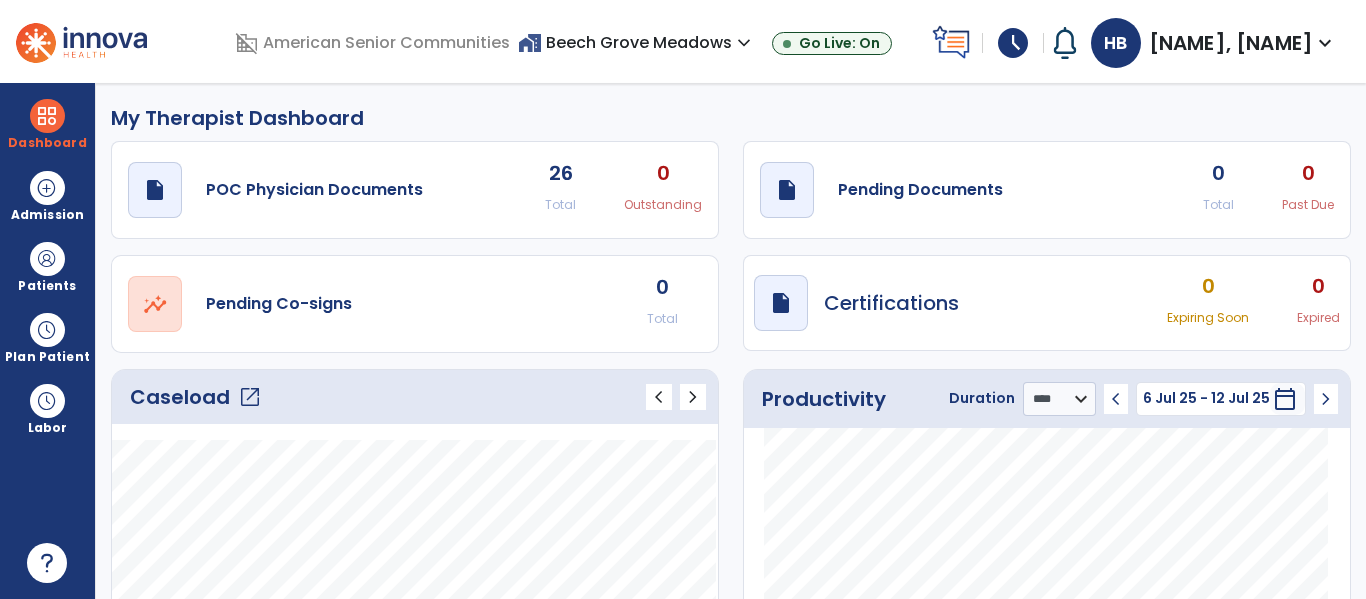 click on "open_in_new" at bounding box center (250, 397) 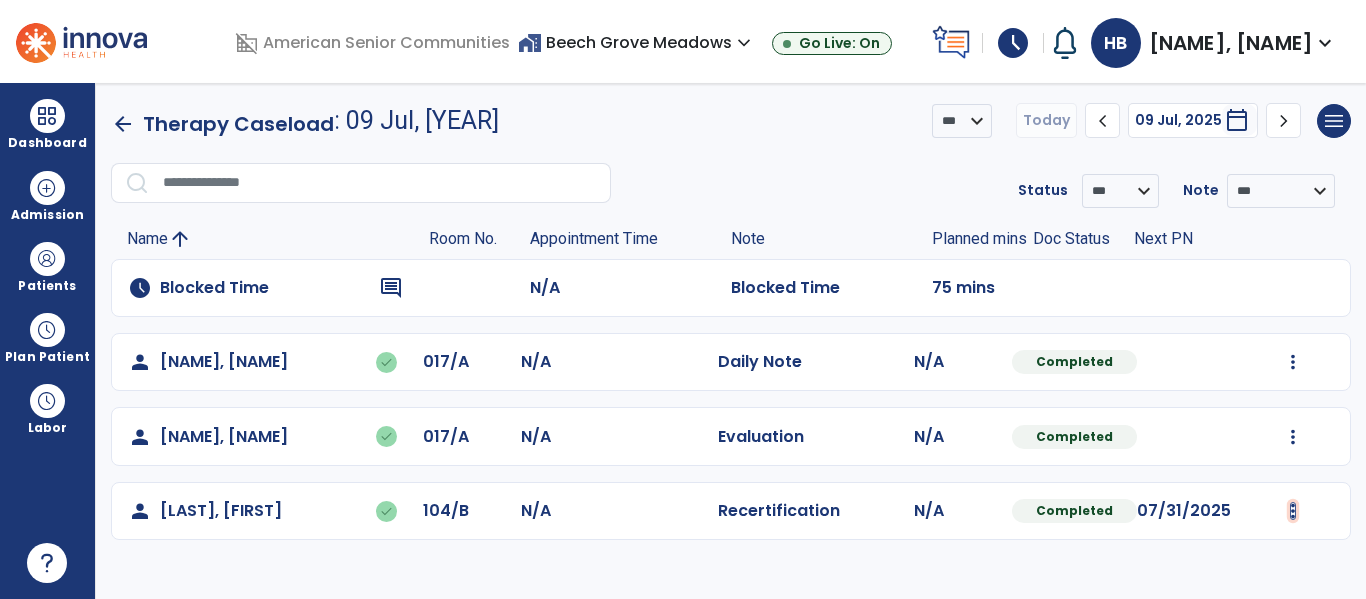 click at bounding box center (1293, 362) 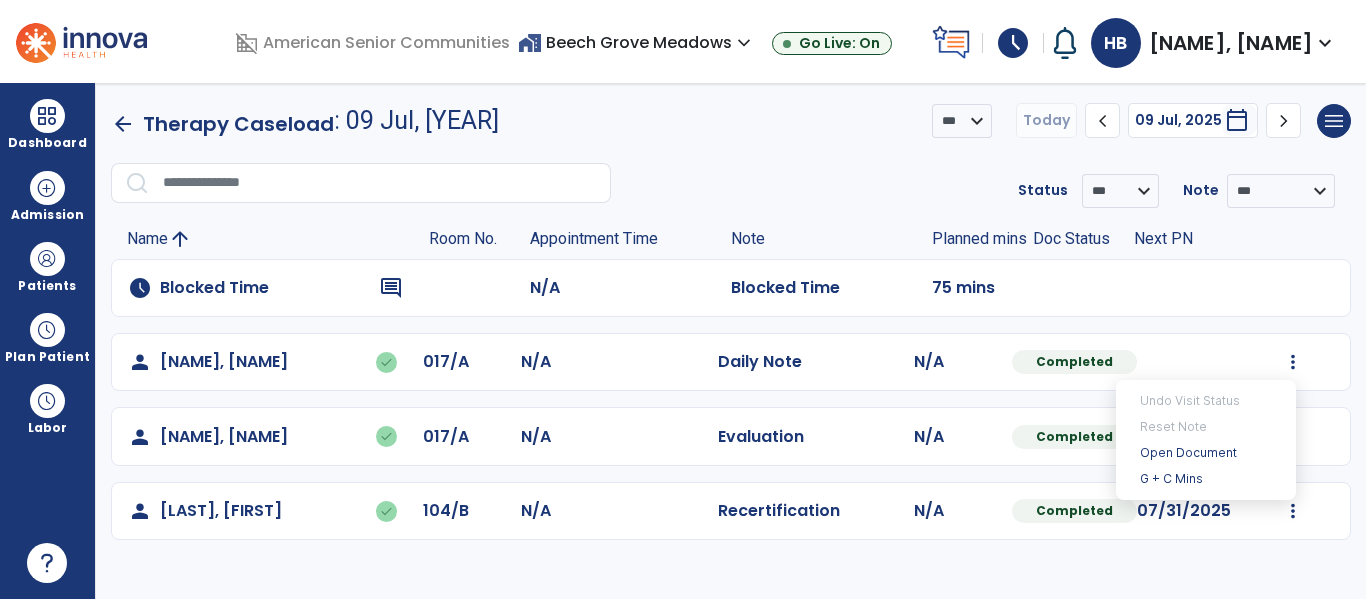 click on "**********" at bounding box center (731, 341) 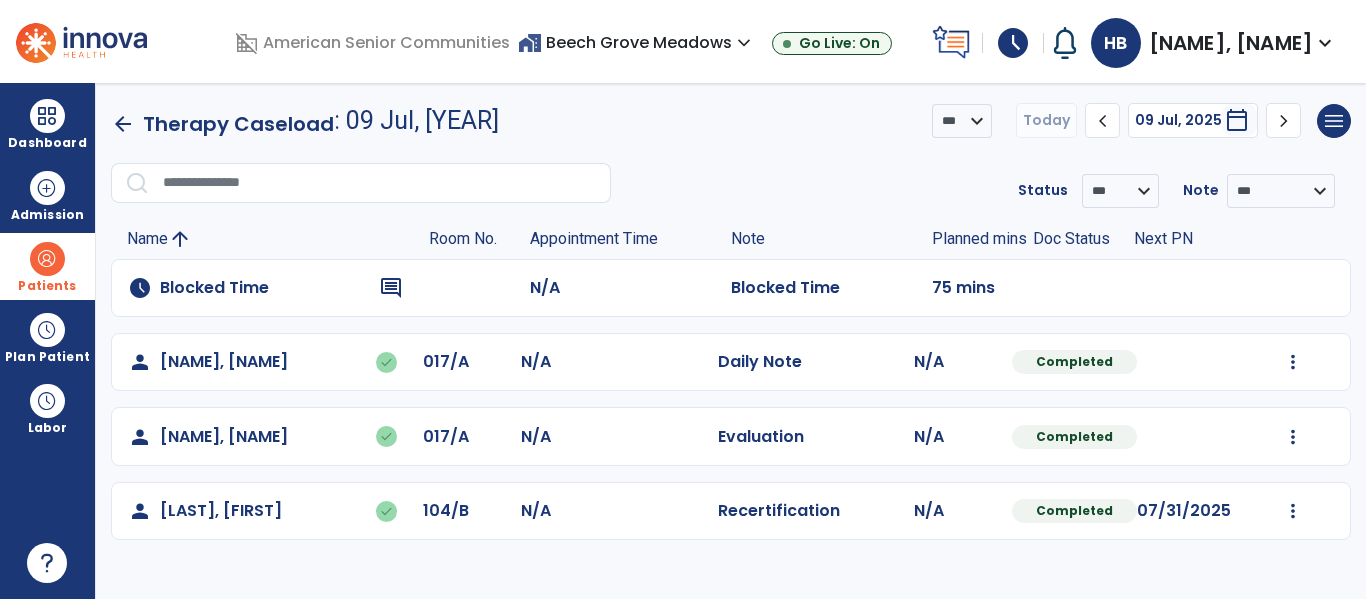 click at bounding box center (47, 259) 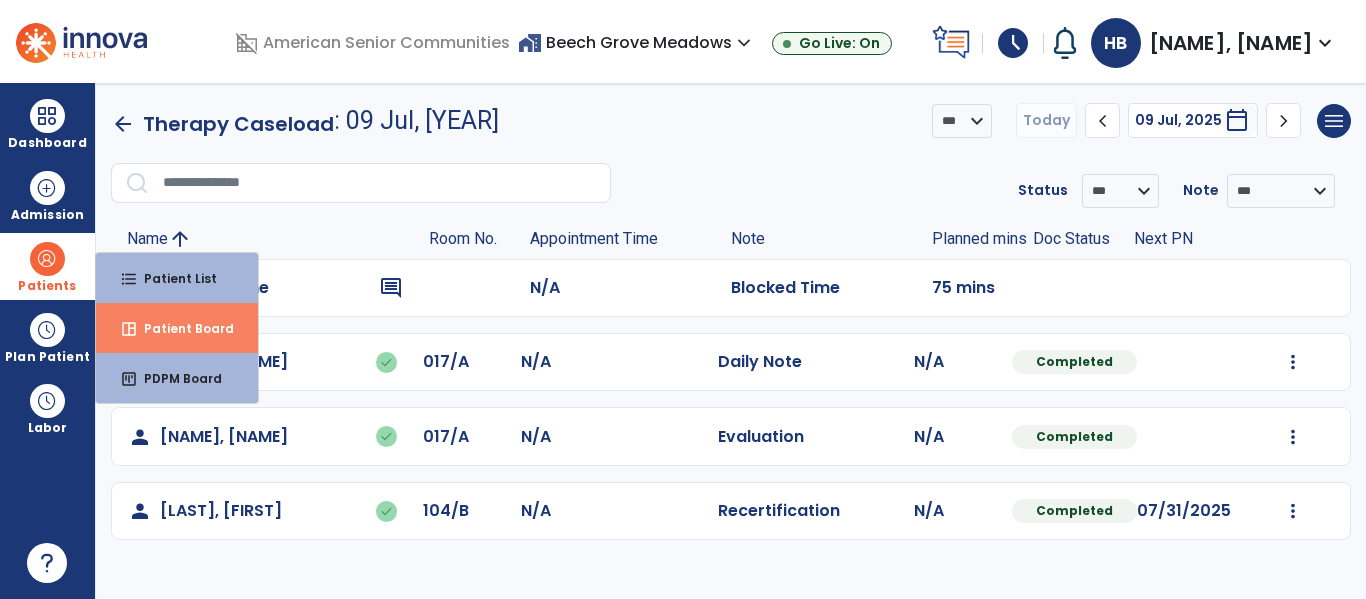 click on "Patient Board" at bounding box center (181, 328) 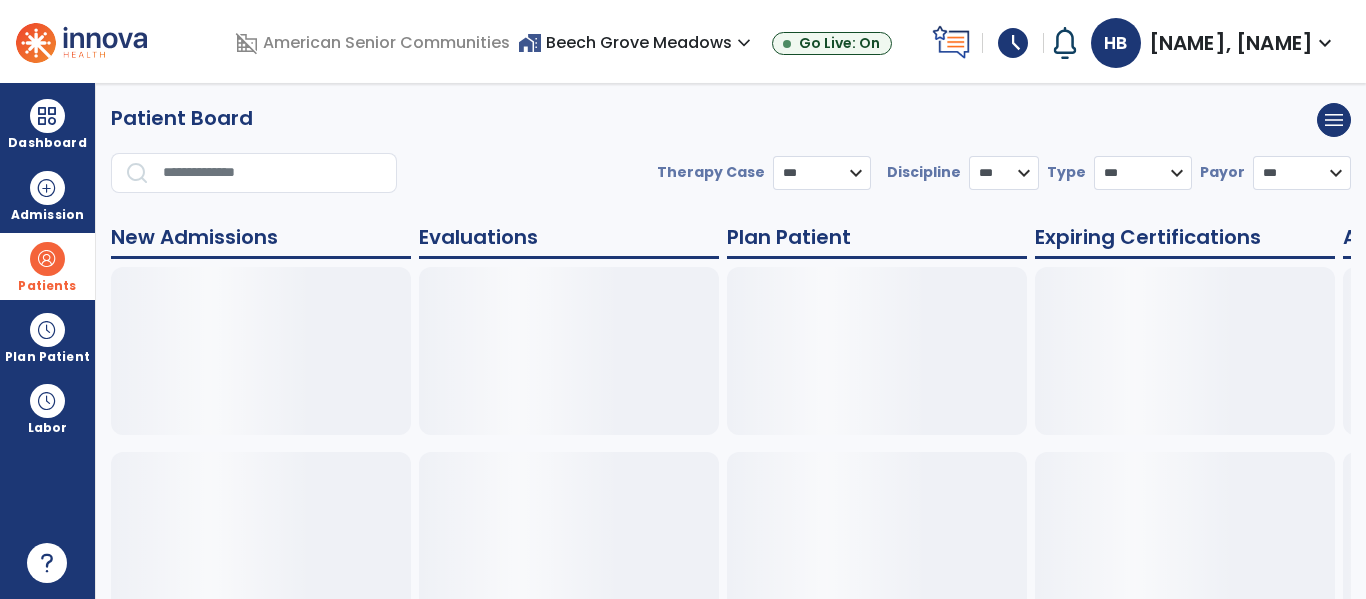 click at bounding box center [47, 259] 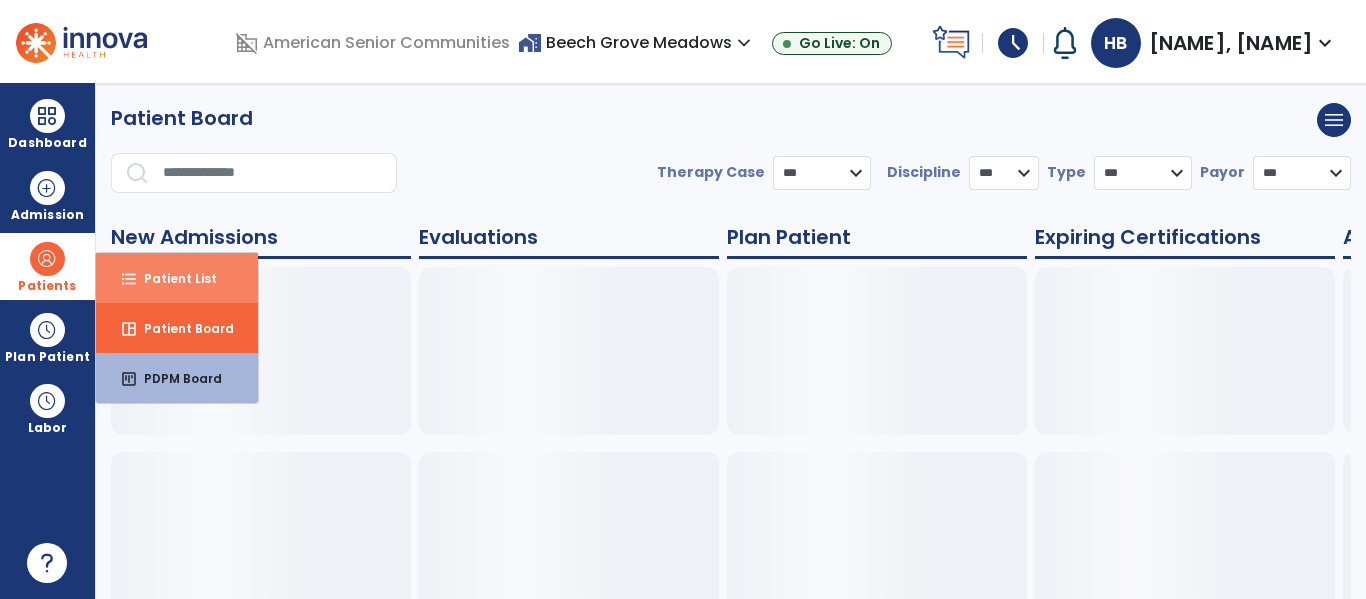 click on "Patient List" at bounding box center (172, 278) 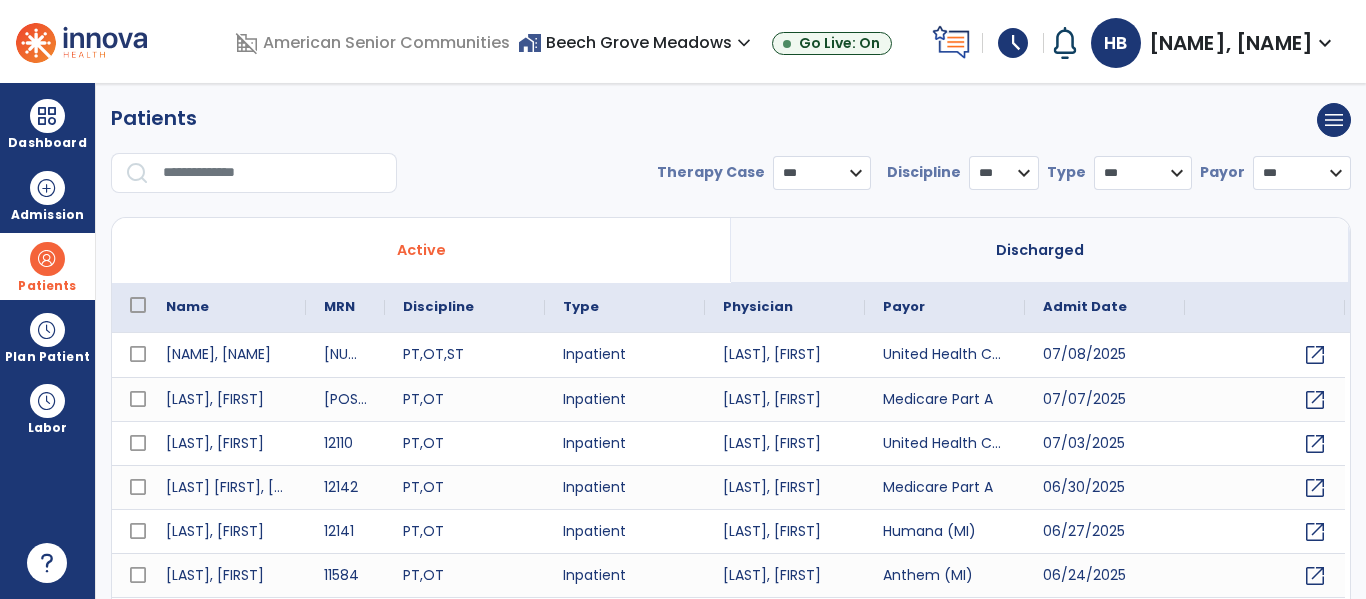 click at bounding box center (273, 173) 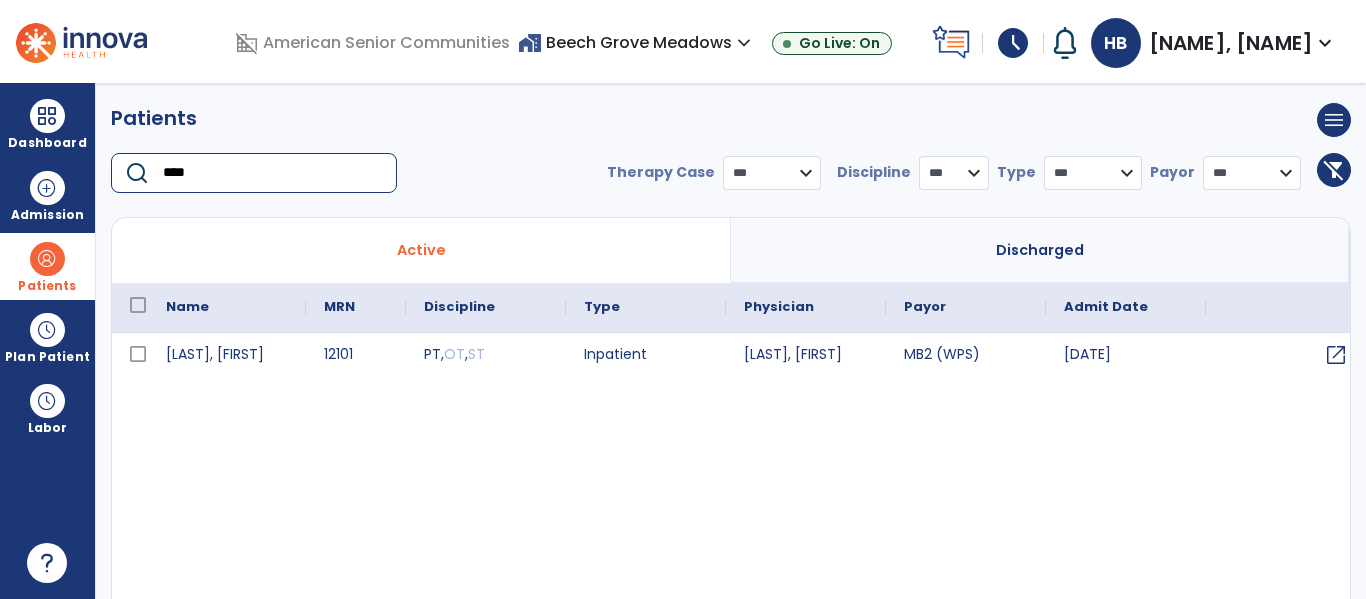 type on "****" 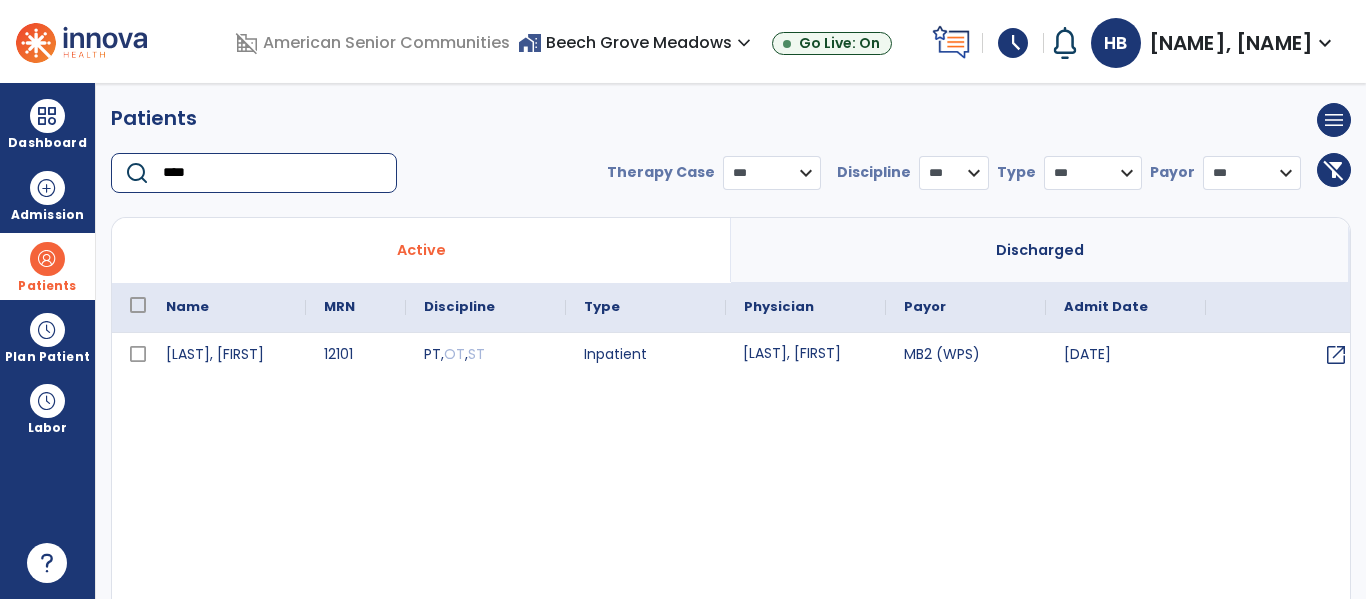 click on "[LAST], [FIRST]" at bounding box center [806, 355] 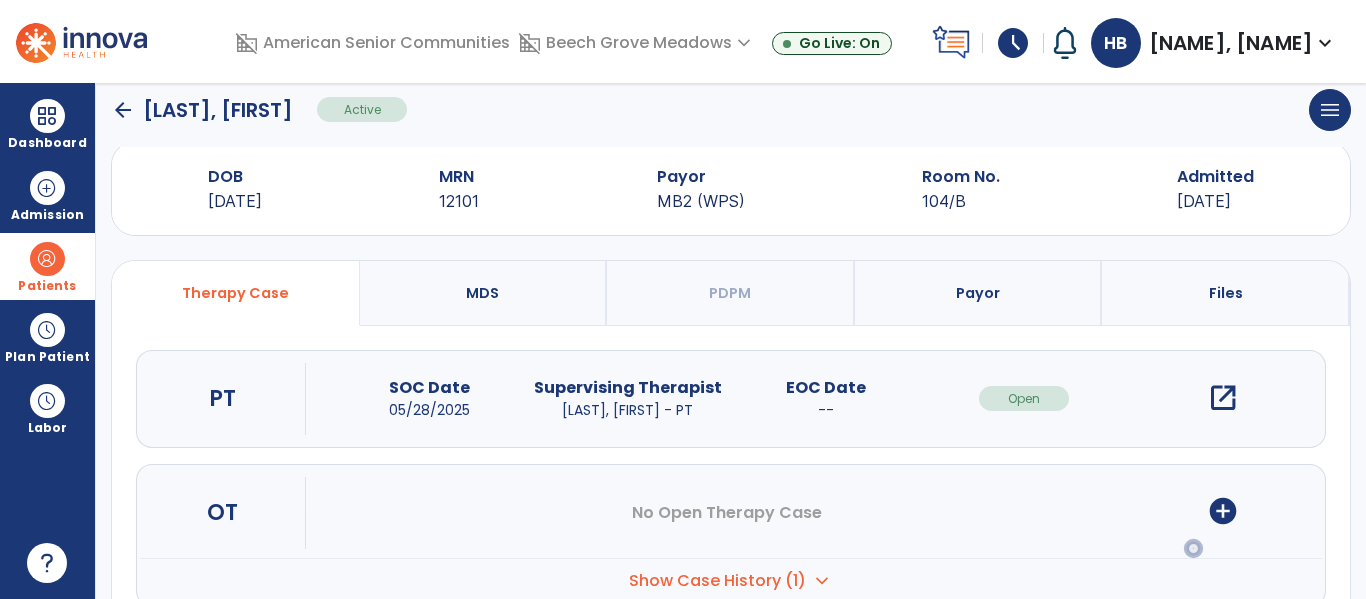 scroll, scrollTop: 53, scrollLeft: 0, axis: vertical 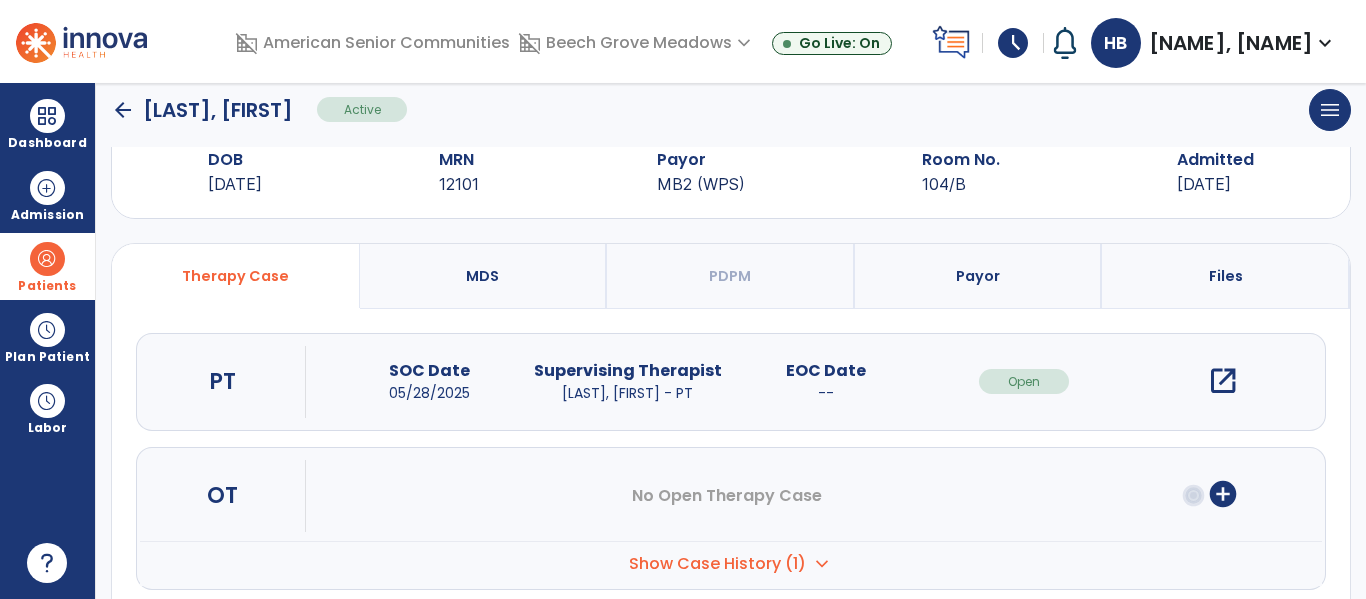 click on "open_in_new" at bounding box center [1223, 381] 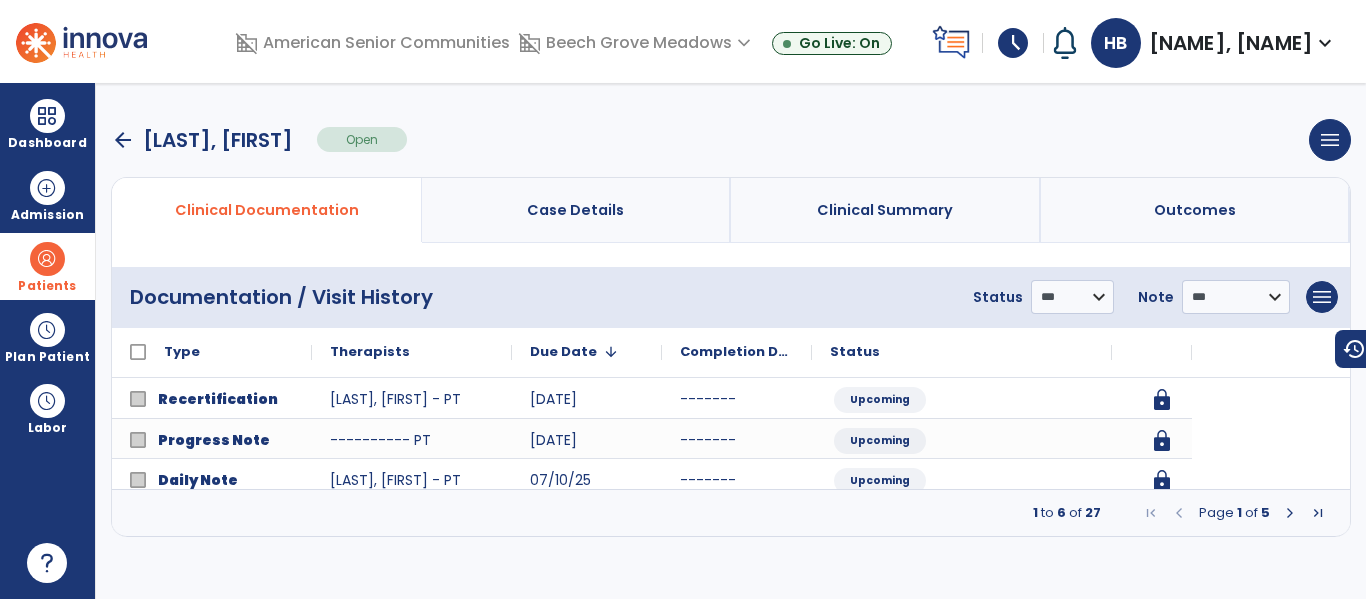scroll, scrollTop: 0, scrollLeft: 0, axis: both 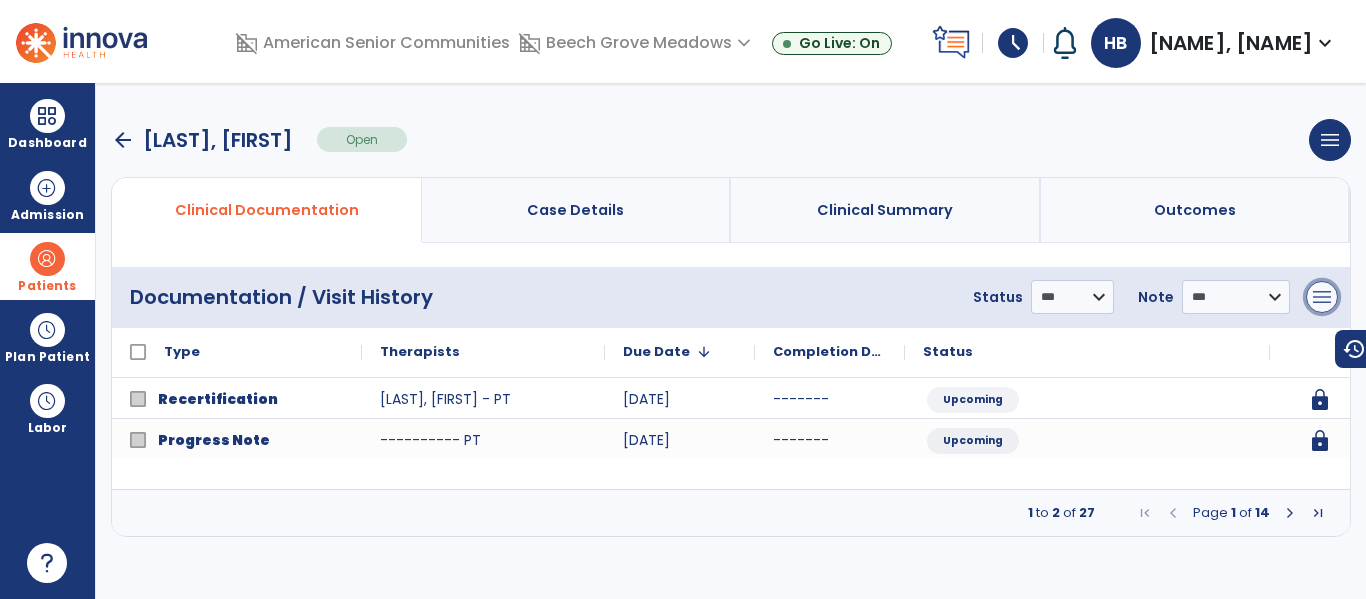 click on "menu" at bounding box center (1322, 297) 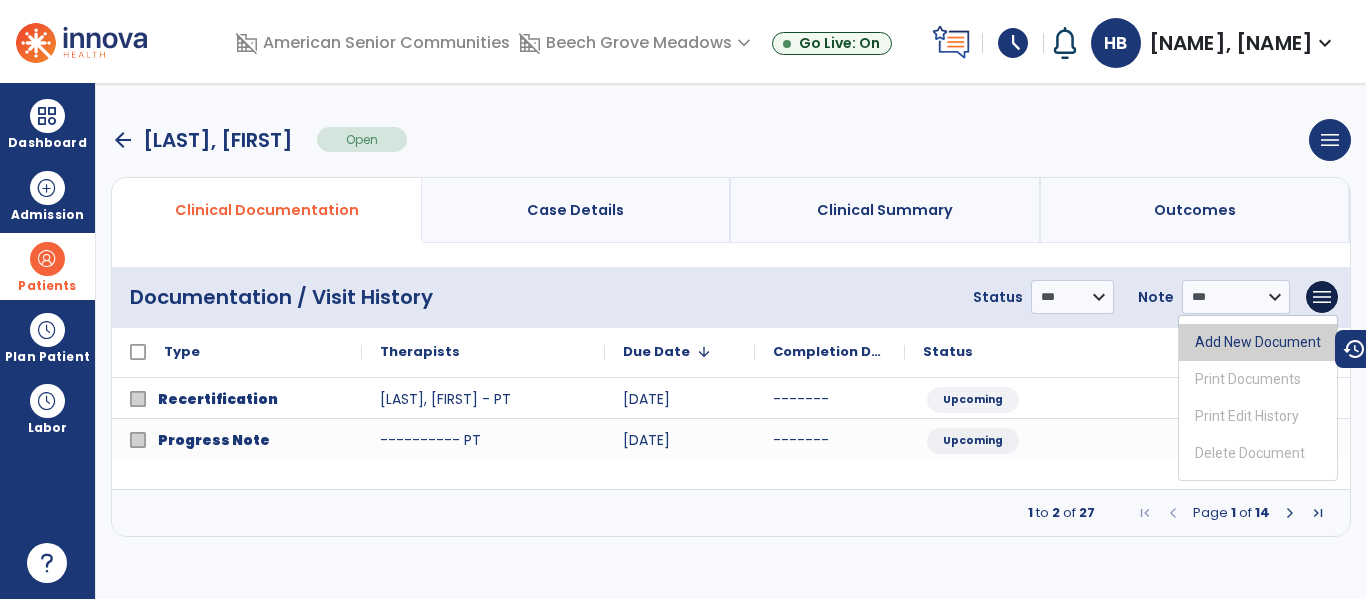 click on "Add New Document" at bounding box center [1258, 342] 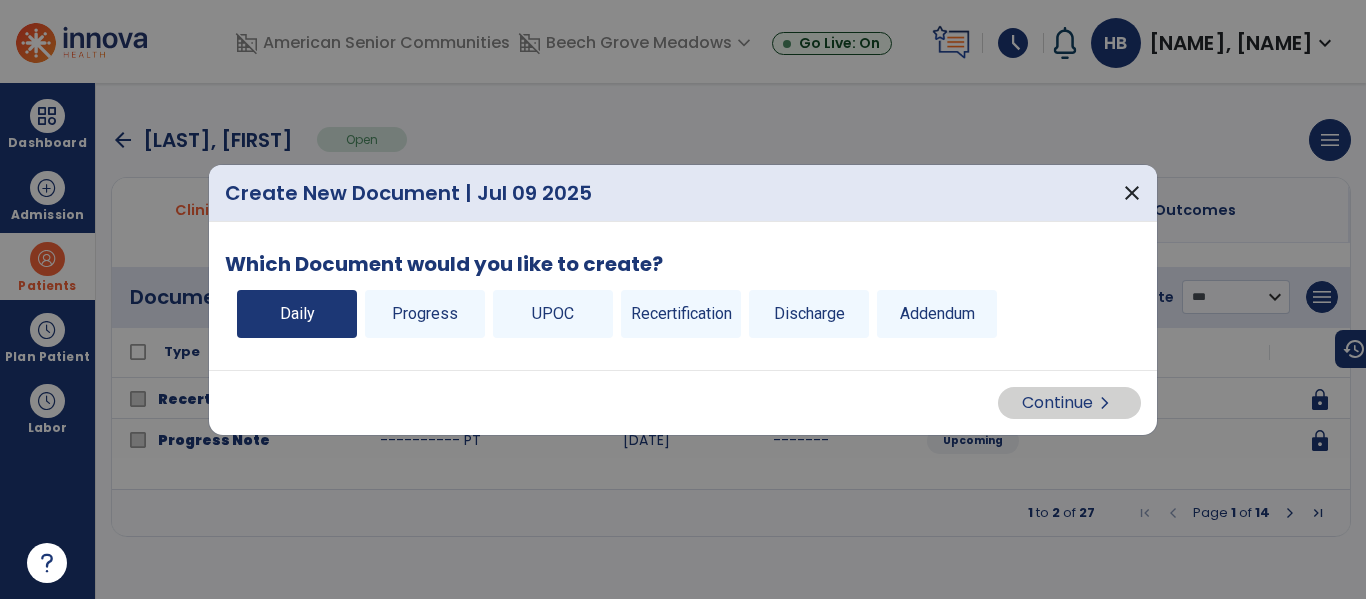 click on "Daily" at bounding box center (297, 314) 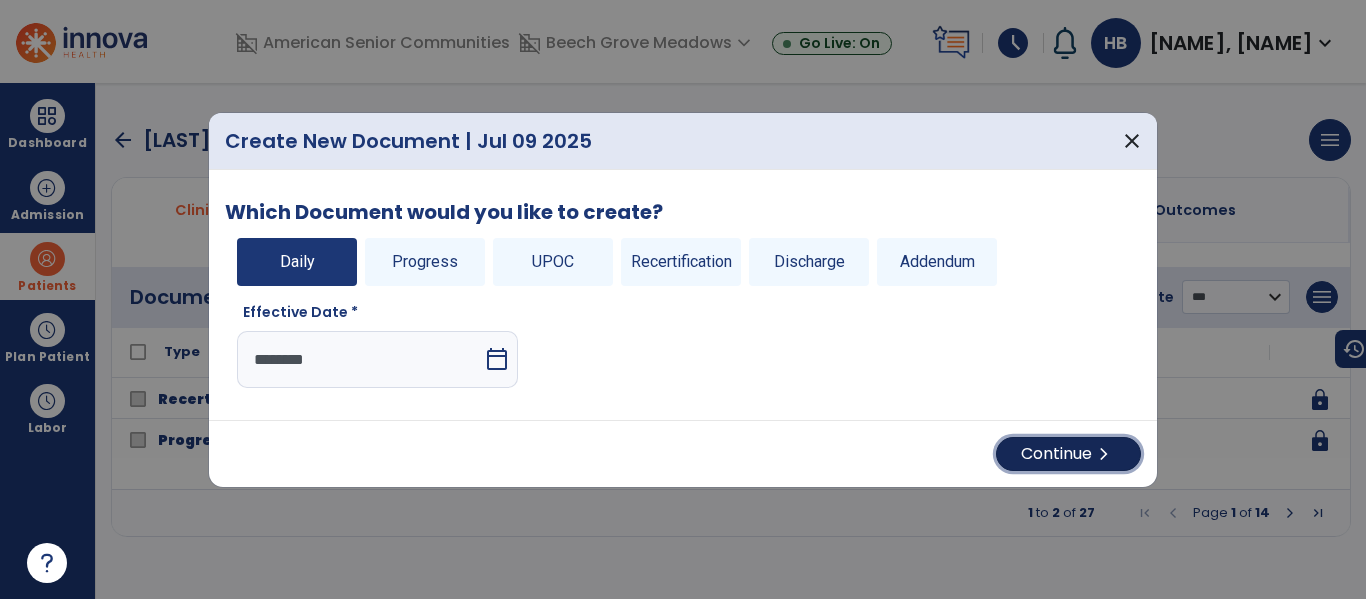 click on "Continue   chevron_right" at bounding box center (1068, 454) 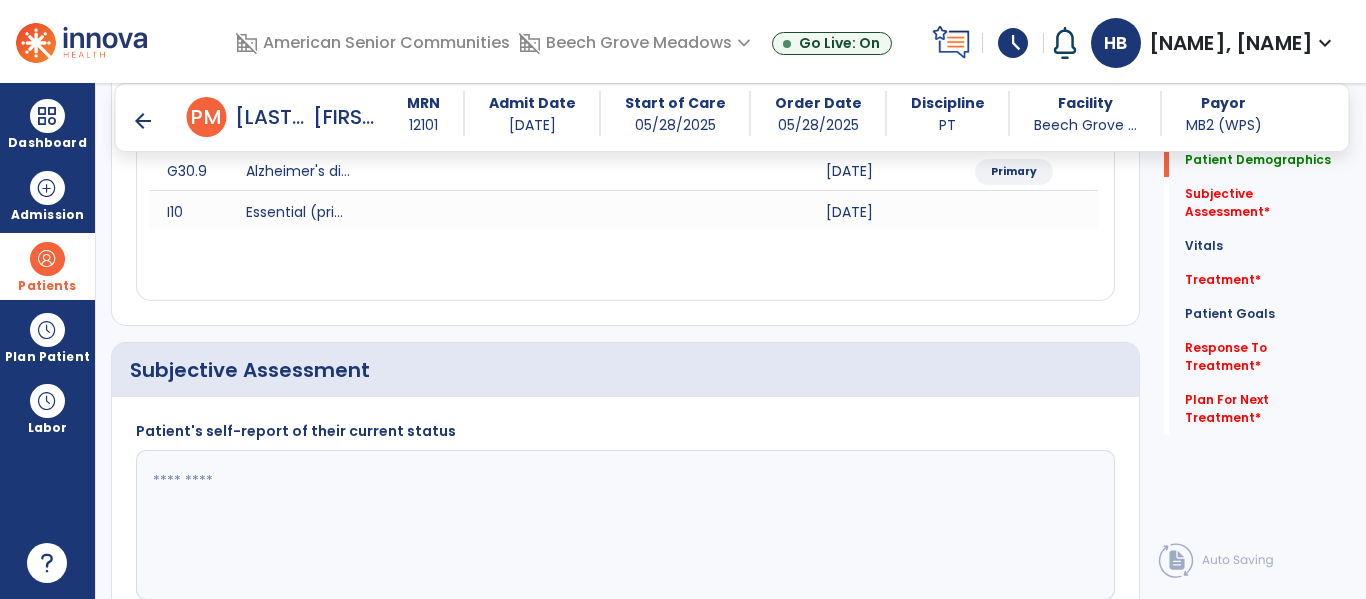 scroll, scrollTop: 305, scrollLeft: 0, axis: vertical 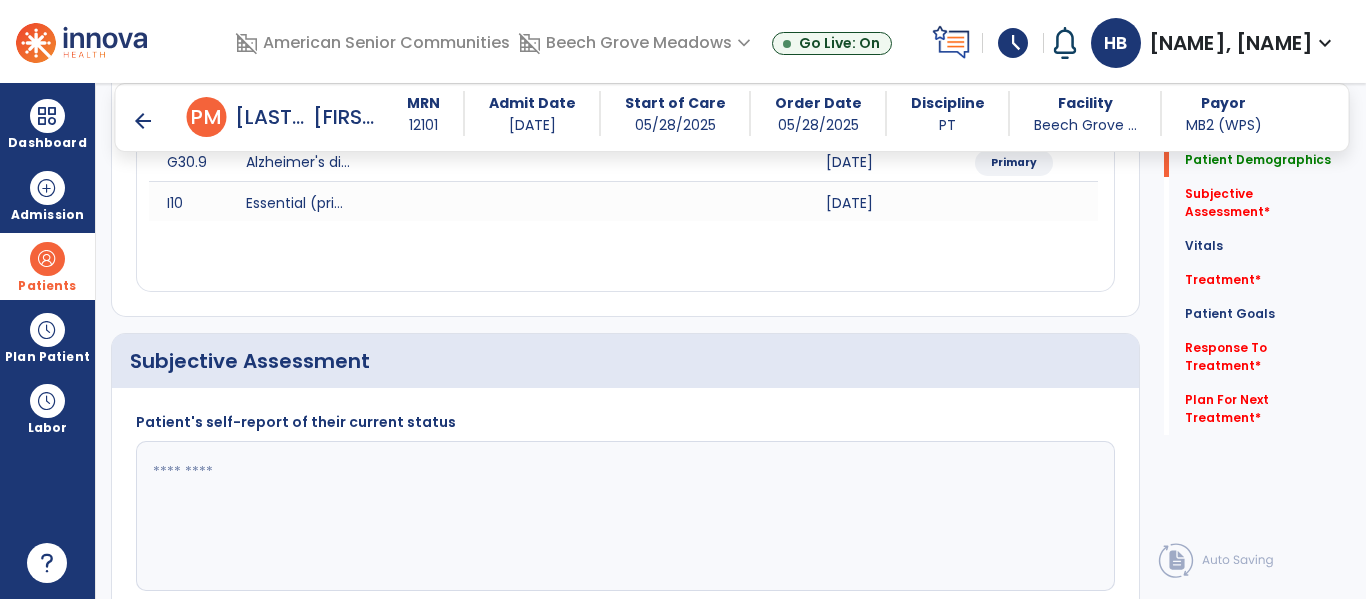 click at bounding box center (623, 516) 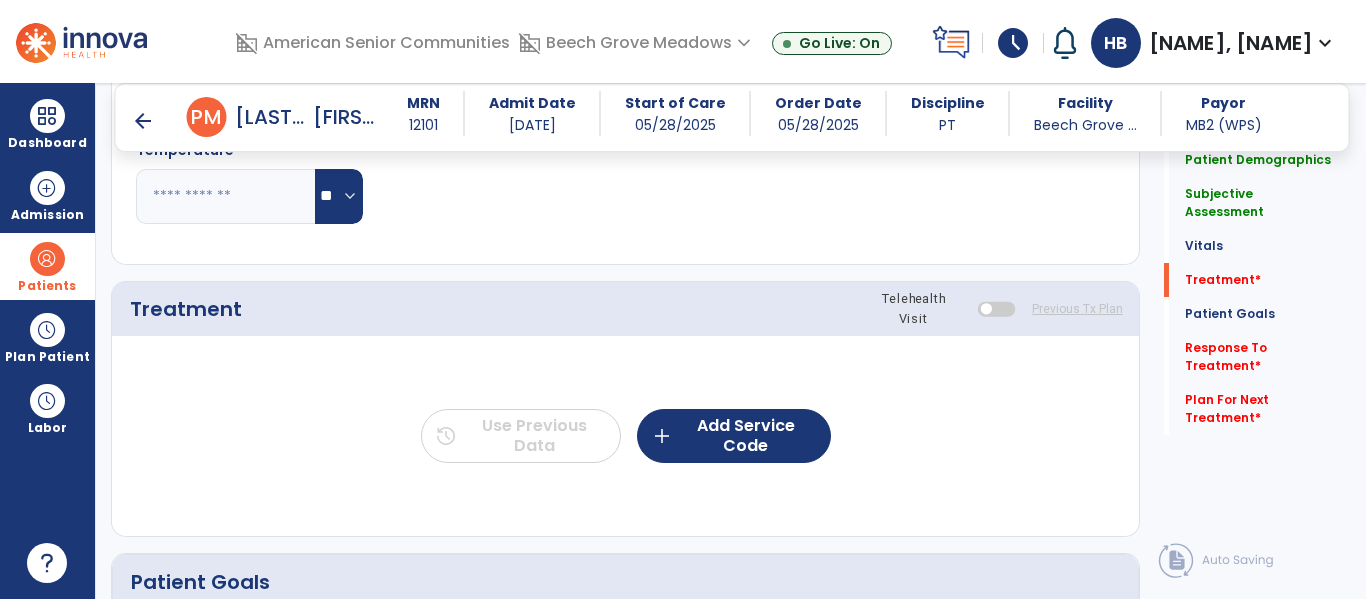 scroll, scrollTop: 1074, scrollLeft: 0, axis: vertical 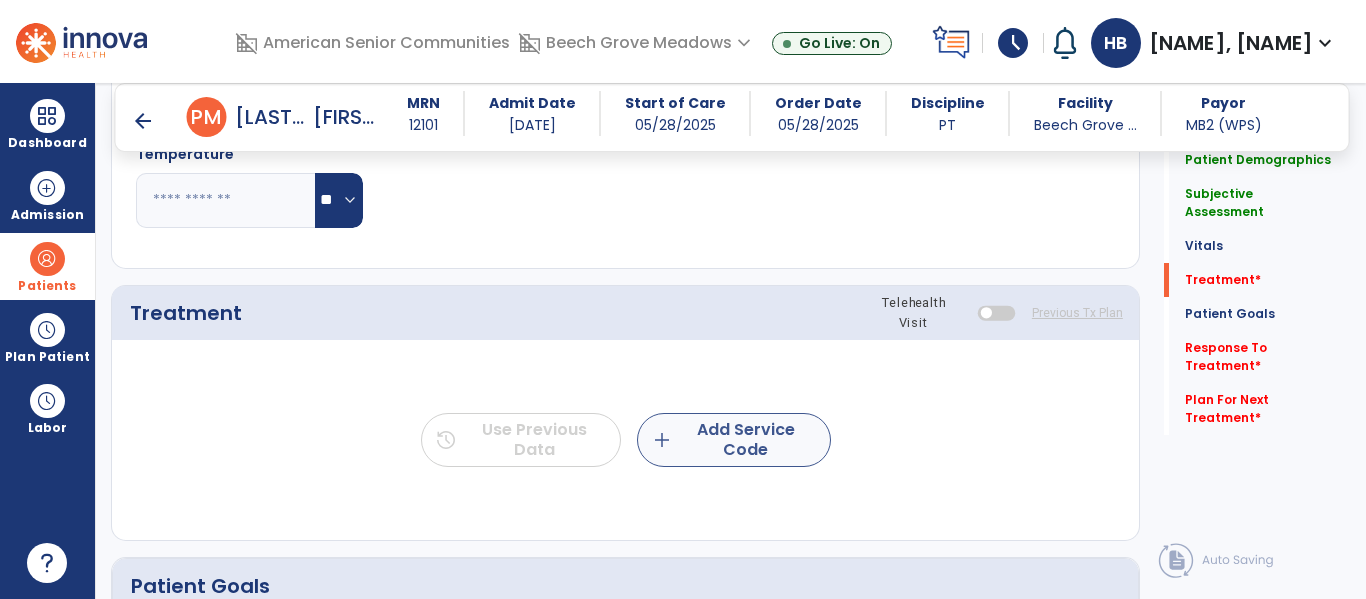 type on "**********" 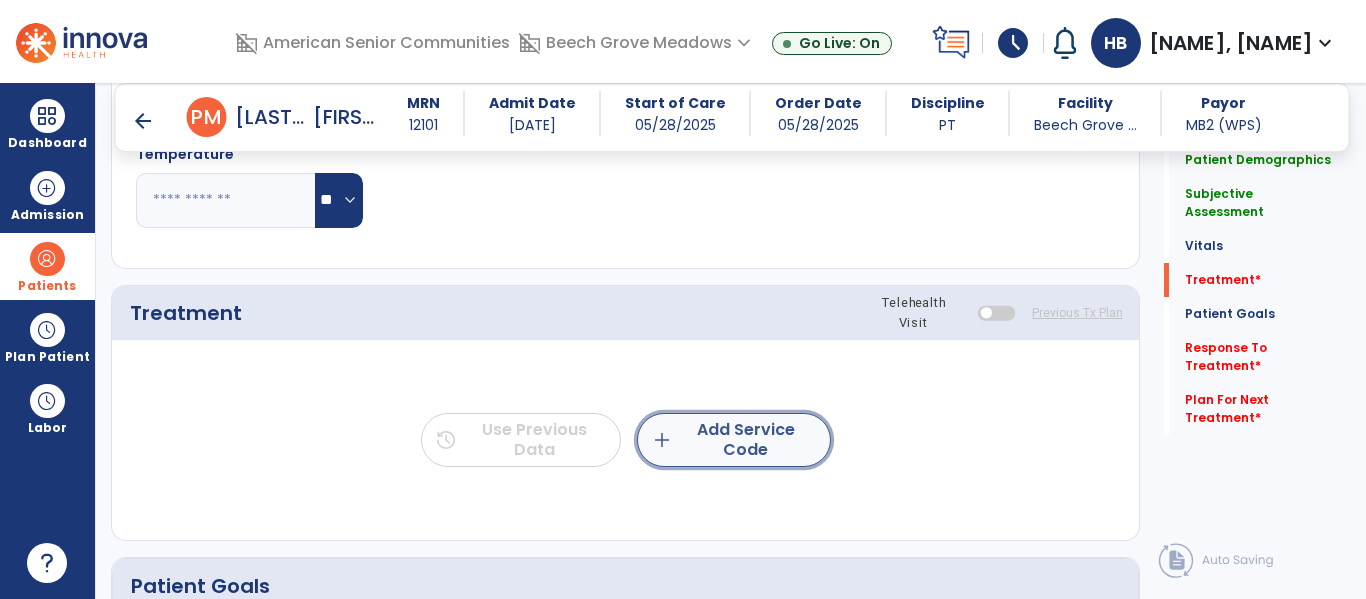 click on "add  Add Service Code" at bounding box center (733, 440) 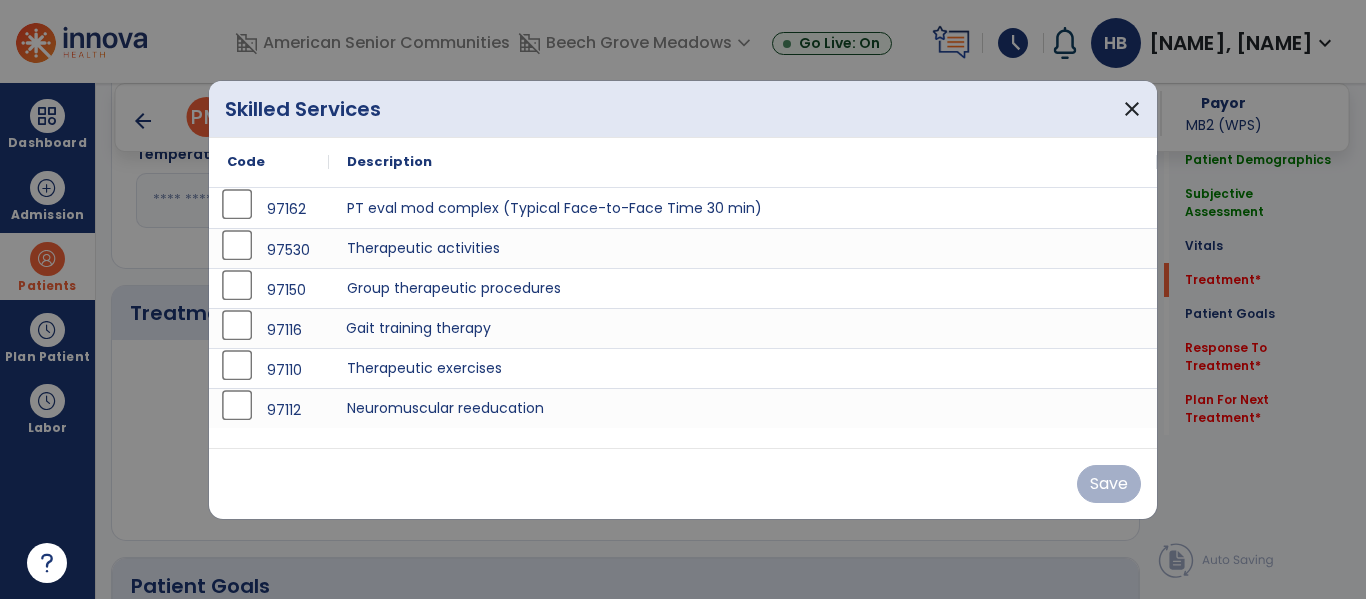 click on "Gait training therapy" at bounding box center [743, 248] 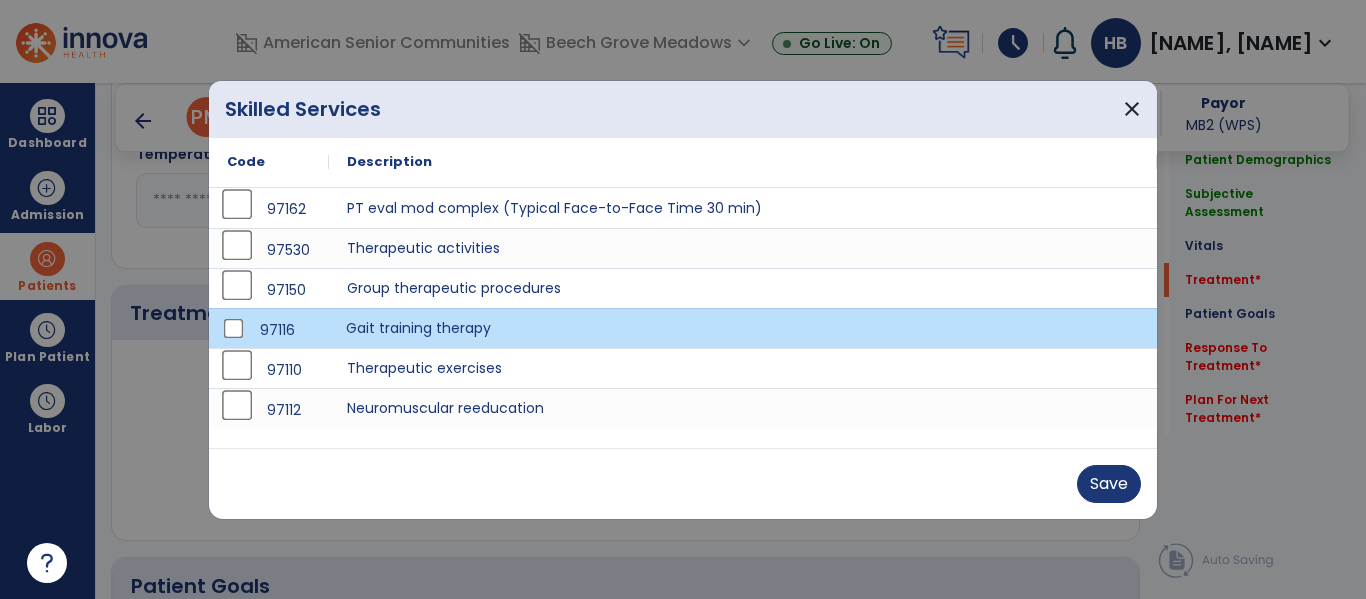 click on "97112 Neuromuscular reeducation" at bounding box center [683, 408] 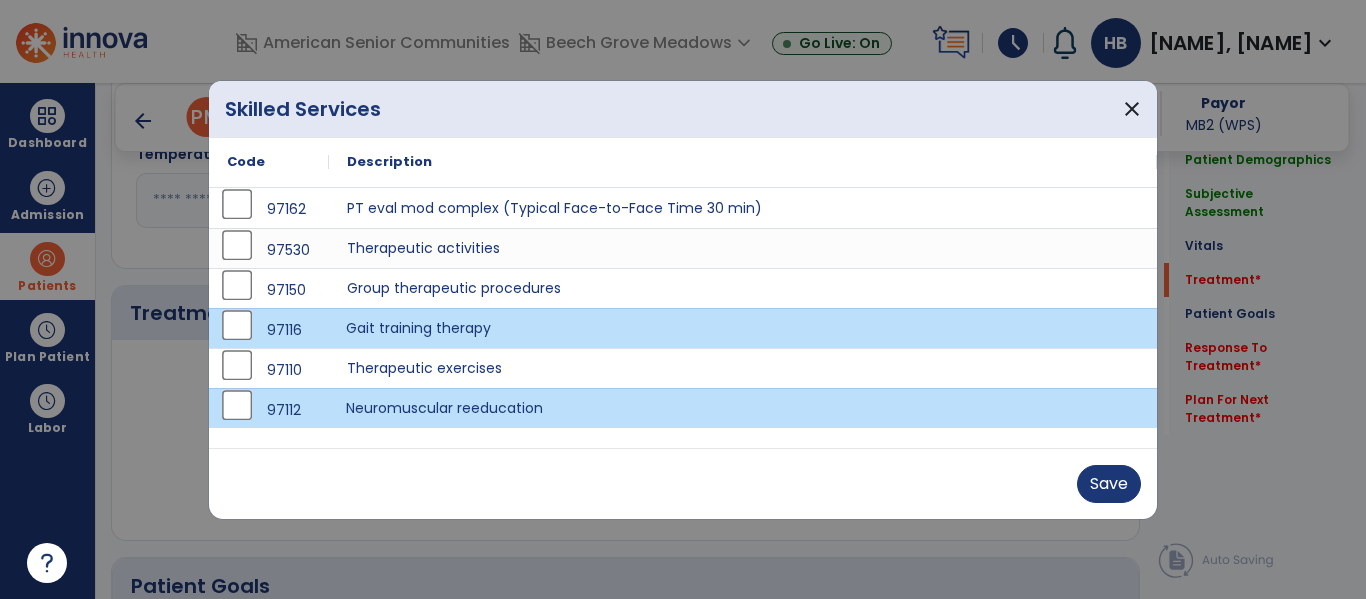 click on "Neuromuscular reeducation" at bounding box center [743, 408] 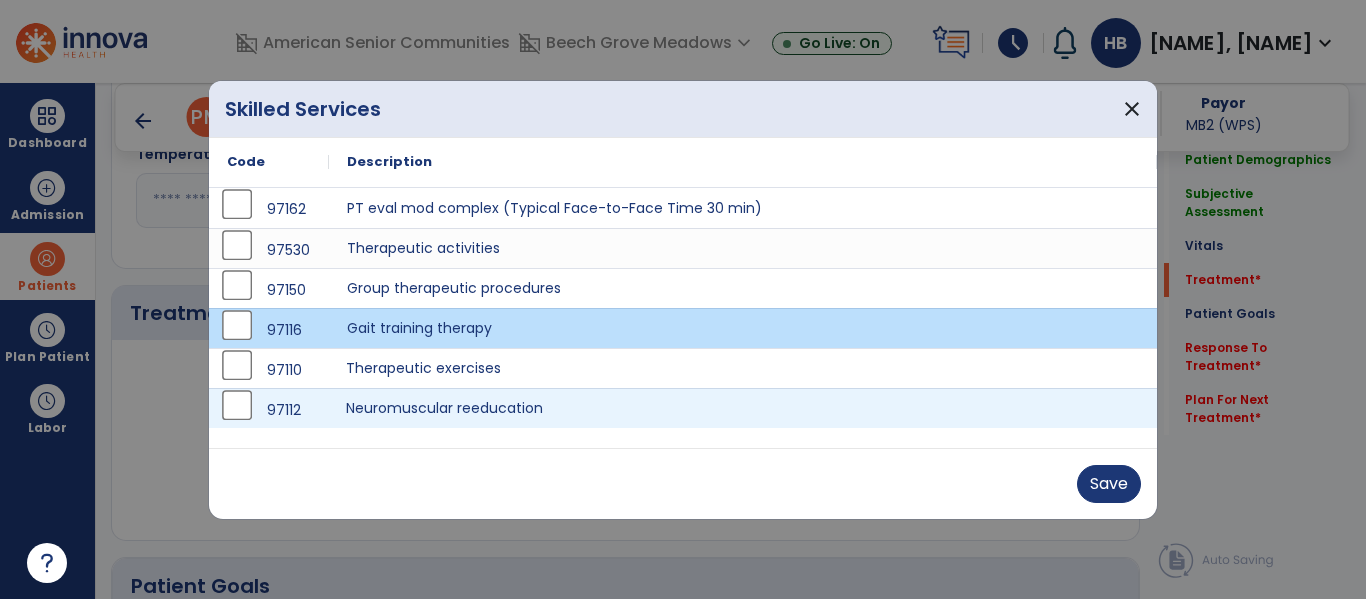 click on "Therapeutic exercises" at bounding box center (743, 208) 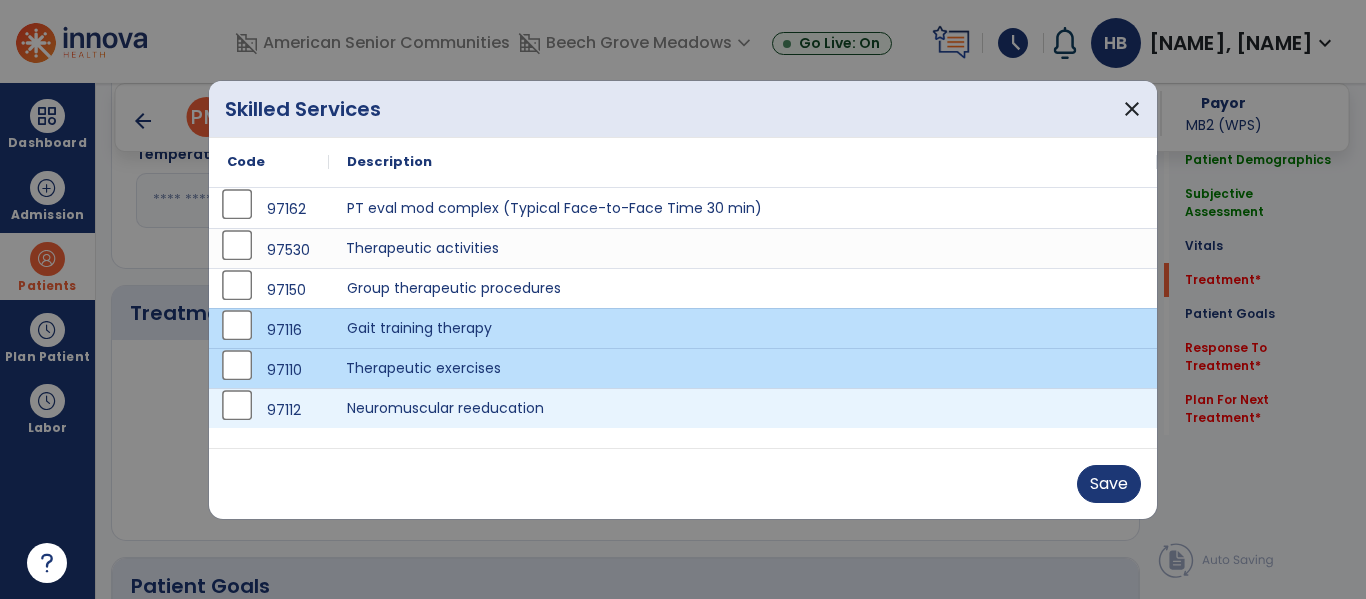 click on "Therapeutic activities" at bounding box center [743, 248] 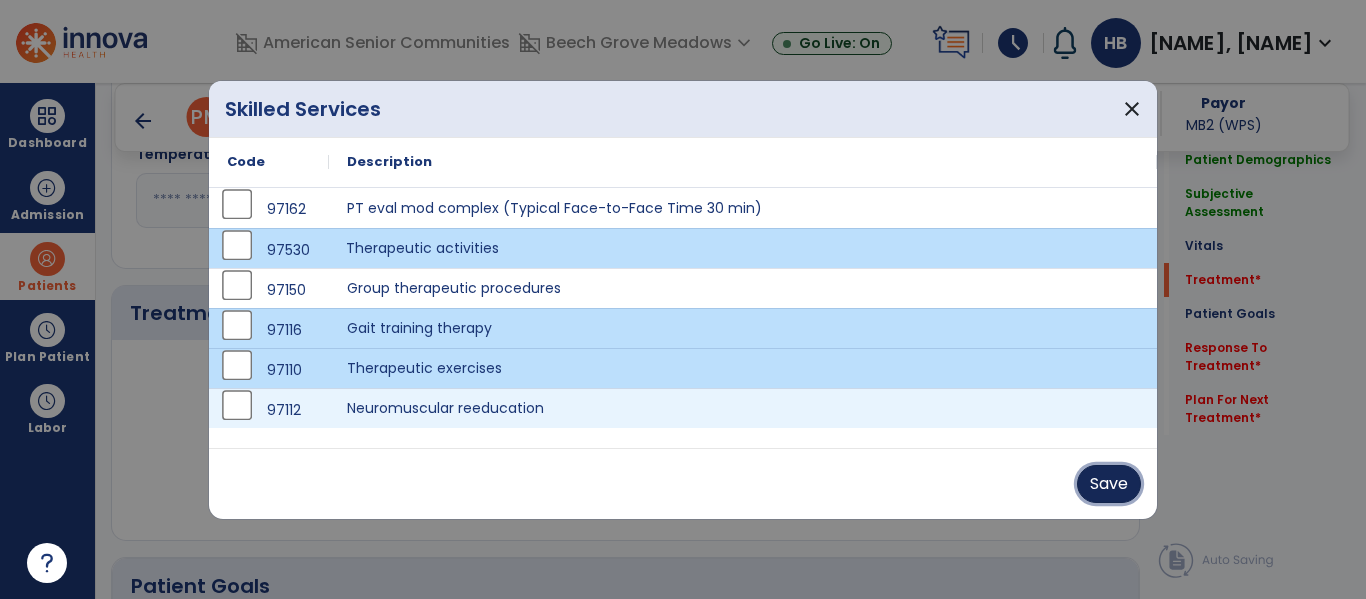 click on "Save" at bounding box center (1109, 484) 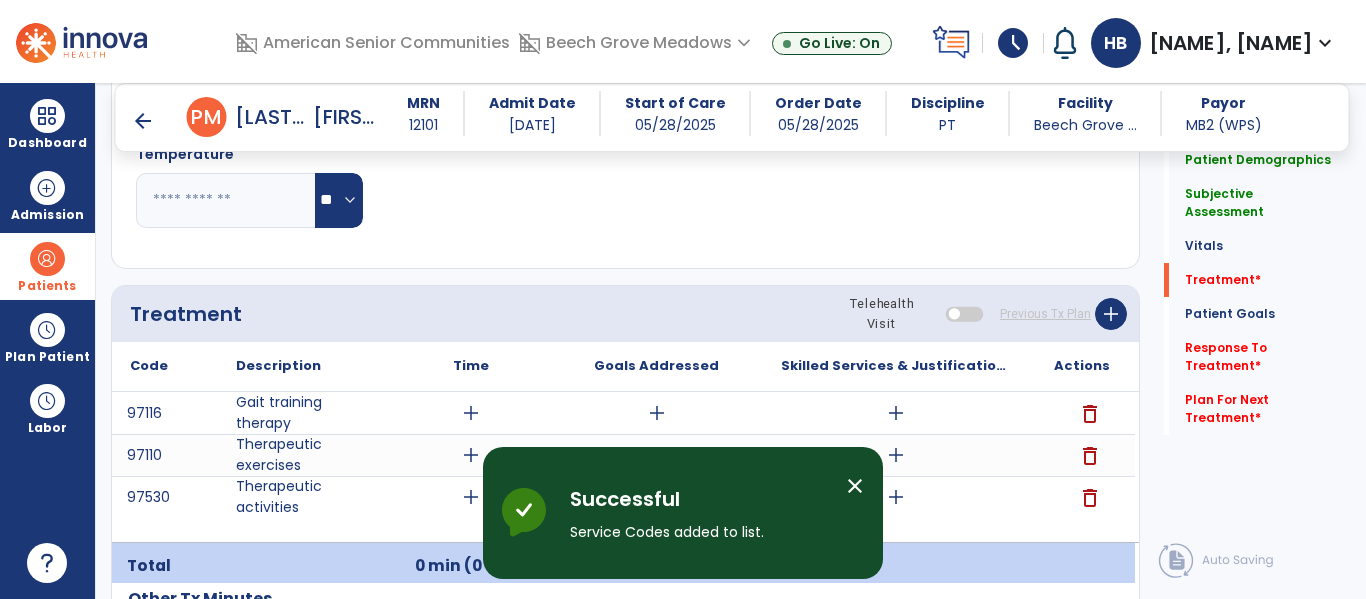click on "add" at bounding box center [471, 413] 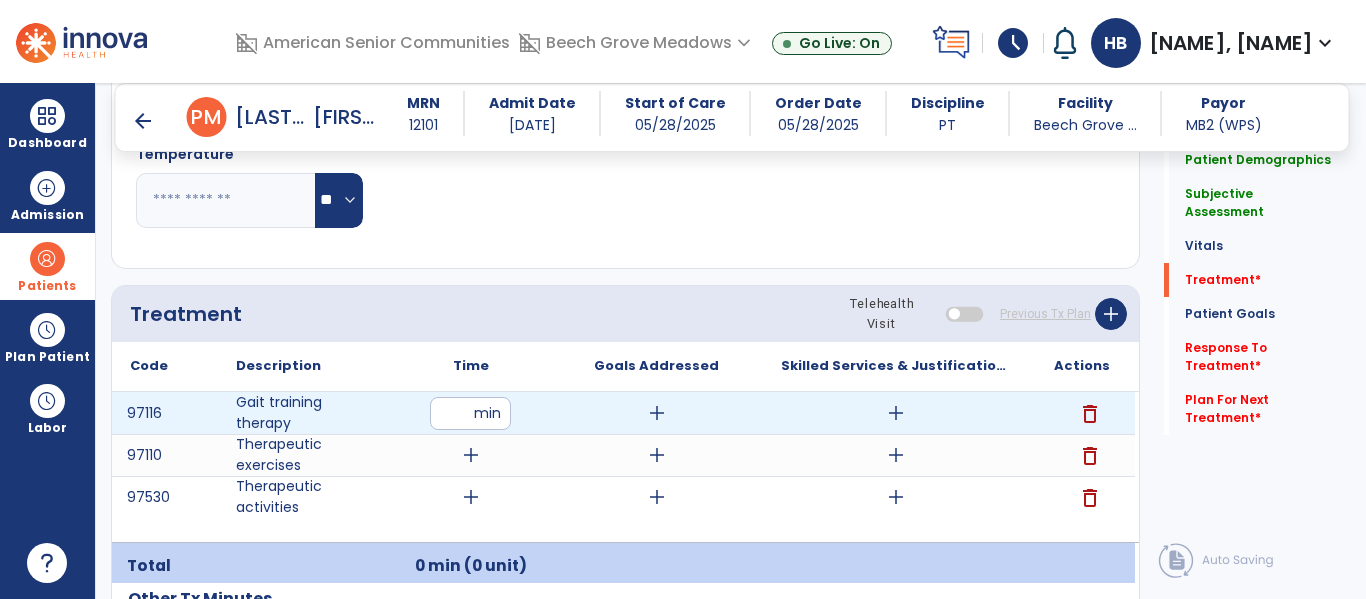 type on "**" 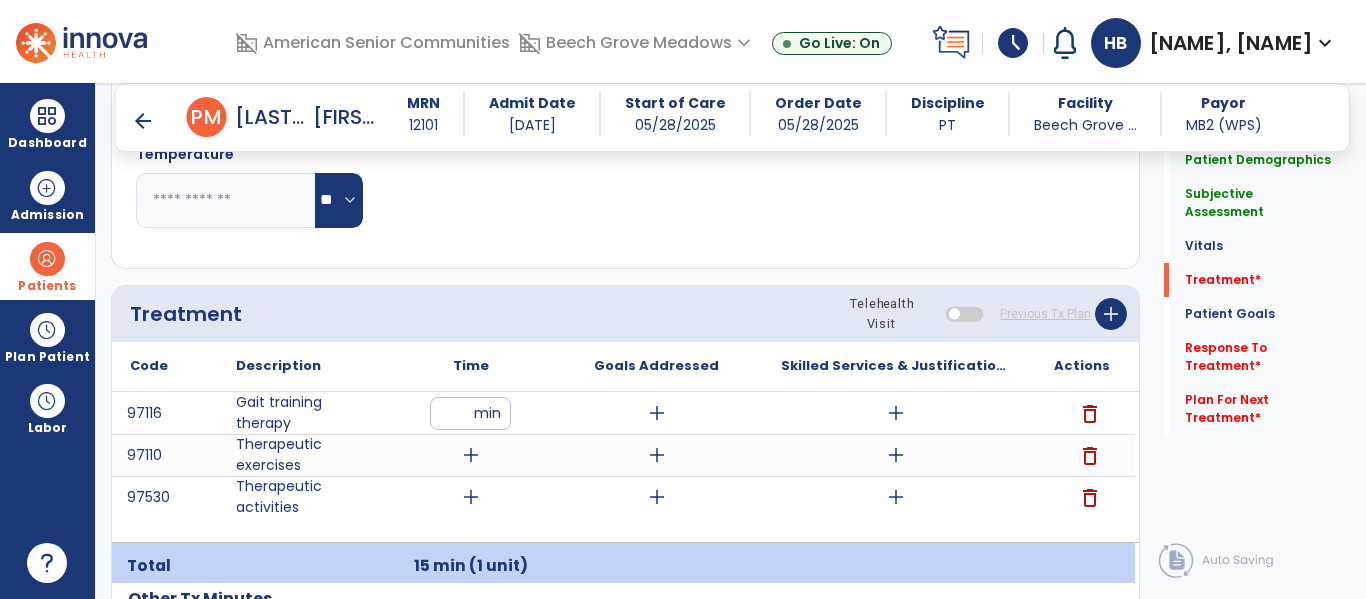 click on "**" at bounding box center [470, 413] 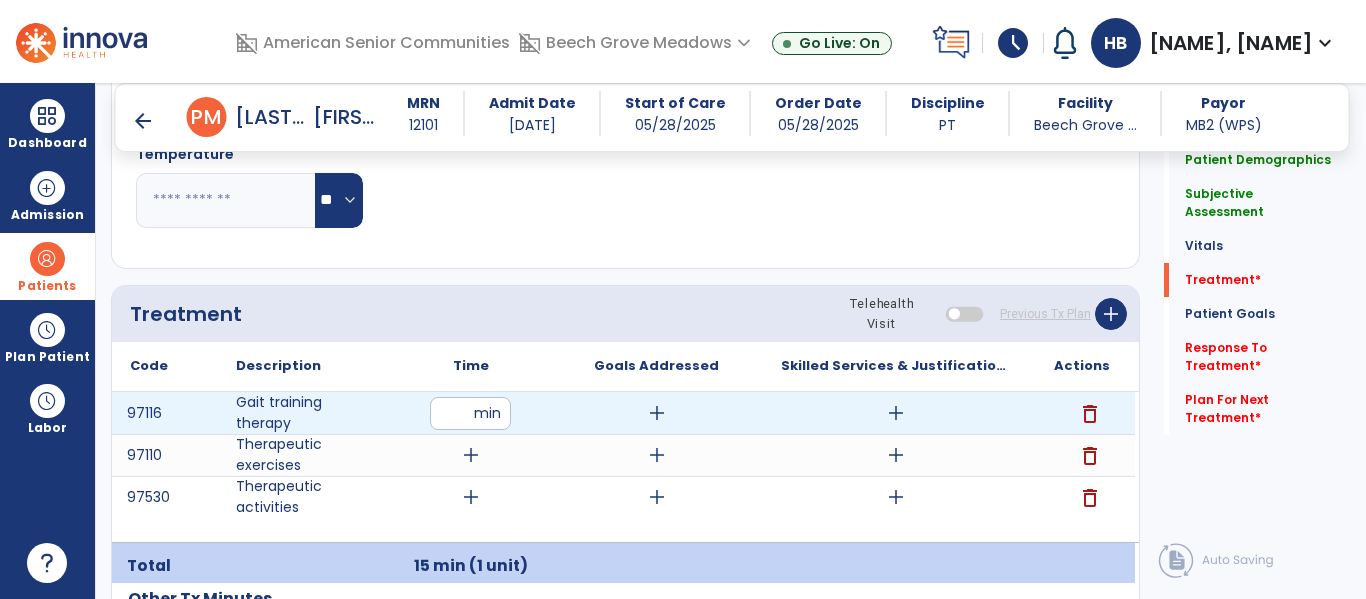 type 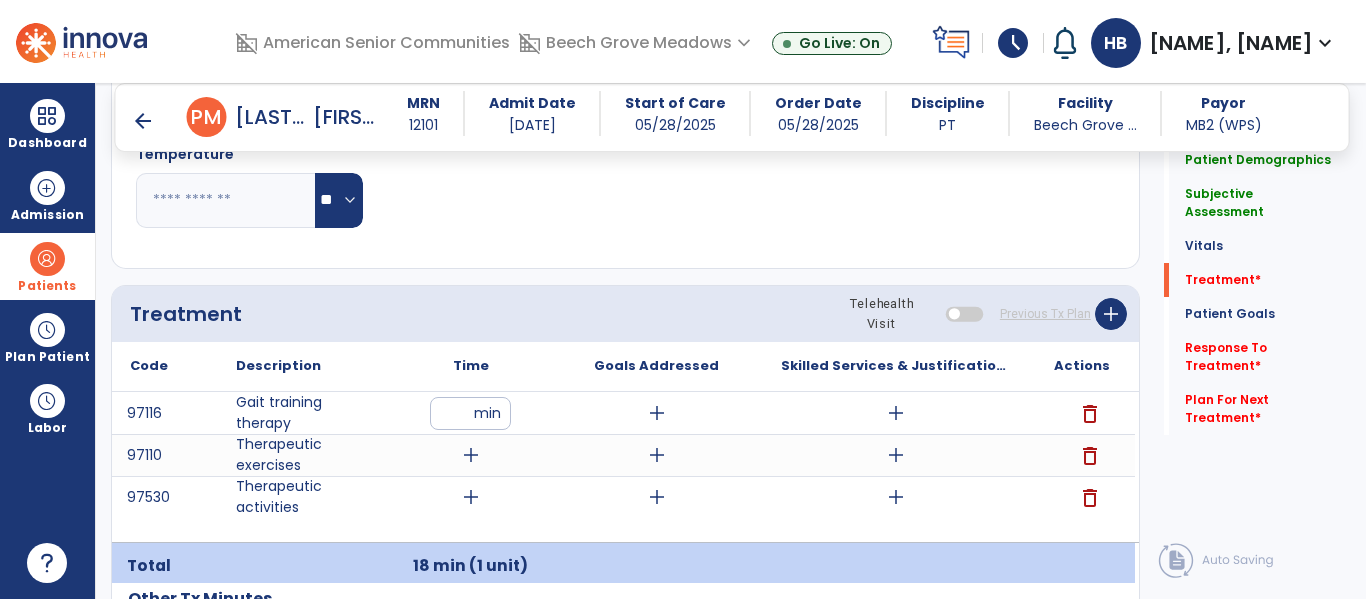 click on "add" at bounding box center [657, 413] 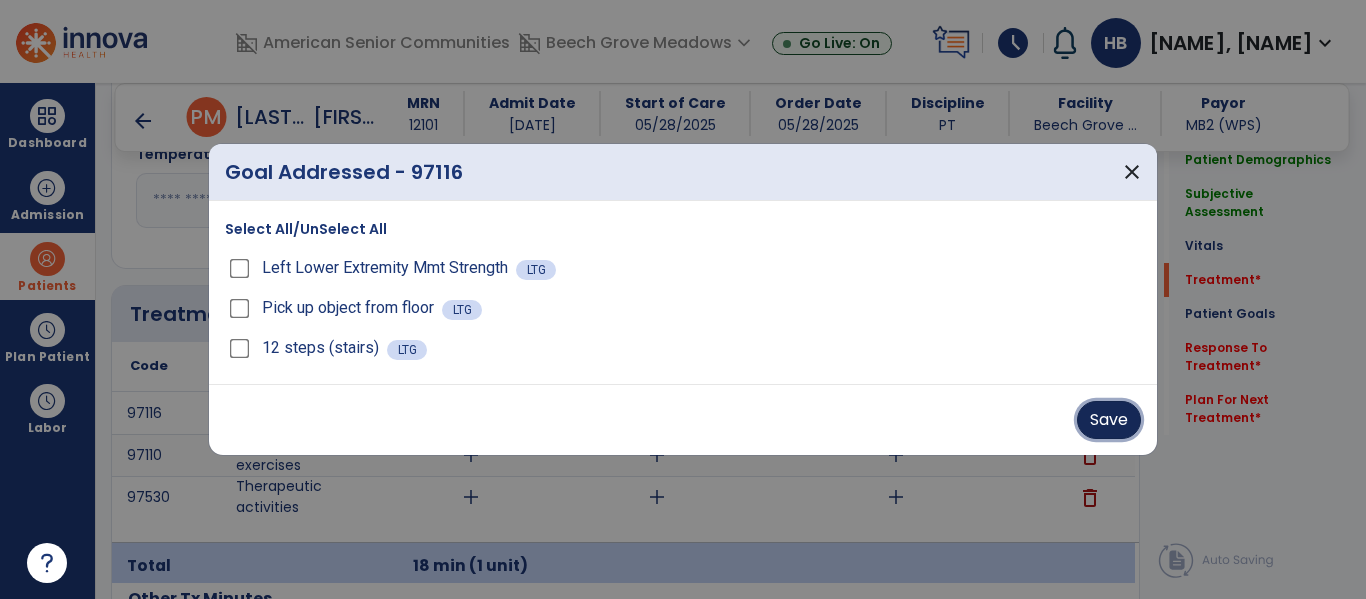 click on "Save" at bounding box center (1109, 420) 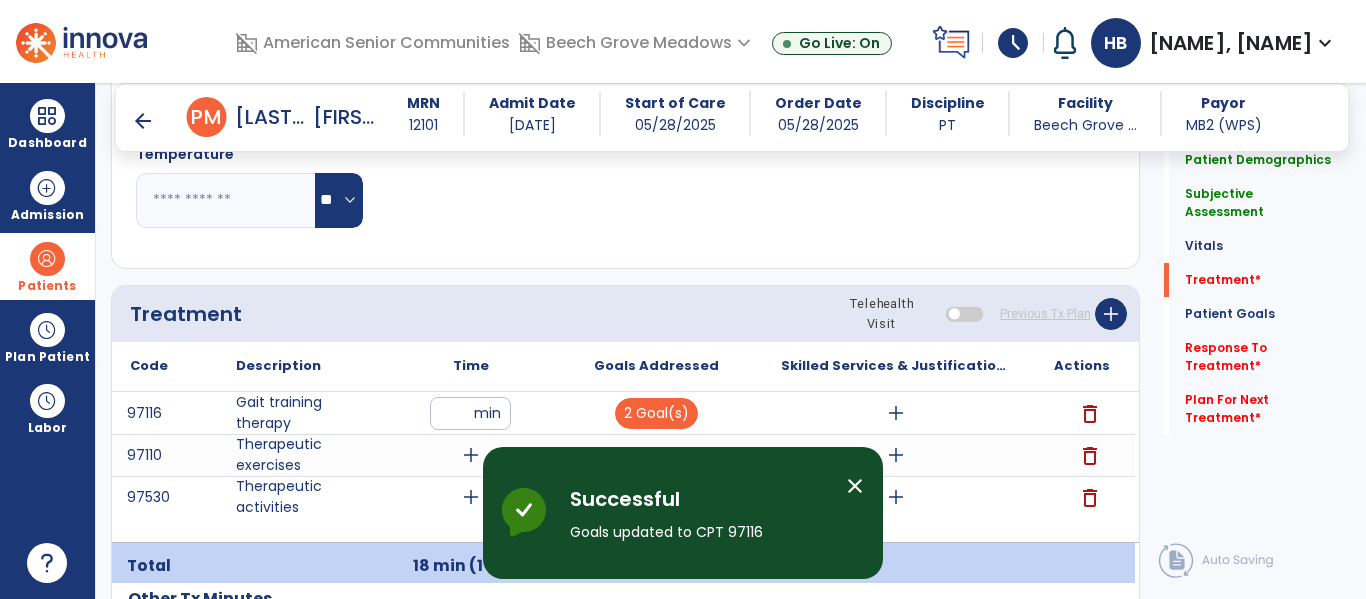 click on "add" at bounding box center [896, 413] 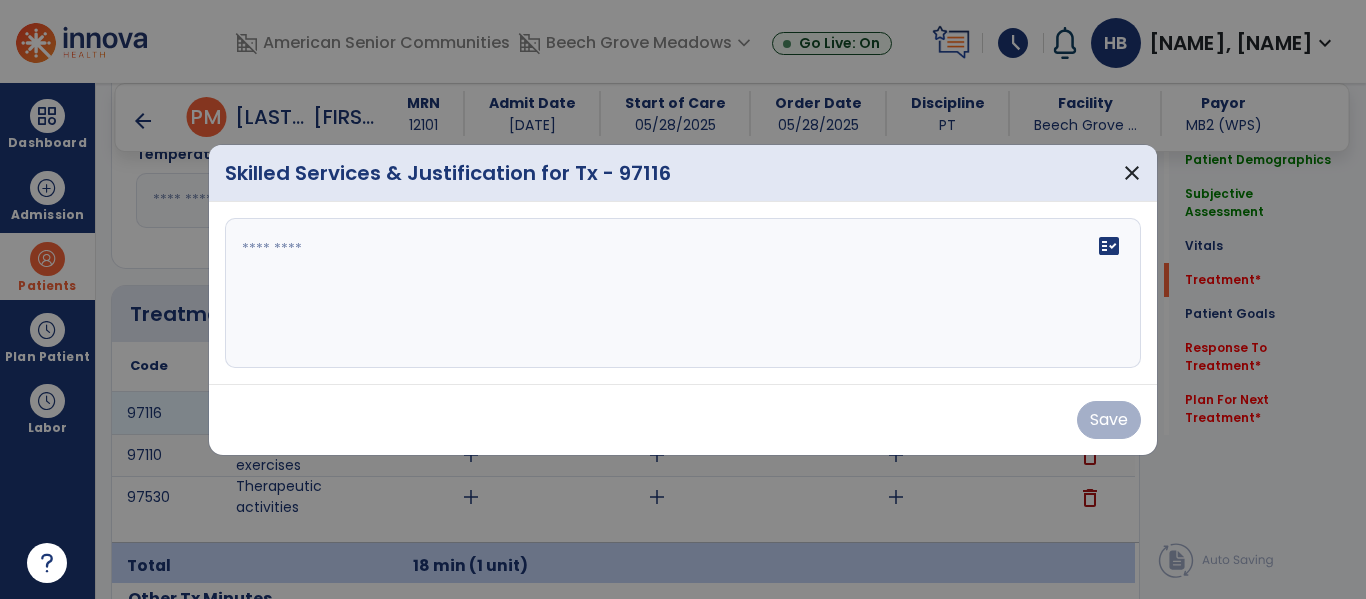 click on "fact_check" at bounding box center (683, 293) 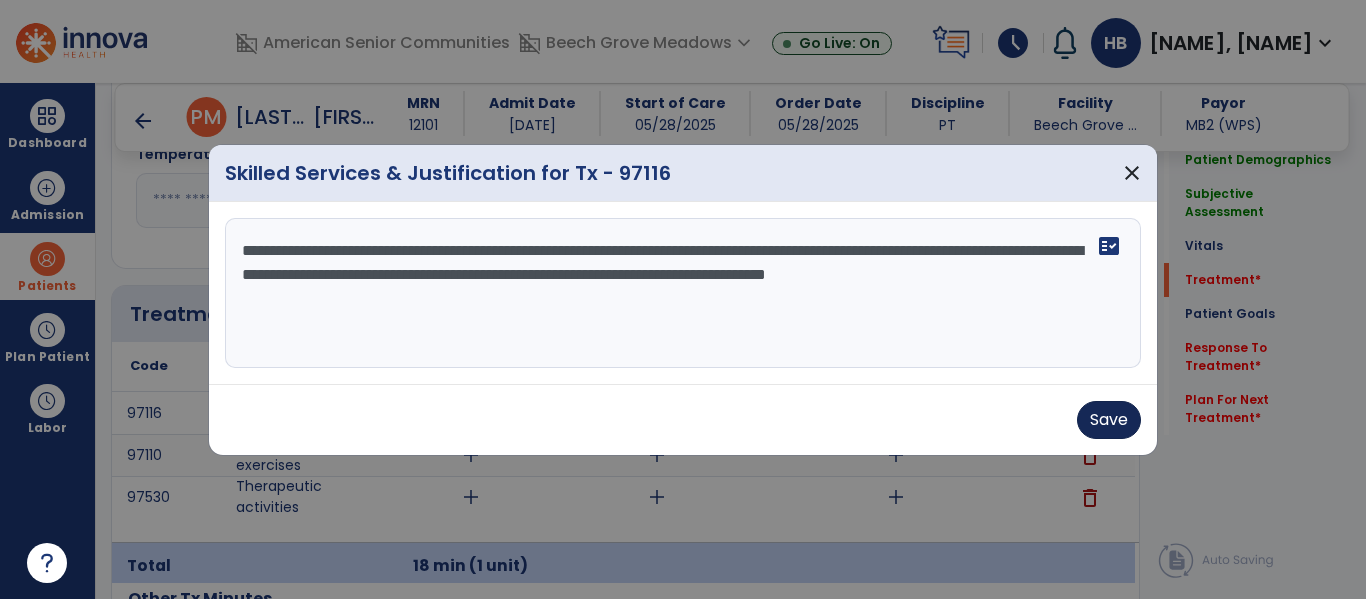 type on "**********" 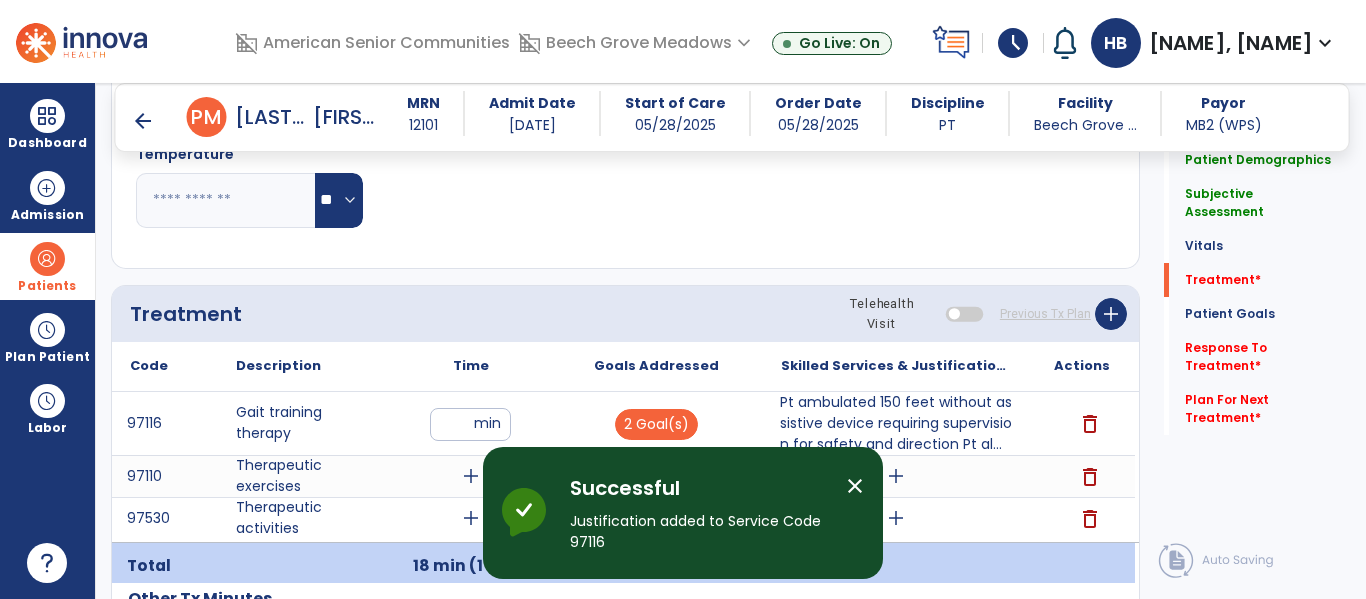 click on "add" at bounding box center (471, 476) 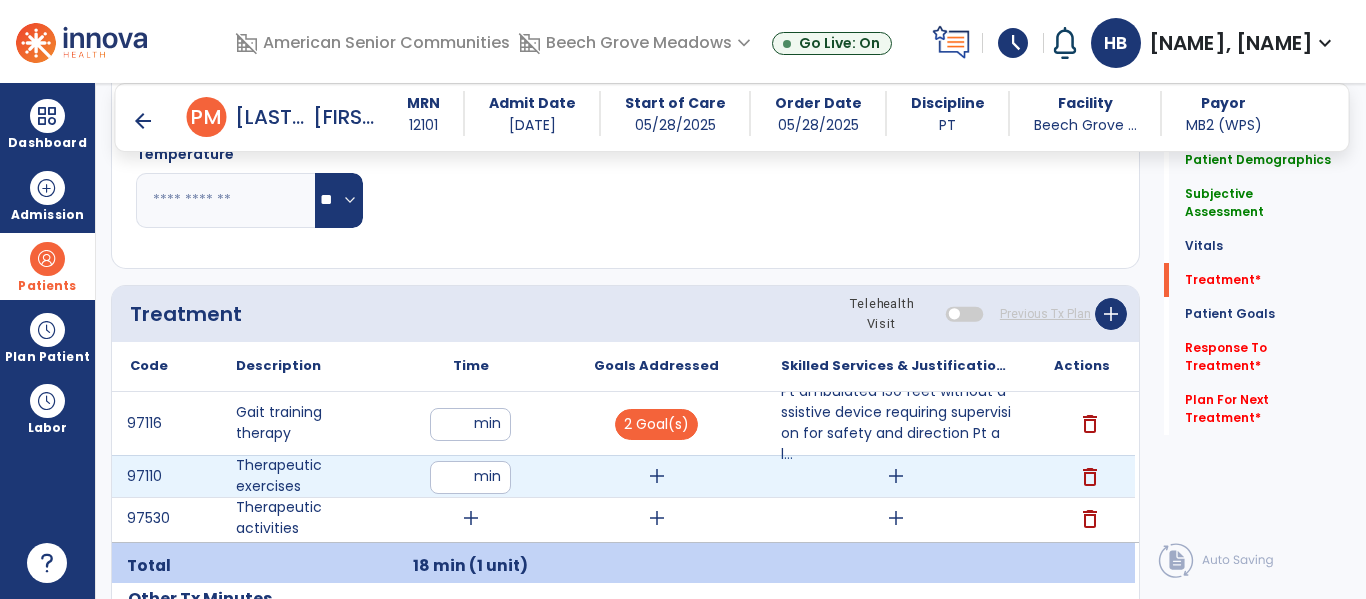 type on "*" 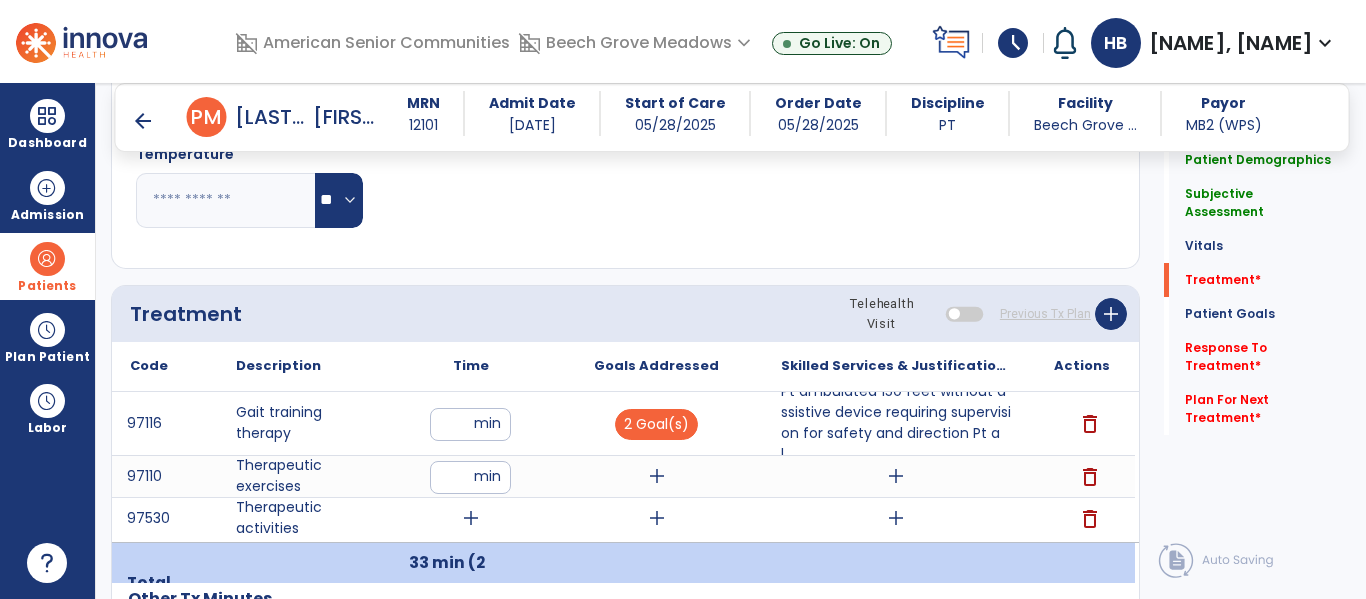 click on "add" at bounding box center [657, 476] 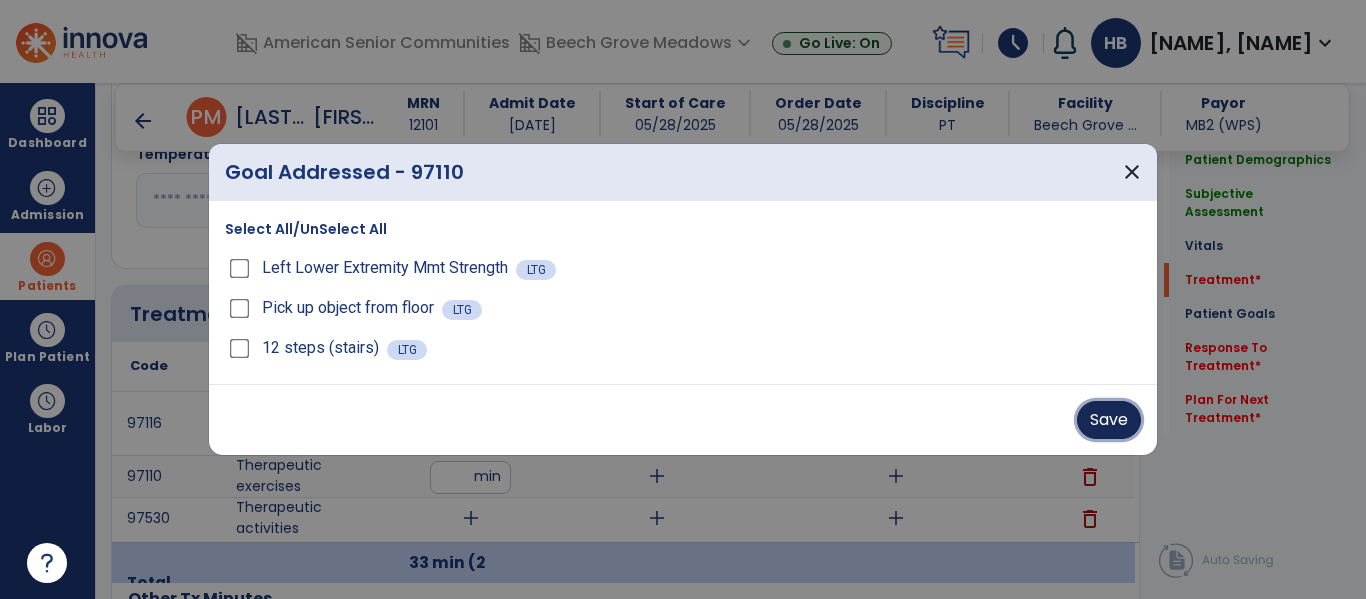 click on "Save" at bounding box center [1109, 420] 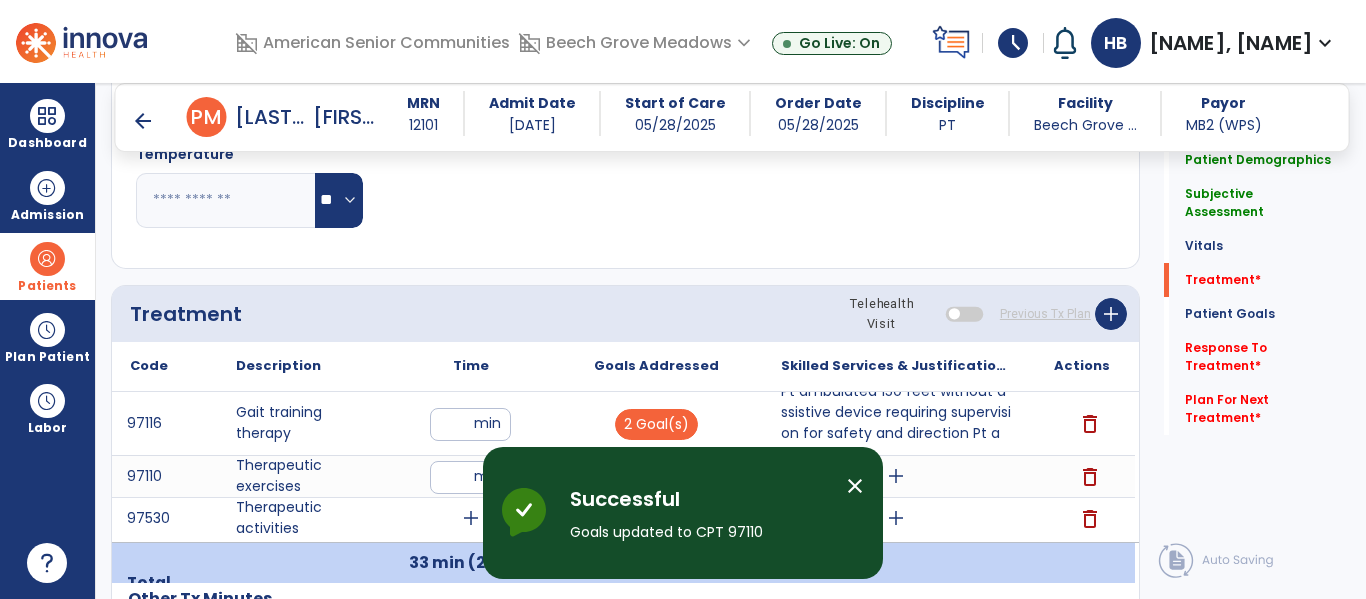 click on "add" at bounding box center [896, 476] 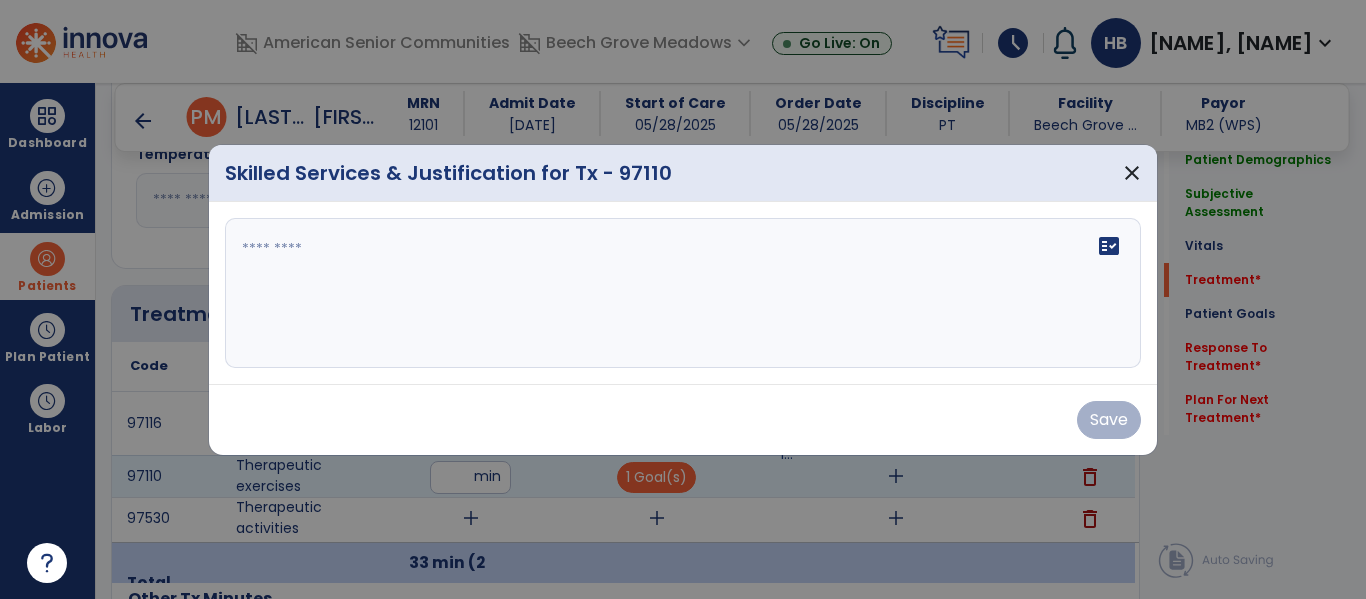 click on "fact_check" at bounding box center (683, 293) 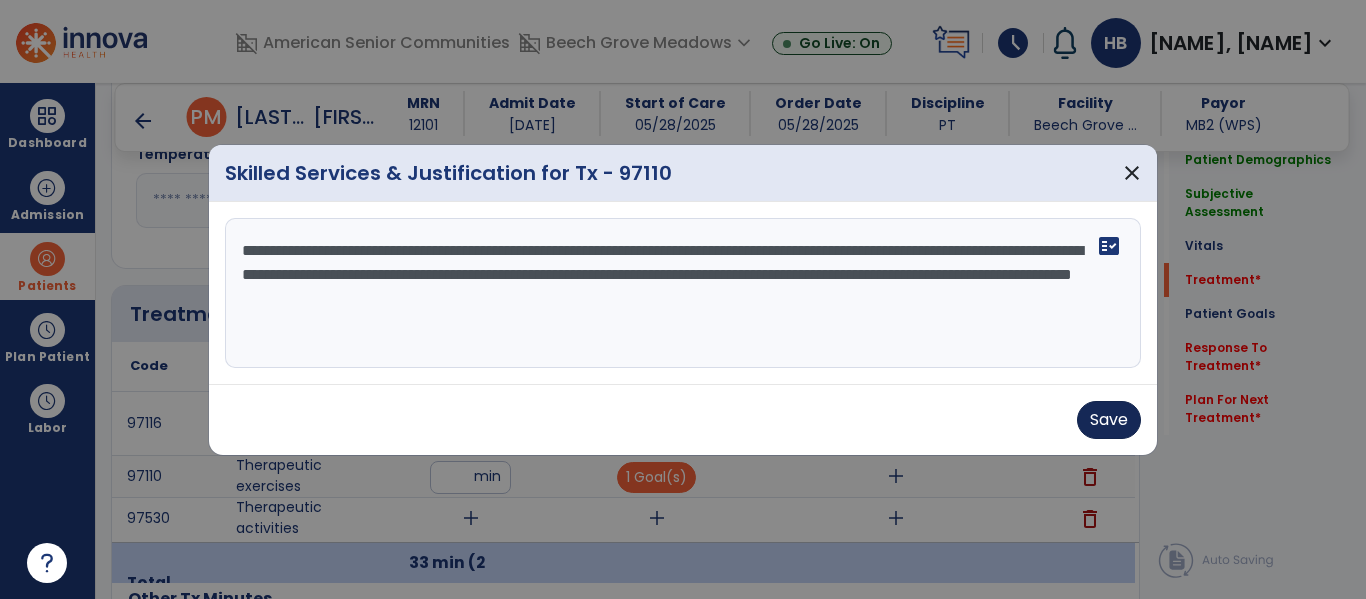 type on "**********" 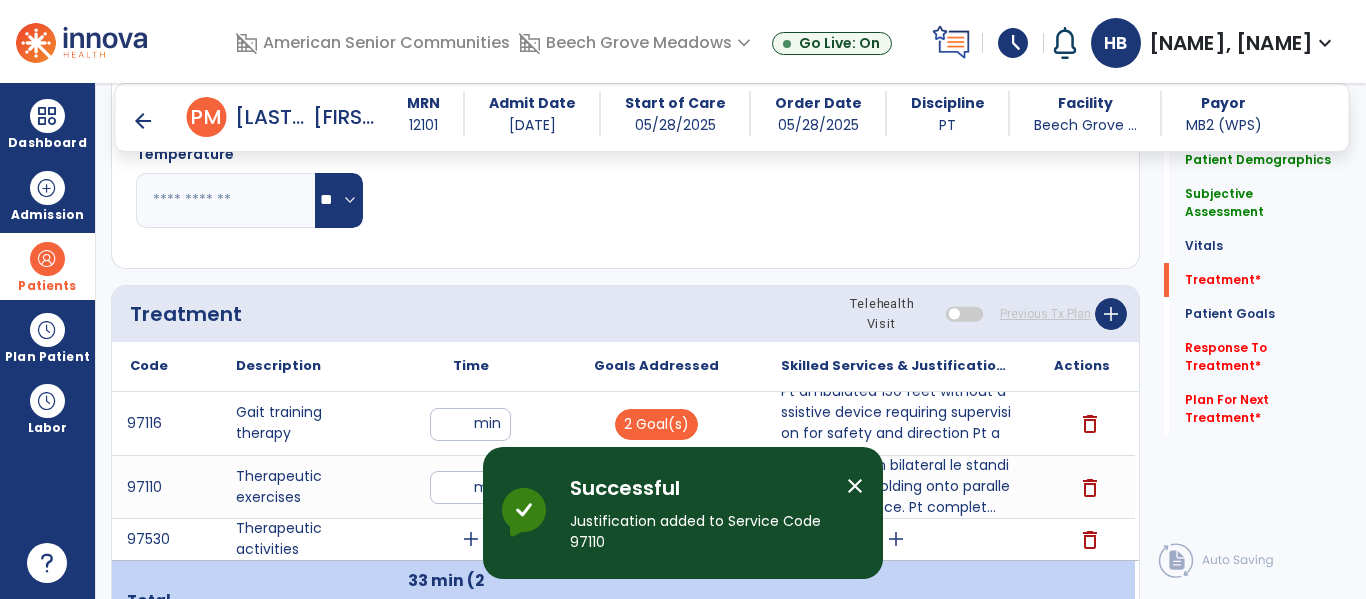 click on "33 min (2 units)" at bounding box center [470, 601] 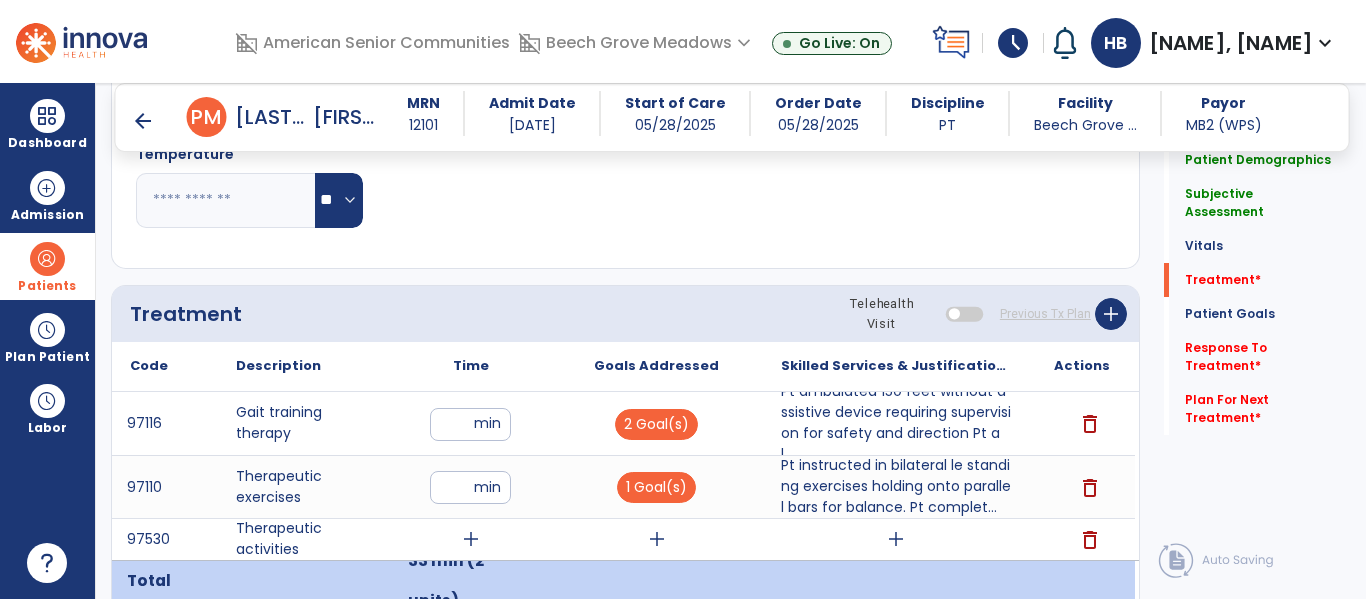 click on "add" at bounding box center (471, 539) 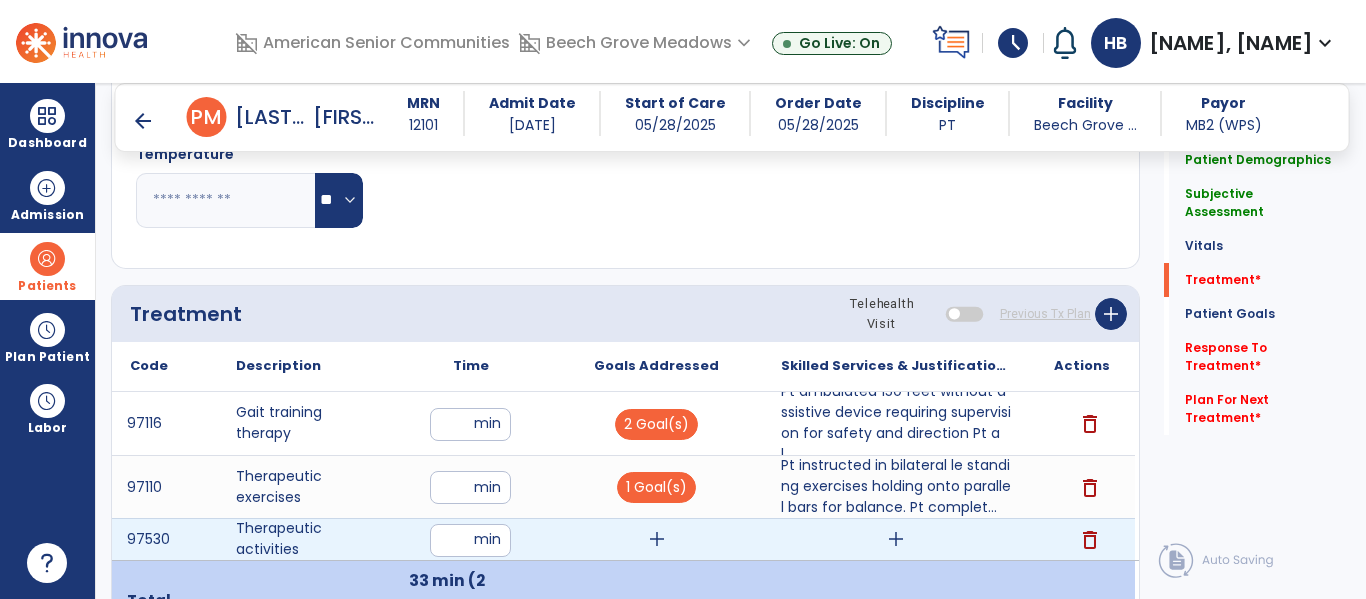 type on "*" 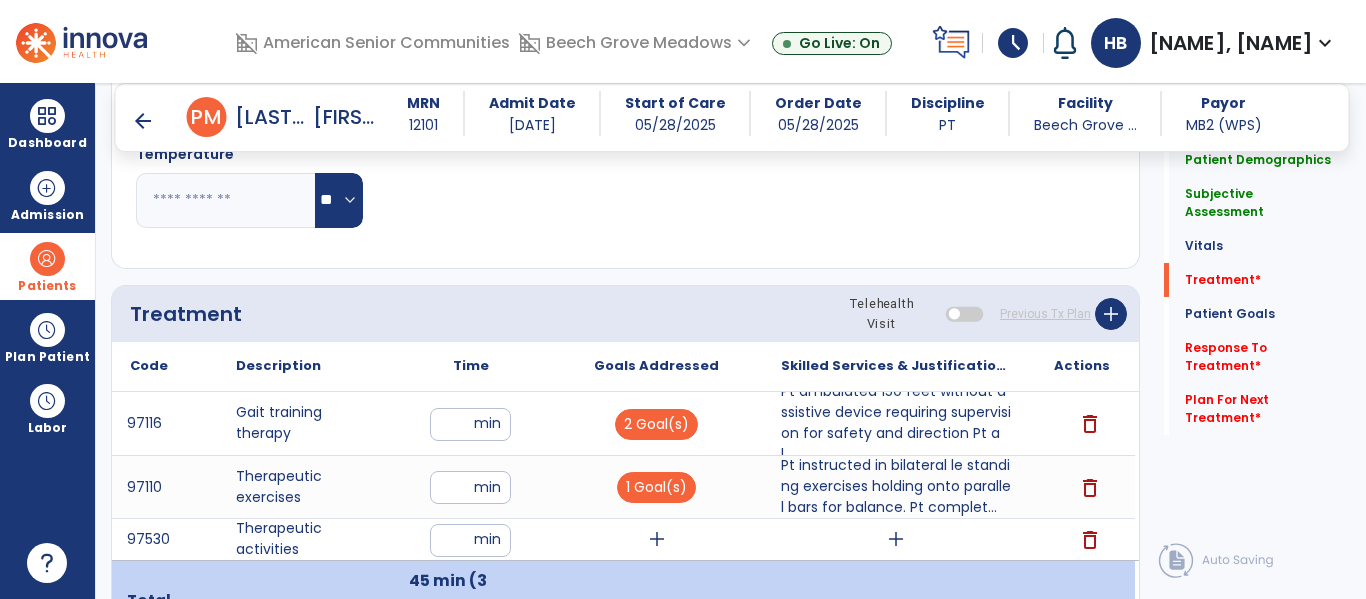 click on "**" at bounding box center [470, 540] 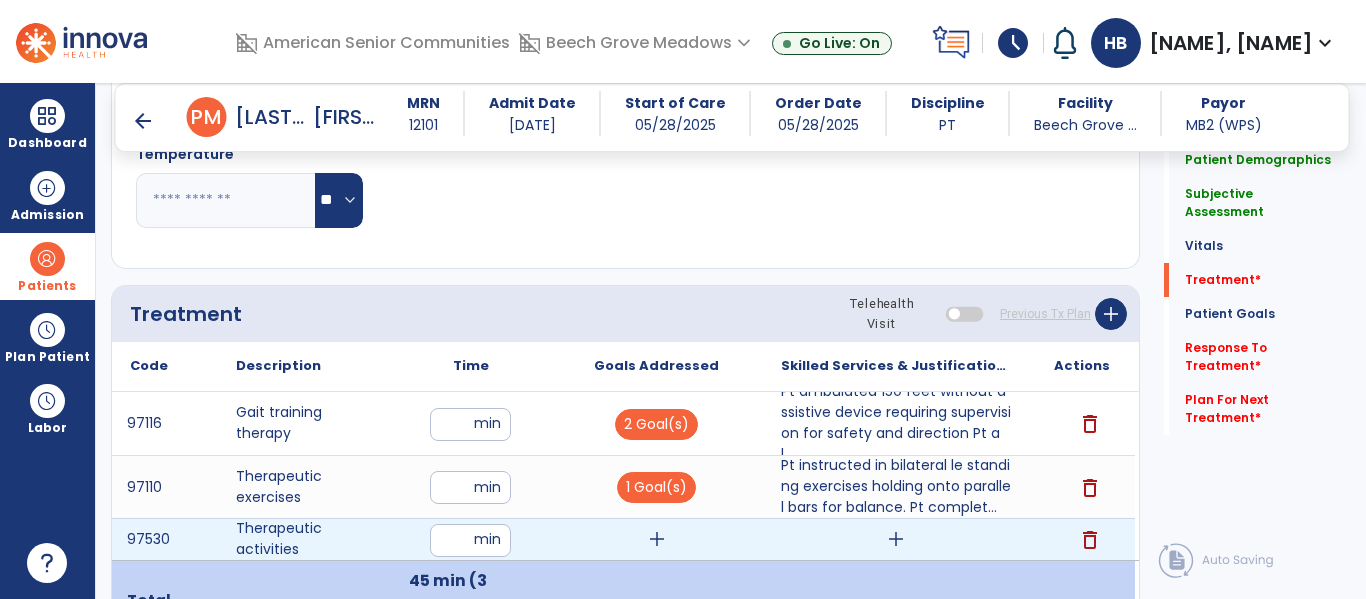 type on "**" 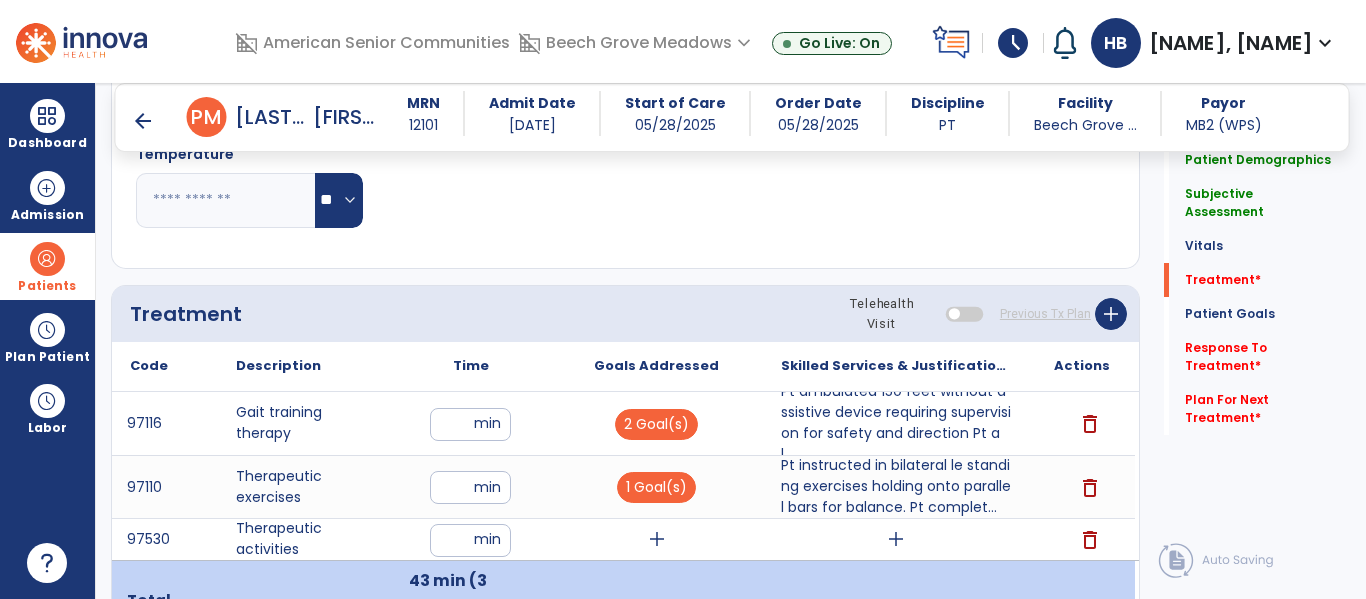 click on "add" at bounding box center (657, 539) 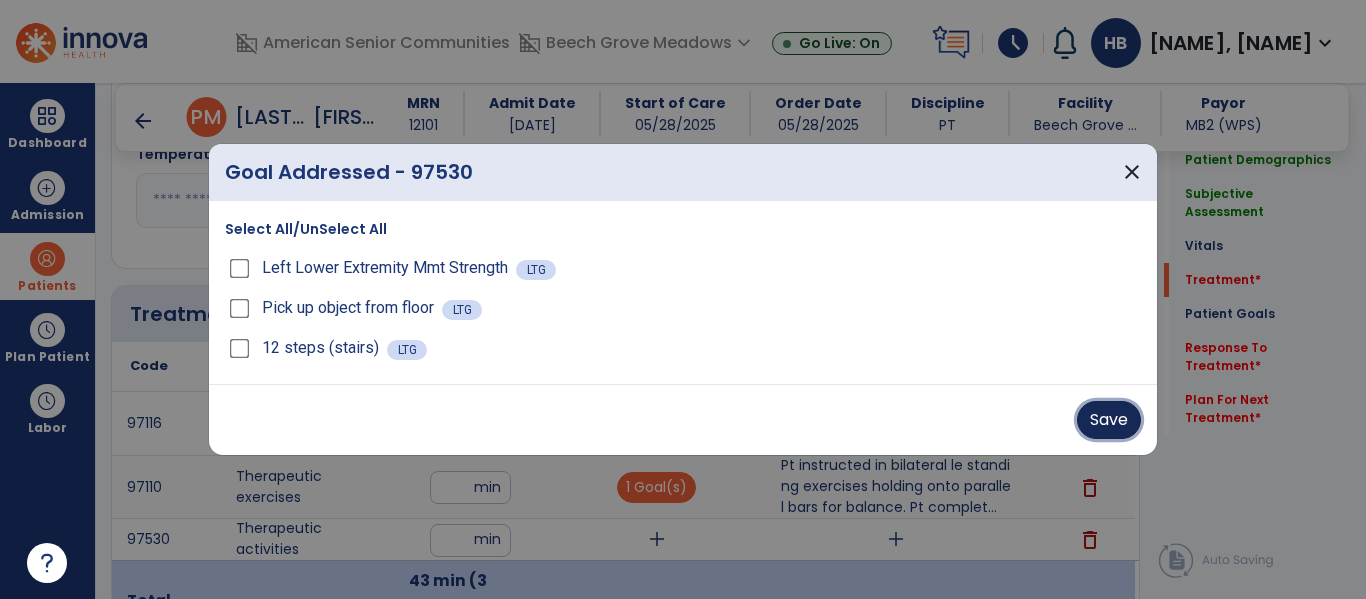 click on "Save" at bounding box center (1109, 420) 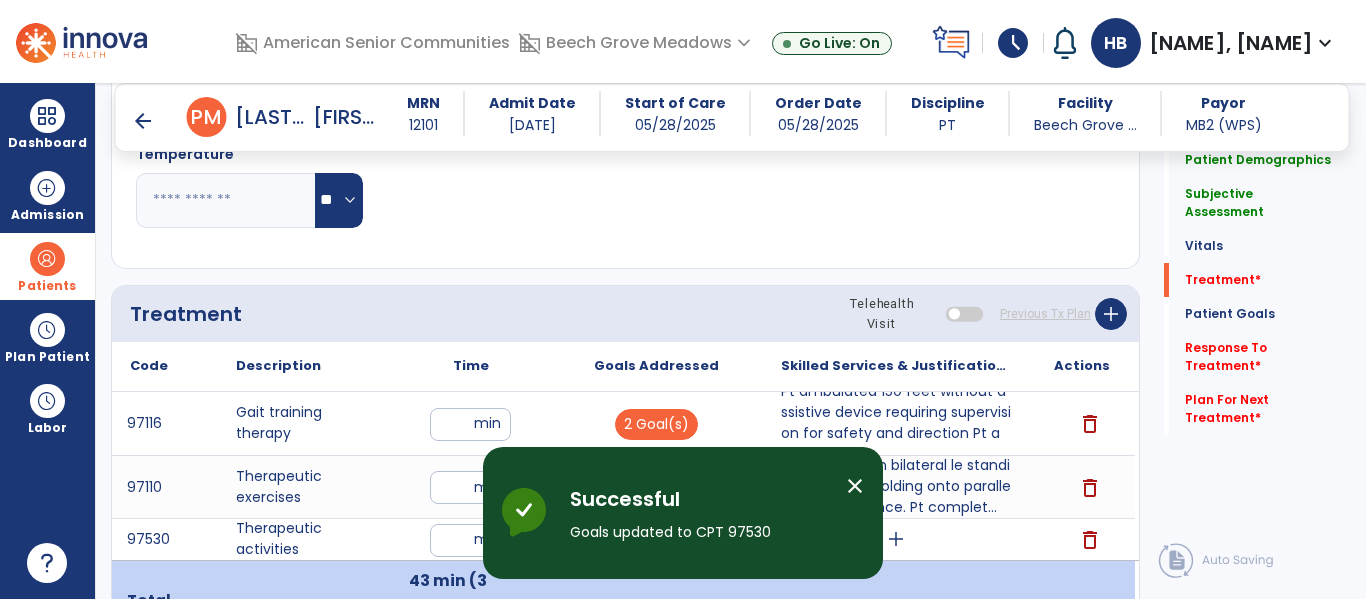 click on "add" at bounding box center [896, 539] 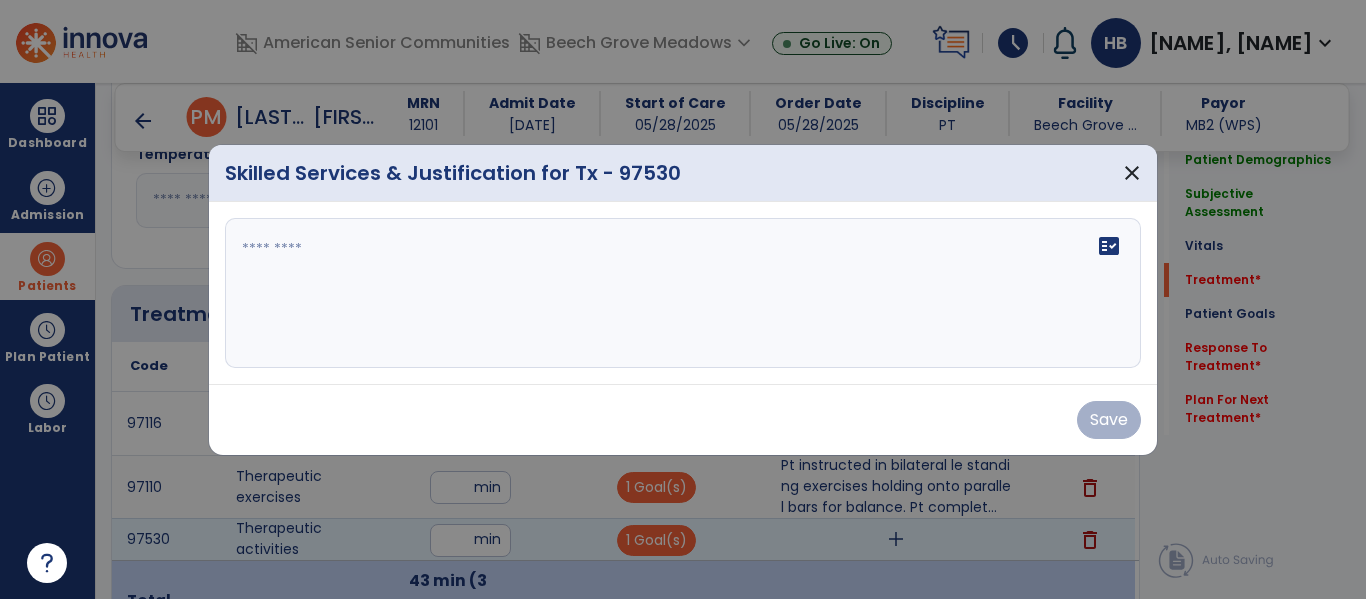 click on "fact_check" at bounding box center (683, 293) 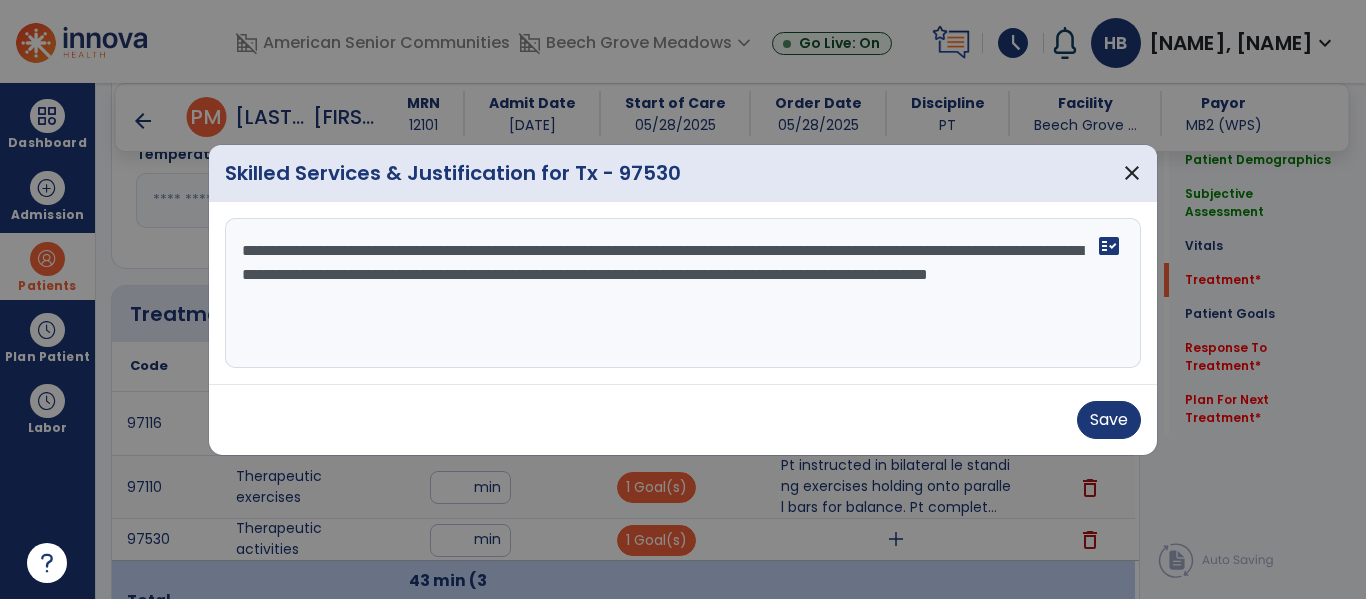 type on "**********" 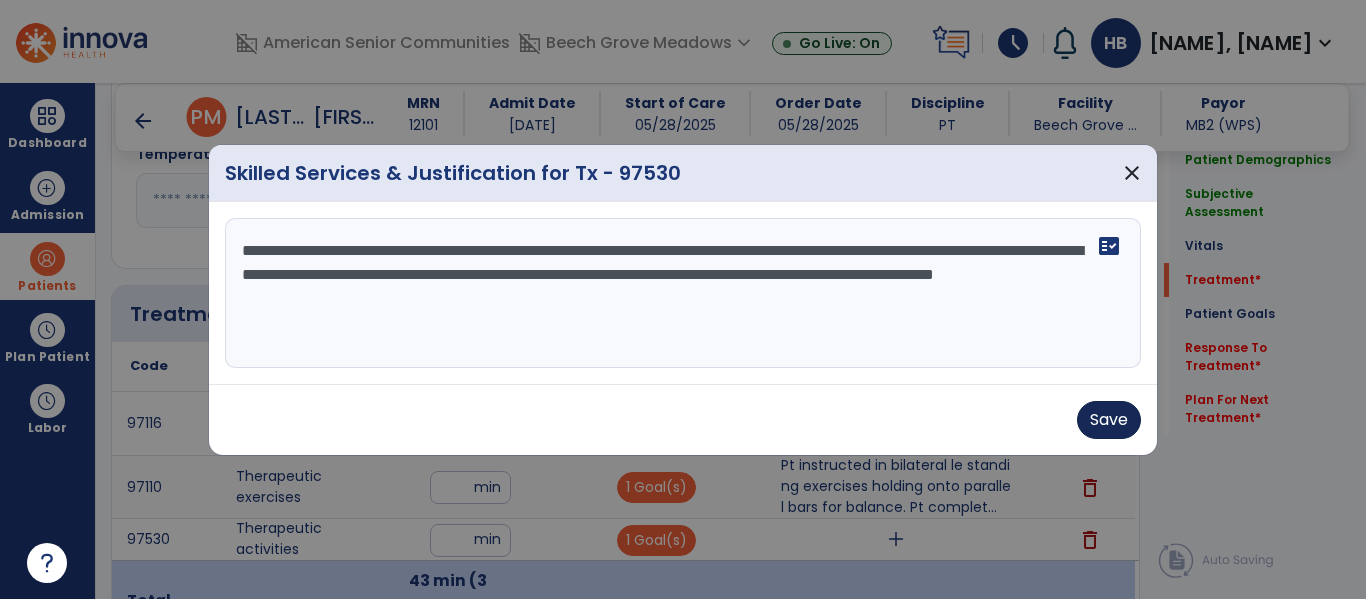 click on "Save" at bounding box center (1109, 420) 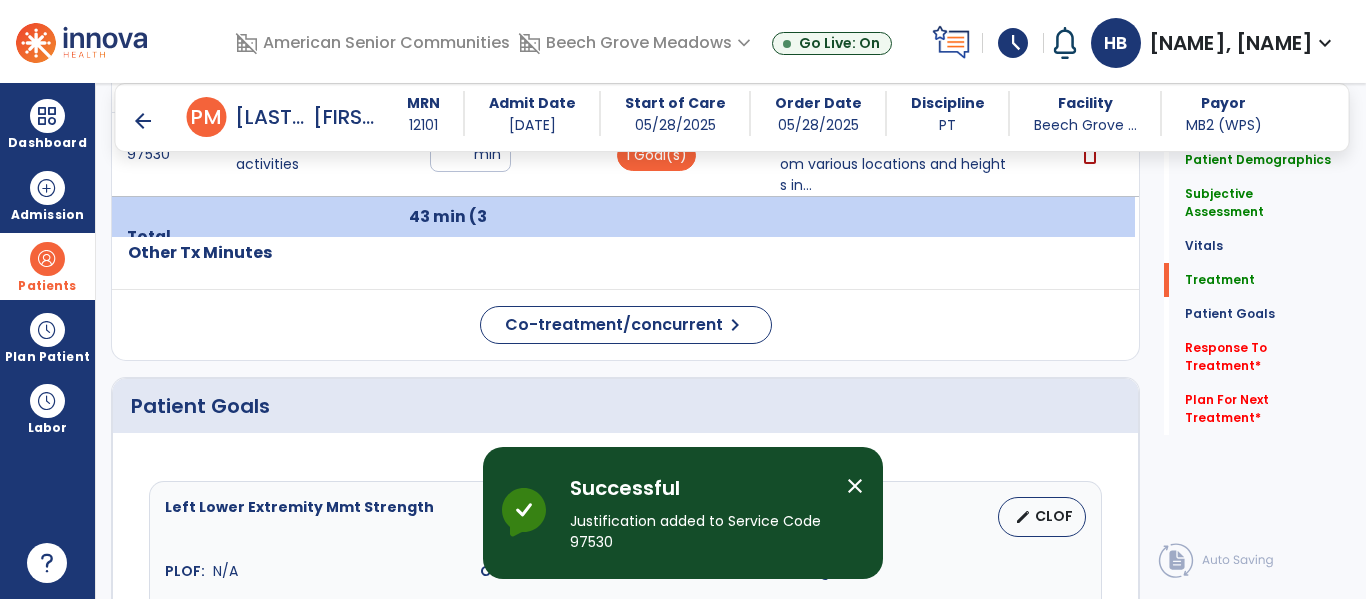 scroll, scrollTop: 1517, scrollLeft: 0, axis: vertical 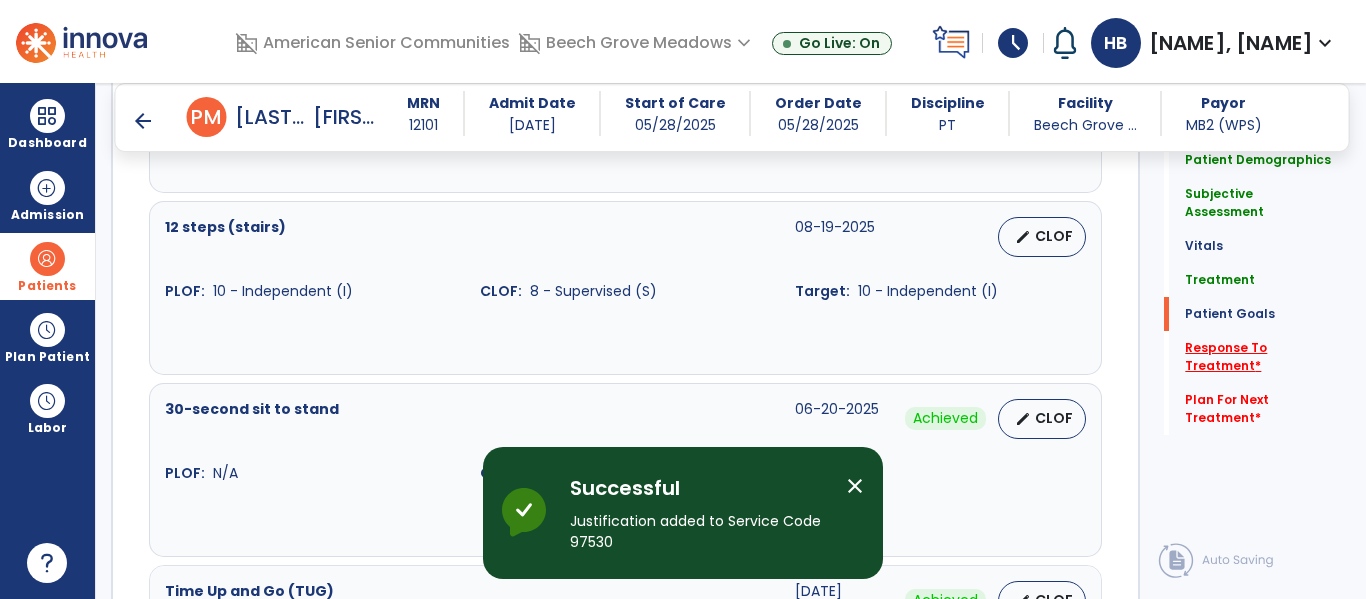 click on "Response To Treatment   *" at bounding box center (1258, 160) 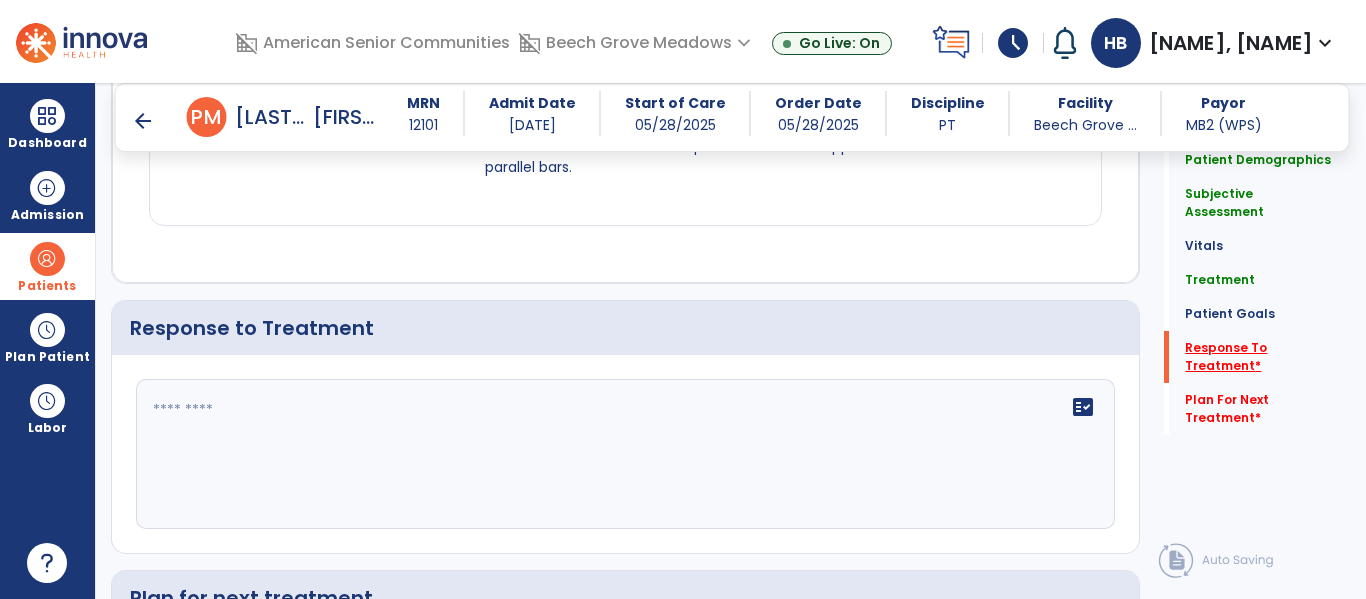 scroll, scrollTop: 2878, scrollLeft: 0, axis: vertical 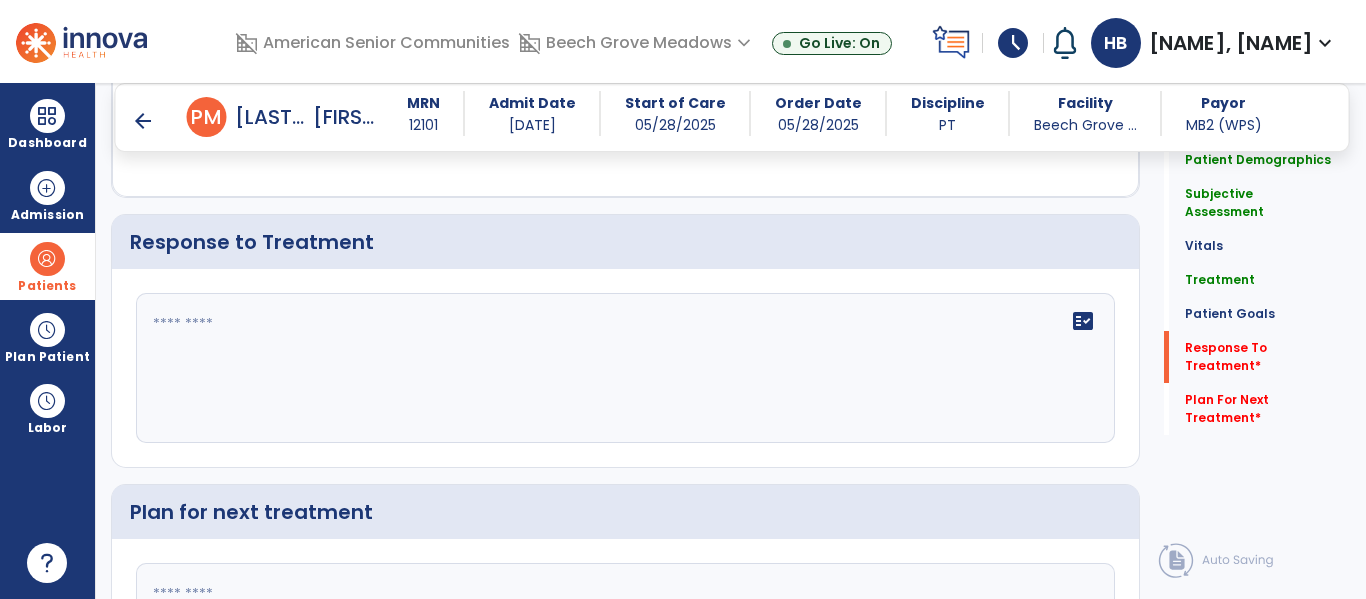click at bounding box center [623, 368] 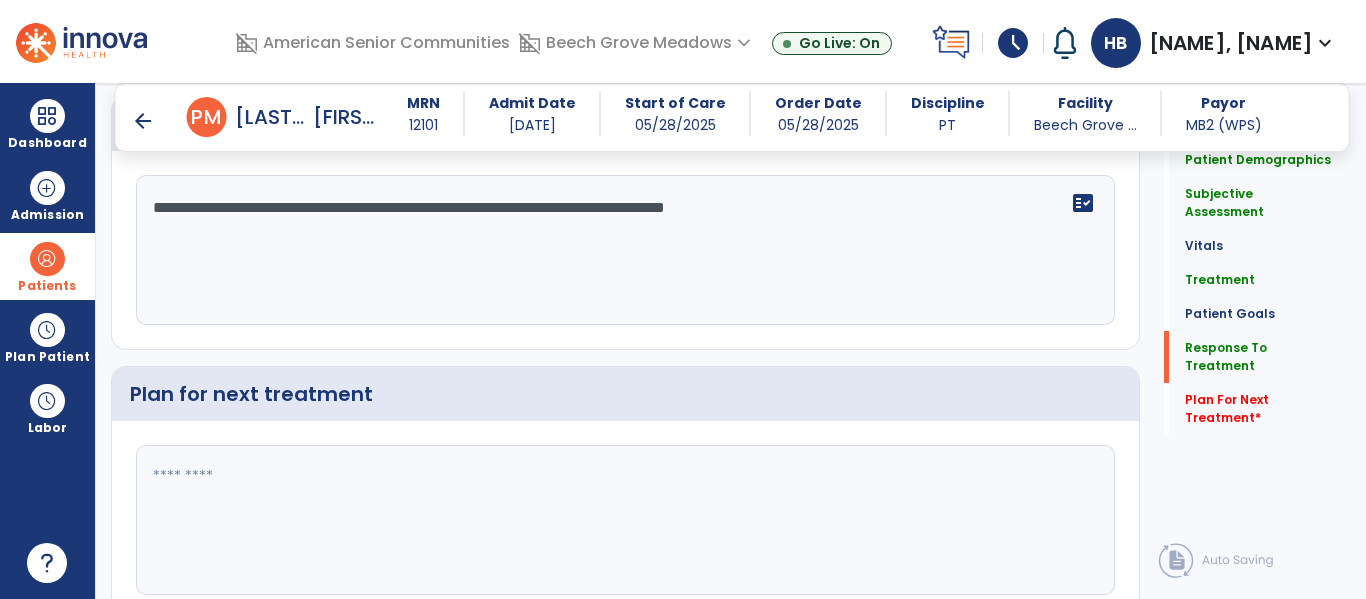 scroll, scrollTop: 3010, scrollLeft: 0, axis: vertical 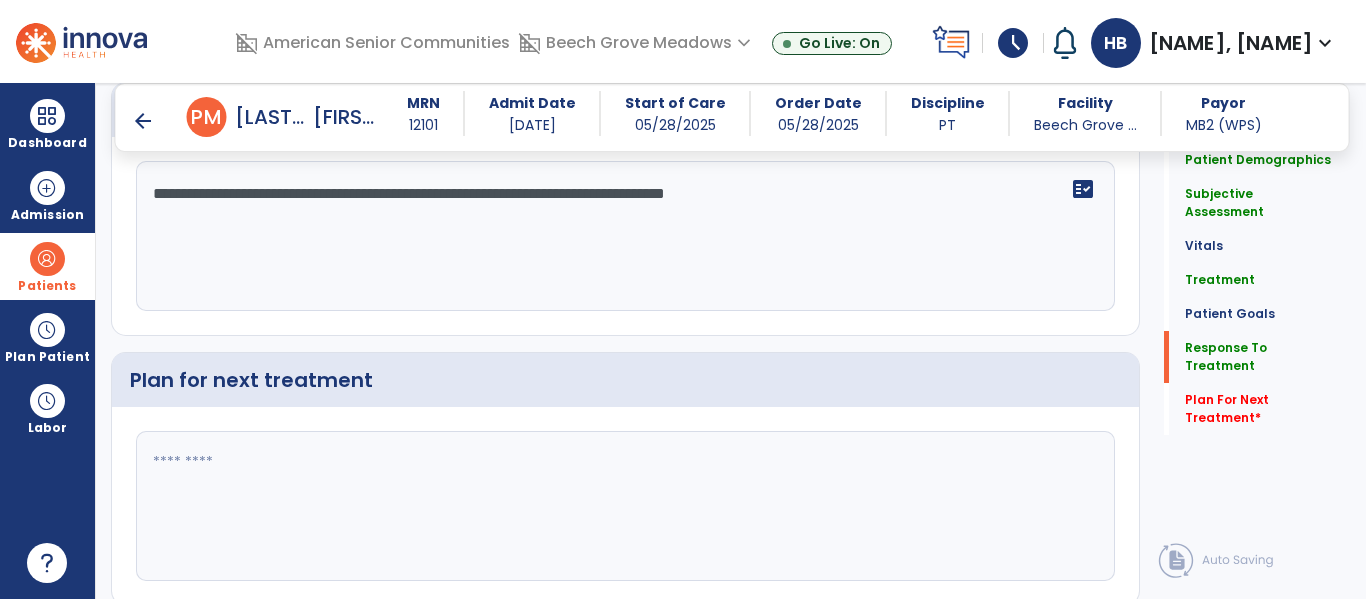type on "**********" 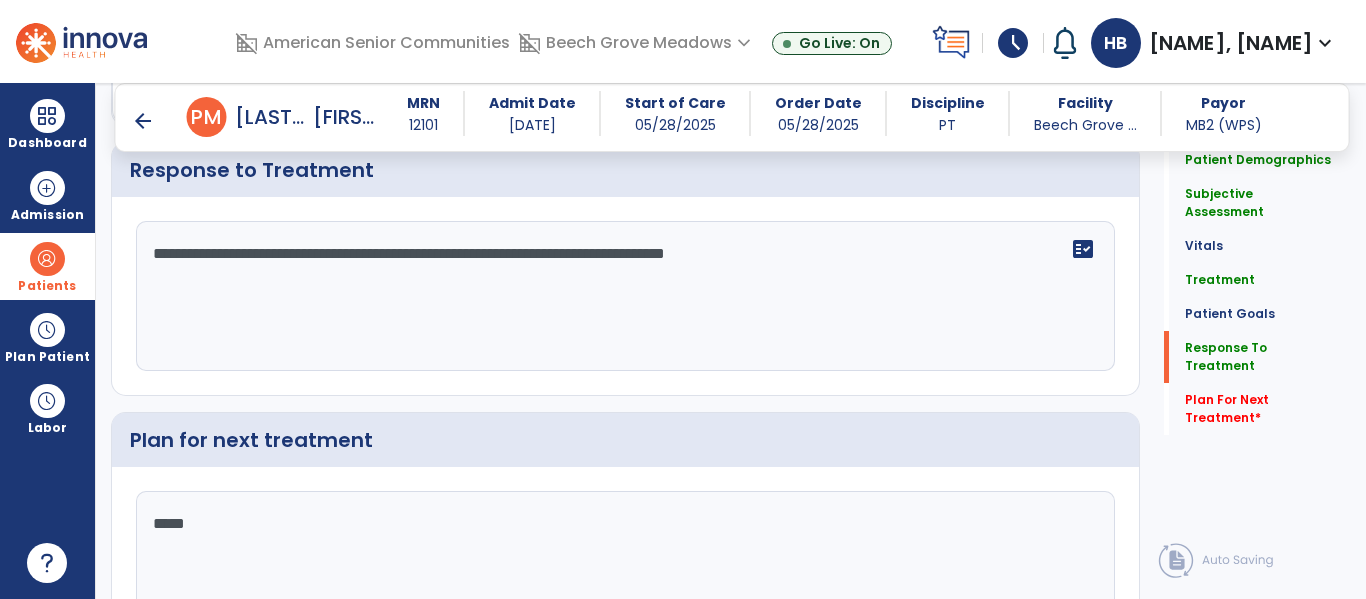 type on "****" 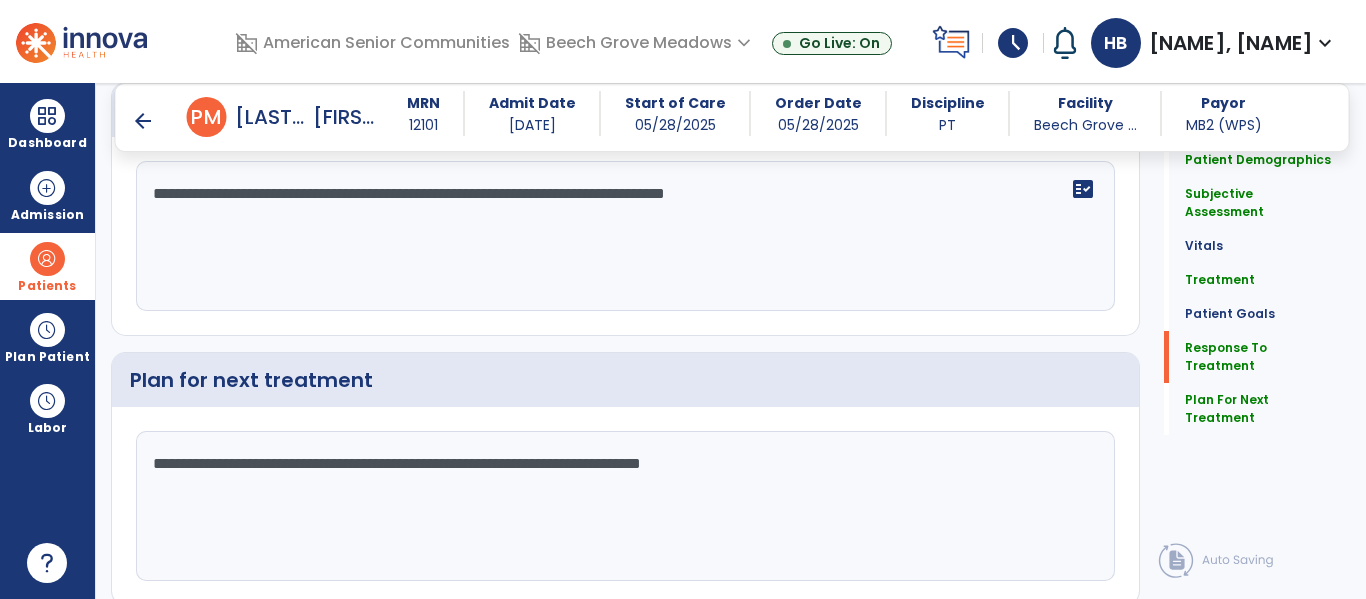 scroll, scrollTop: 3083, scrollLeft: 0, axis: vertical 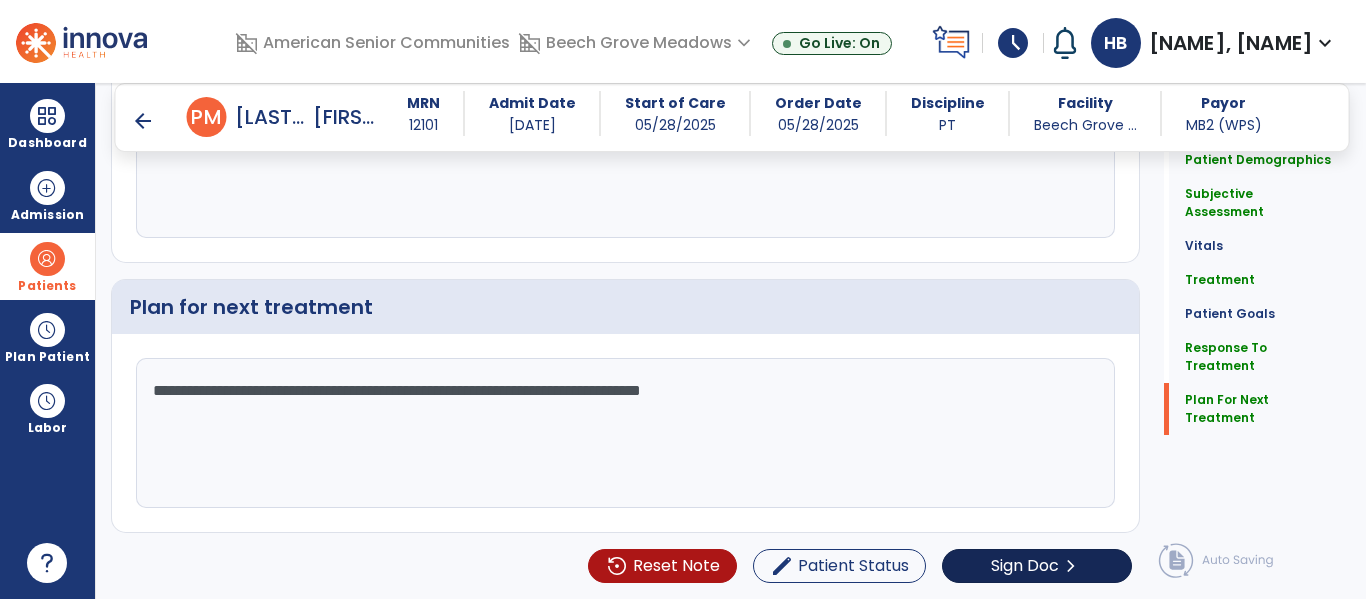 type on "**********" 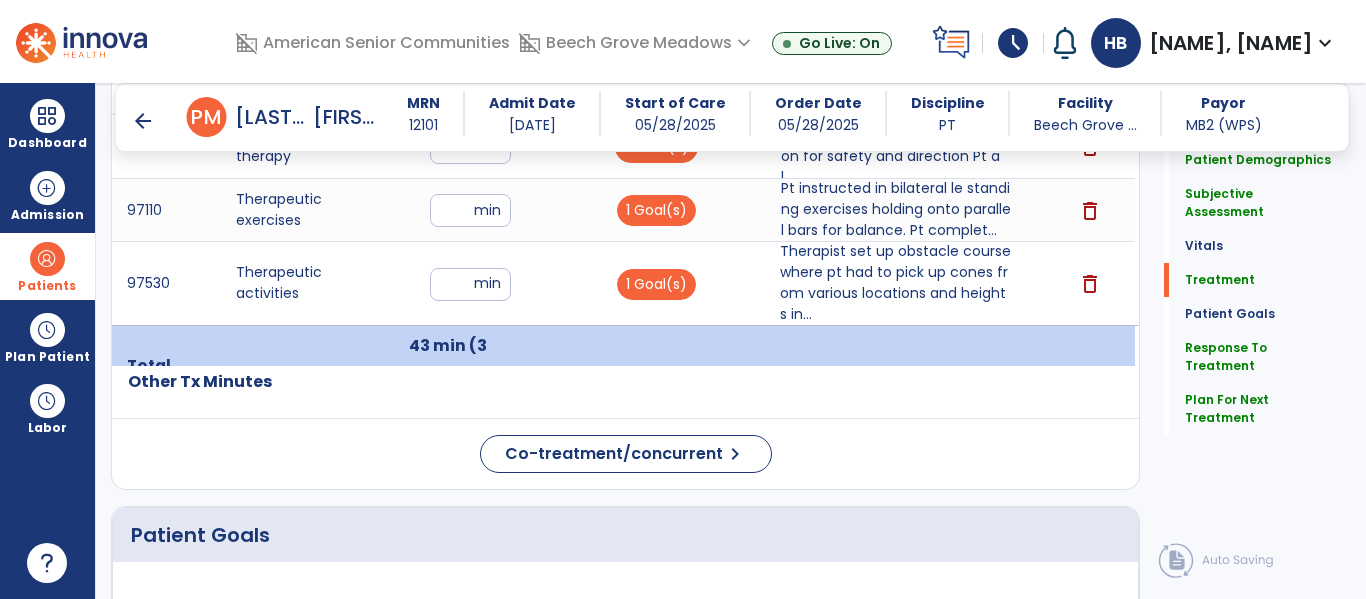 scroll, scrollTop: 1318, scrollLeft: 0, axis: vertical 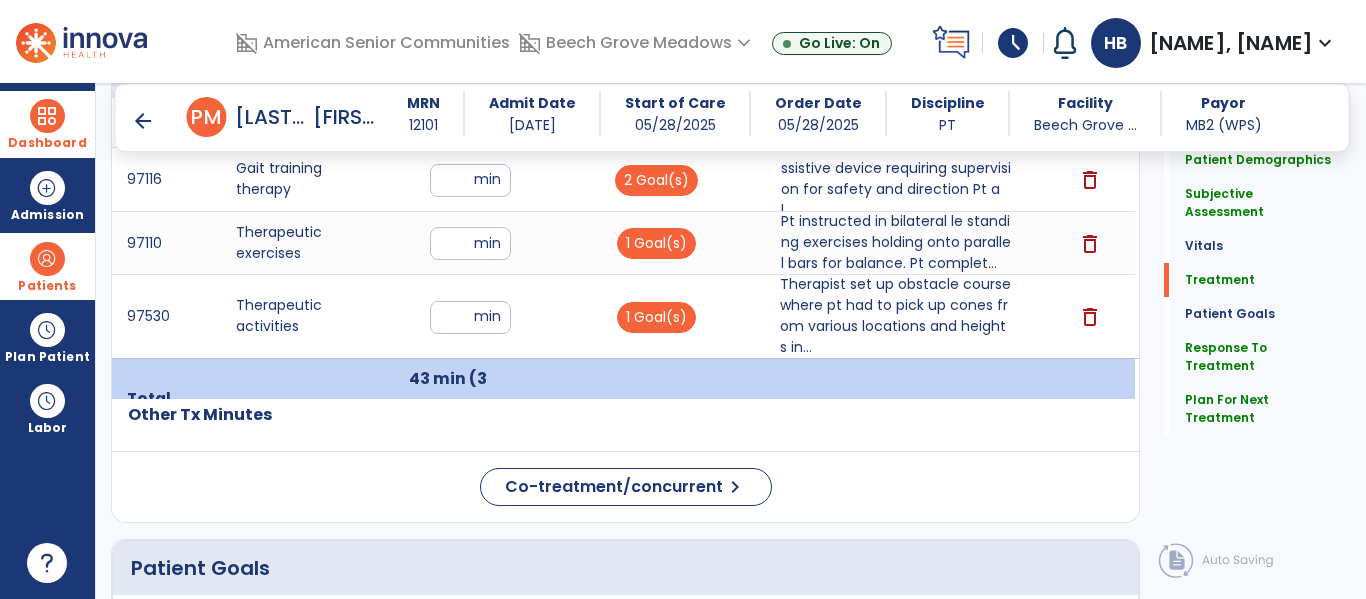 click at bounding box center (47, 116) 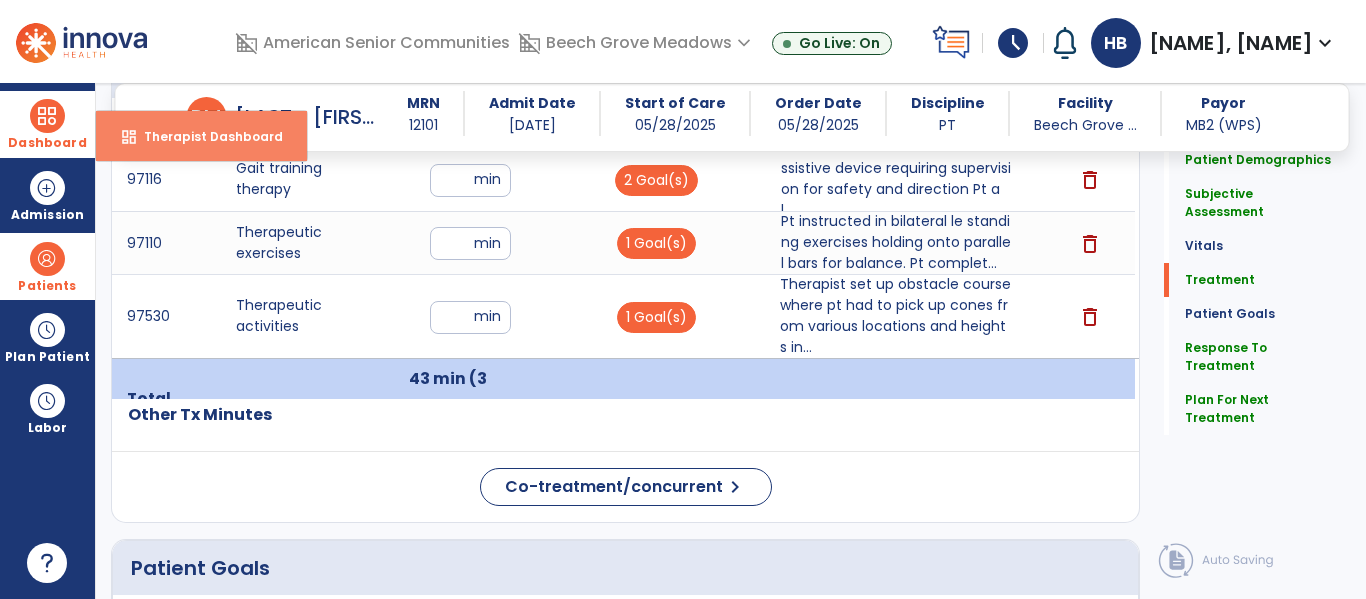 click on "dashboard  Therapist Dashboard" at bounding box center (201, 136) 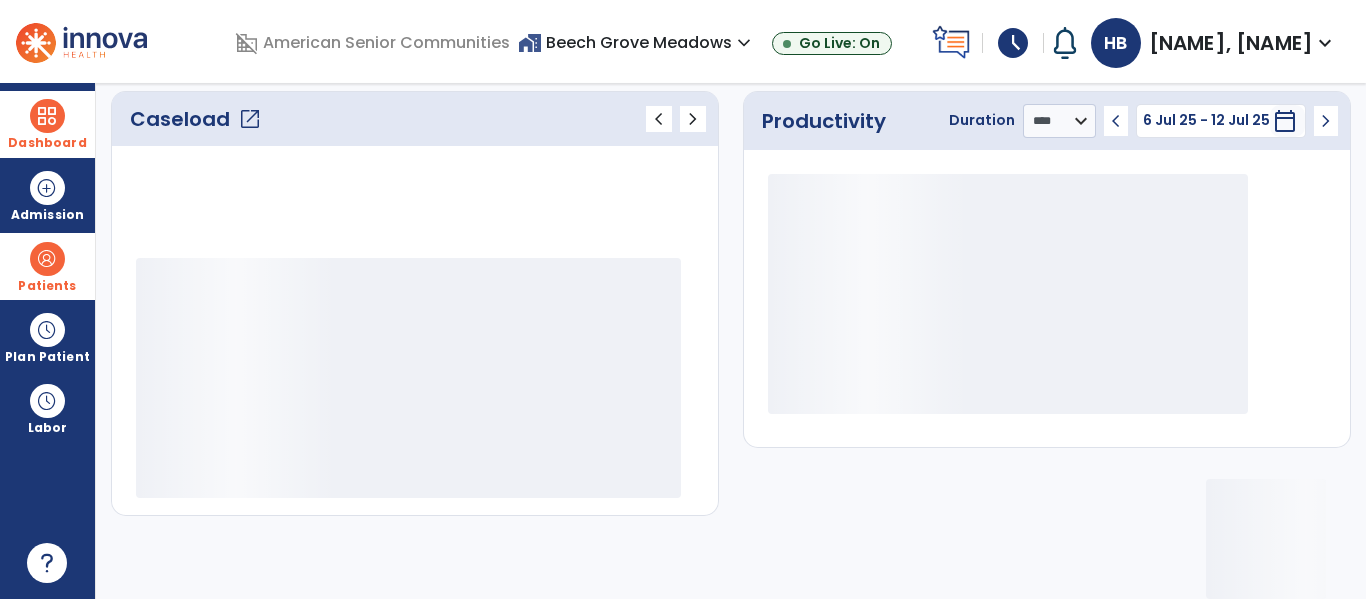 scroll, scrollTop: 278, scrollLeft: 0, axis: vertical 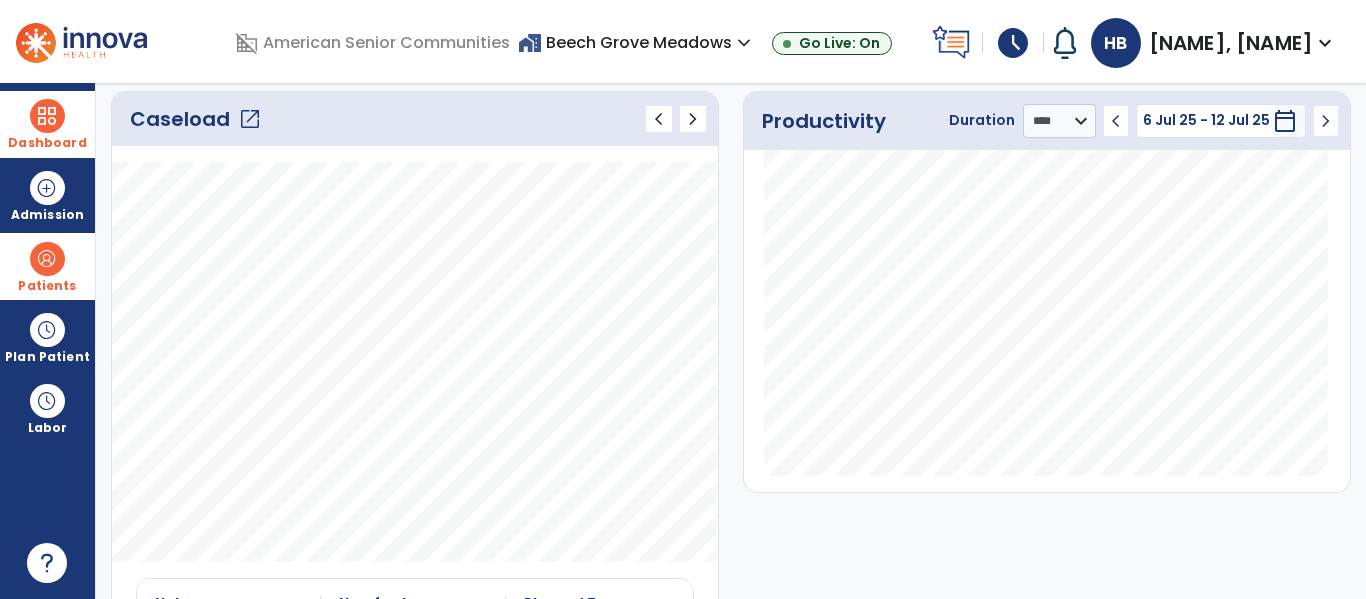click on "open_in_new" at bounding box center (250, 119) 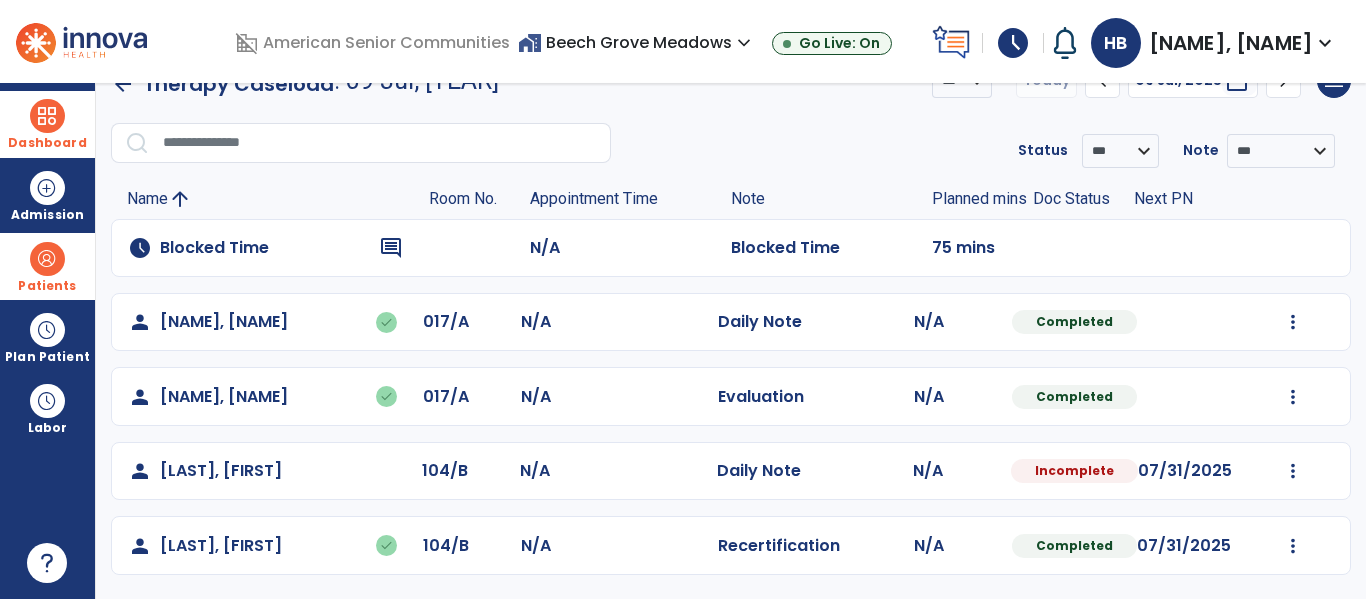 scroll, scrollTop: 40, scrollLeft: 0, axis: vertical 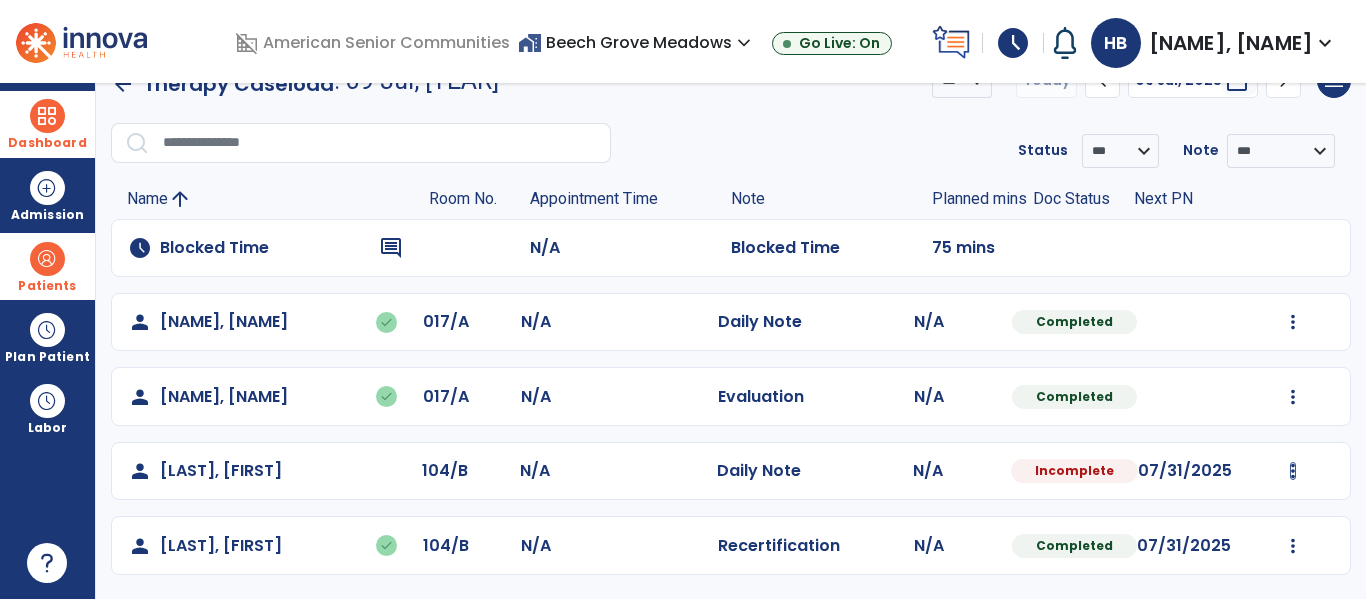 click at bounding box center (1293, 322) 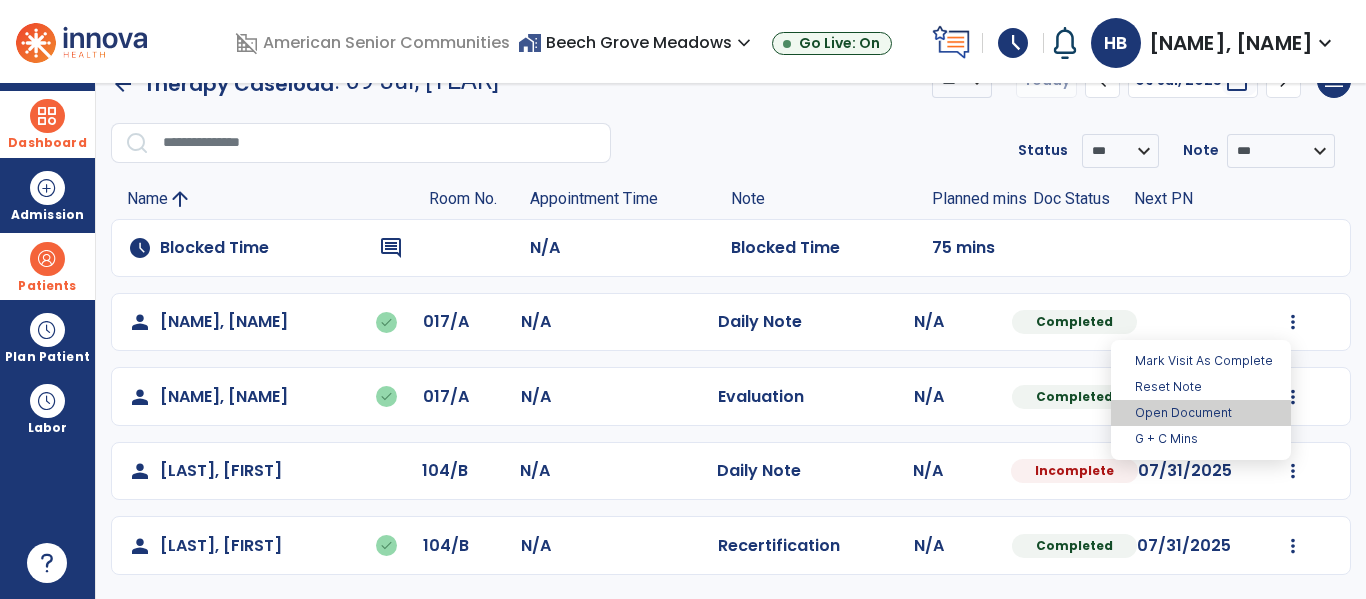 click on "Open Document" at bounding box center (1201, 413) 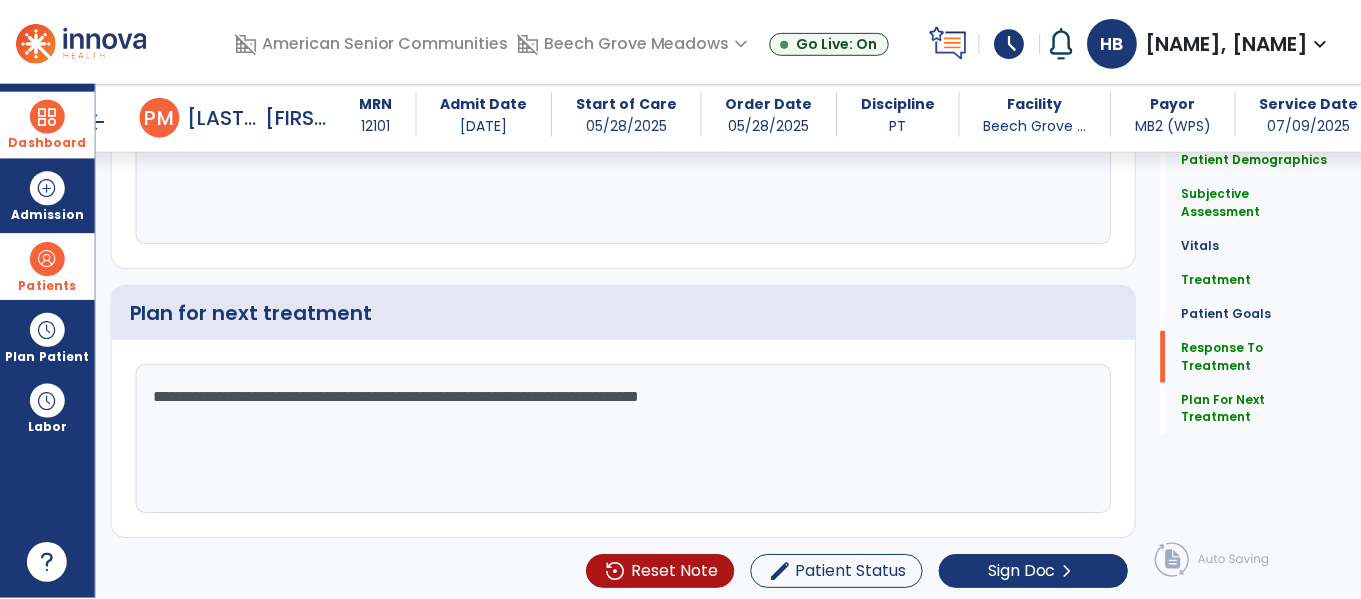 scroll, scrollTop: 3083, scrollLeft: 0, axis: vertical 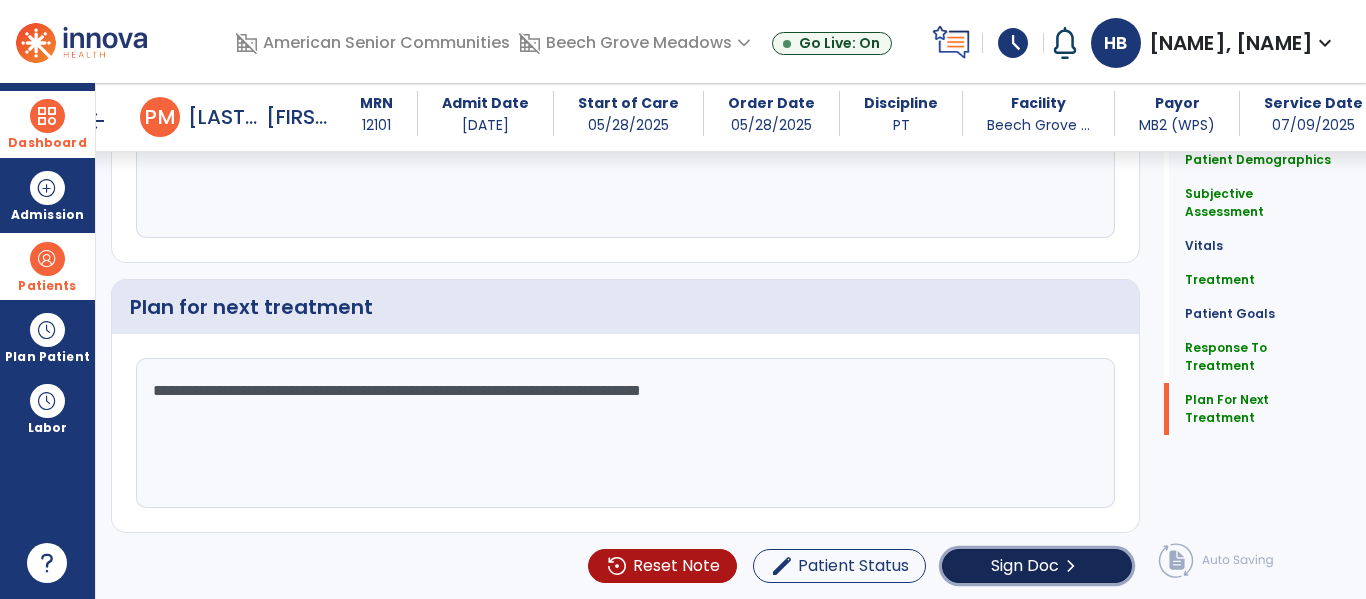 click on "chevron_right" at bounding box center (1071, 566) 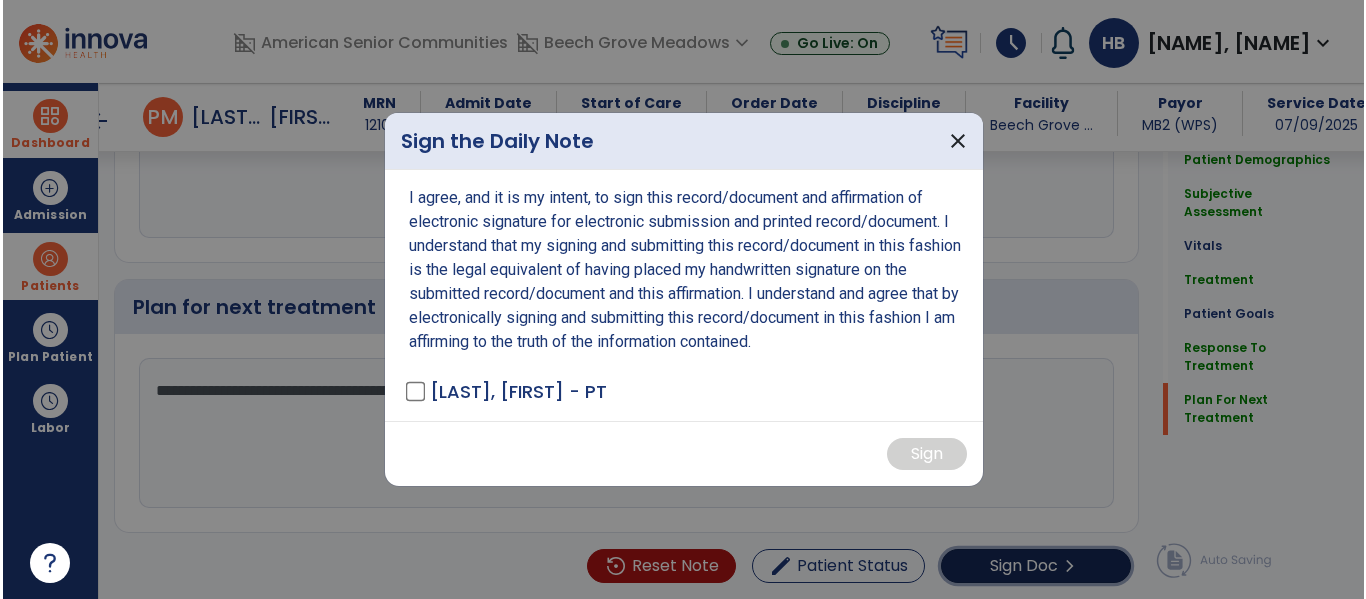 scroll, scrollTop: 3083, scrollLeft: 0, axis: vertical 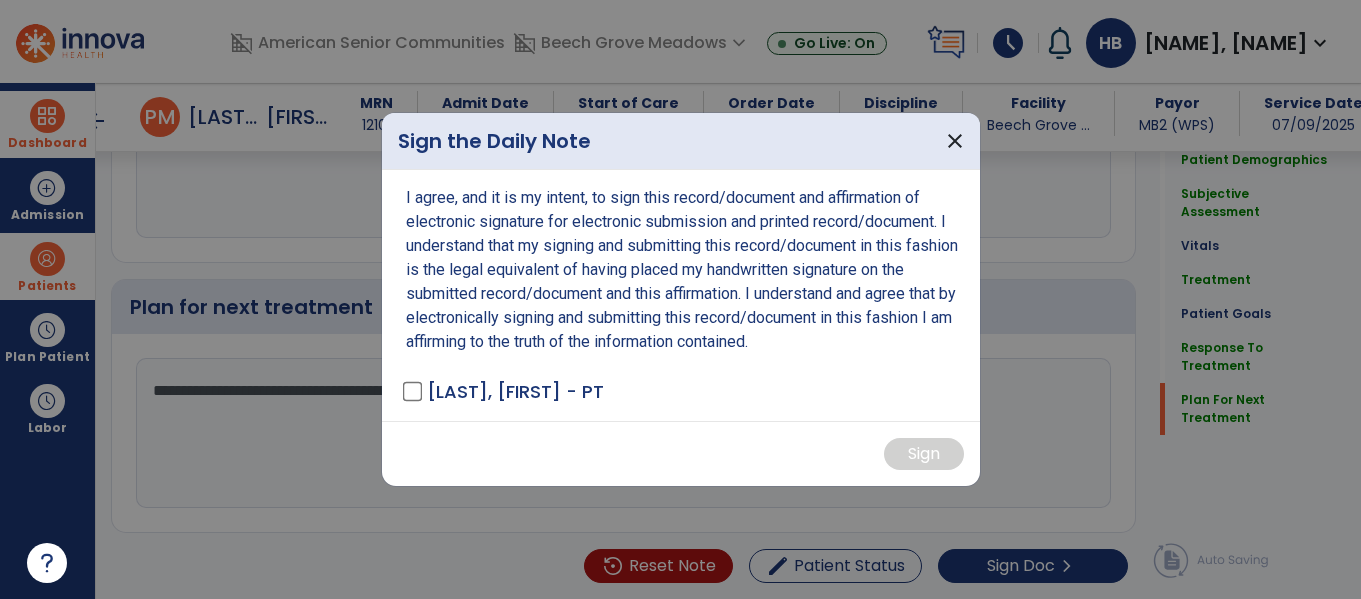 click on "[LAST], [FIRST] - PT" at bounding box center [515, 391] 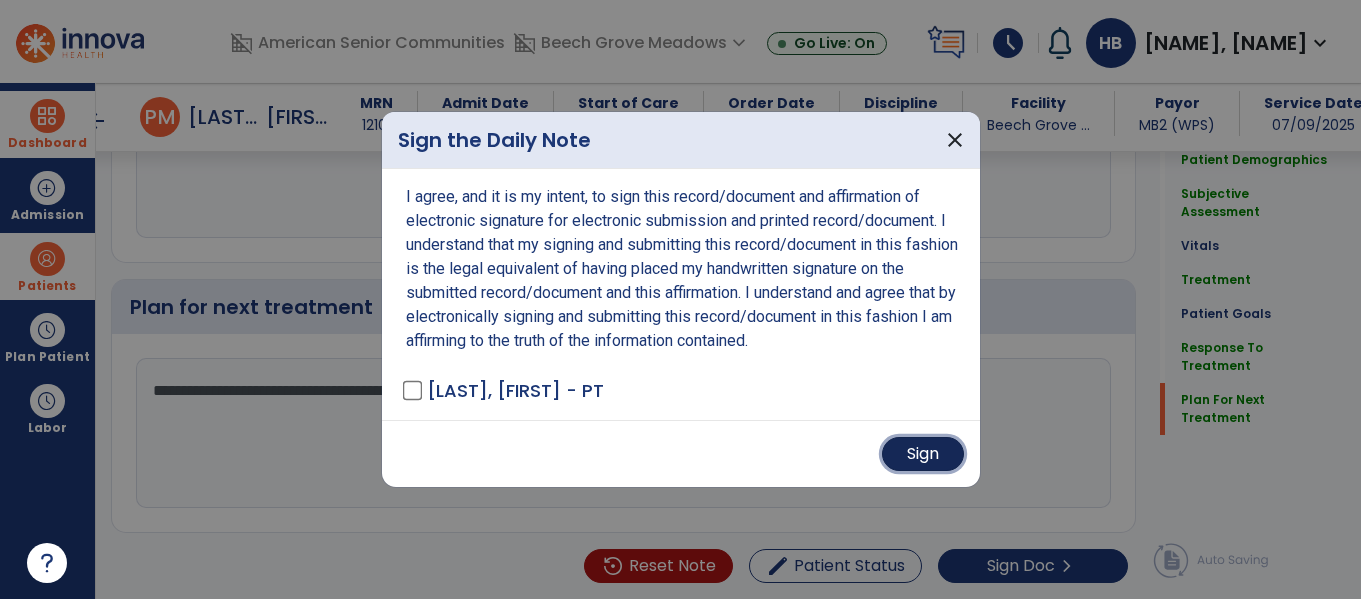 click on "Sign" at bounding box center (923, 454) 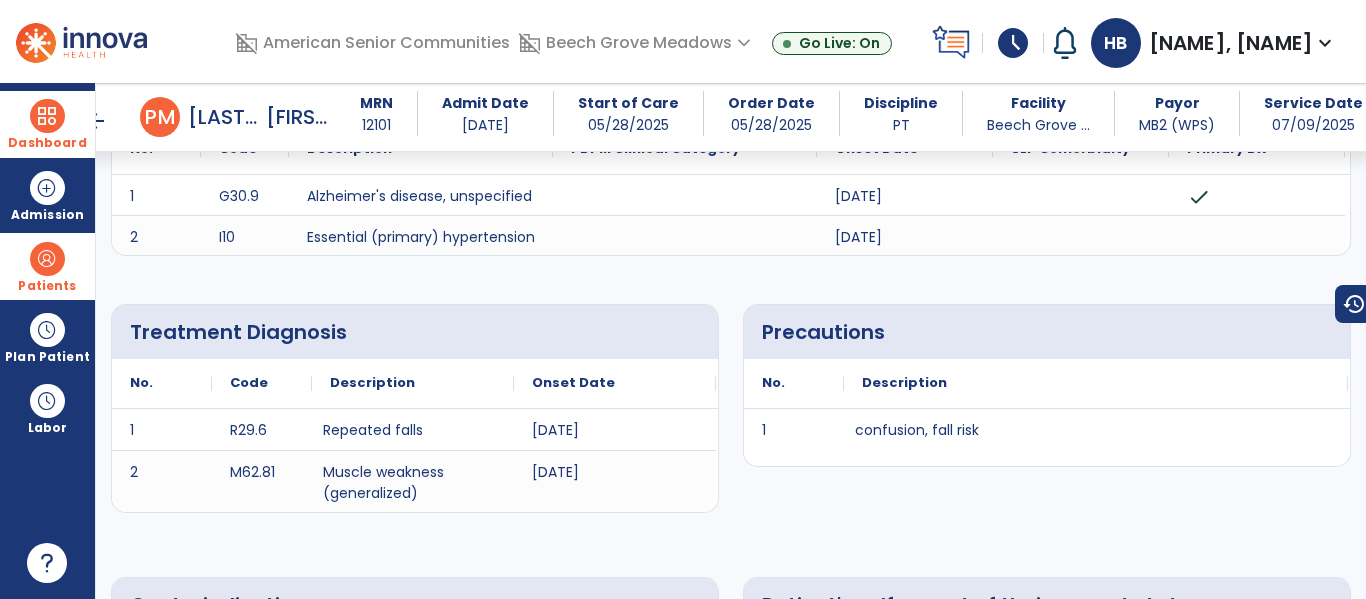scroll, scrollTop: 0, scrollLeft: 0, axis: both 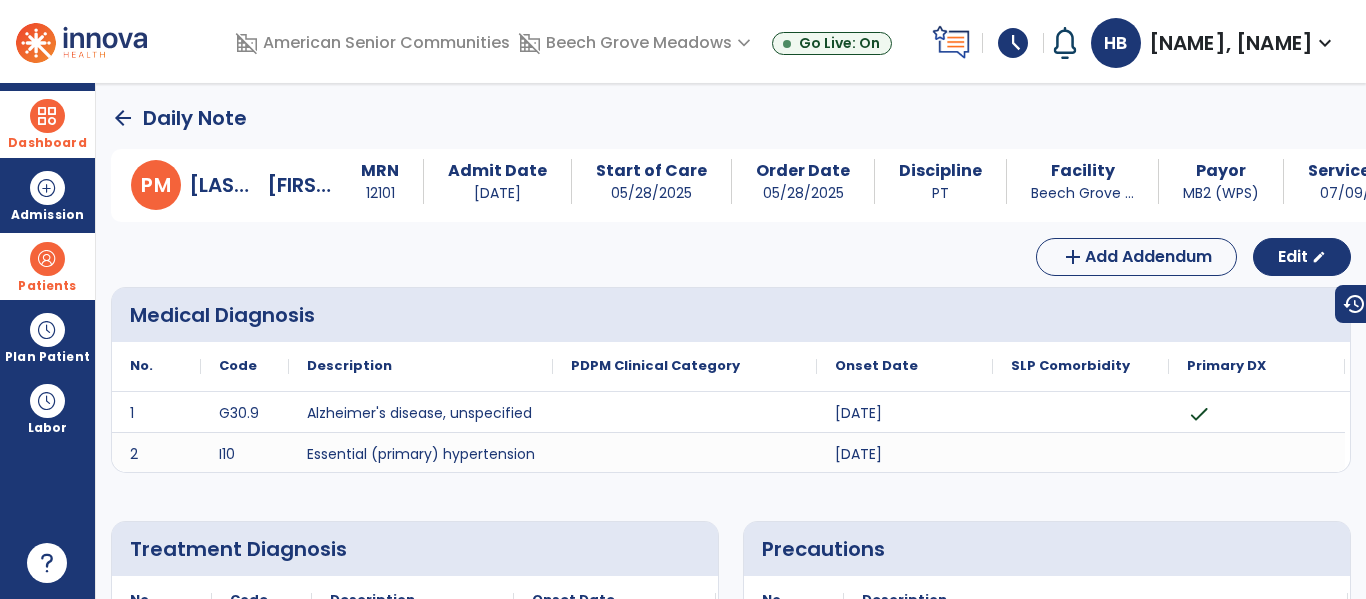 click on "Dashboard" at bounding box center (47, 124) 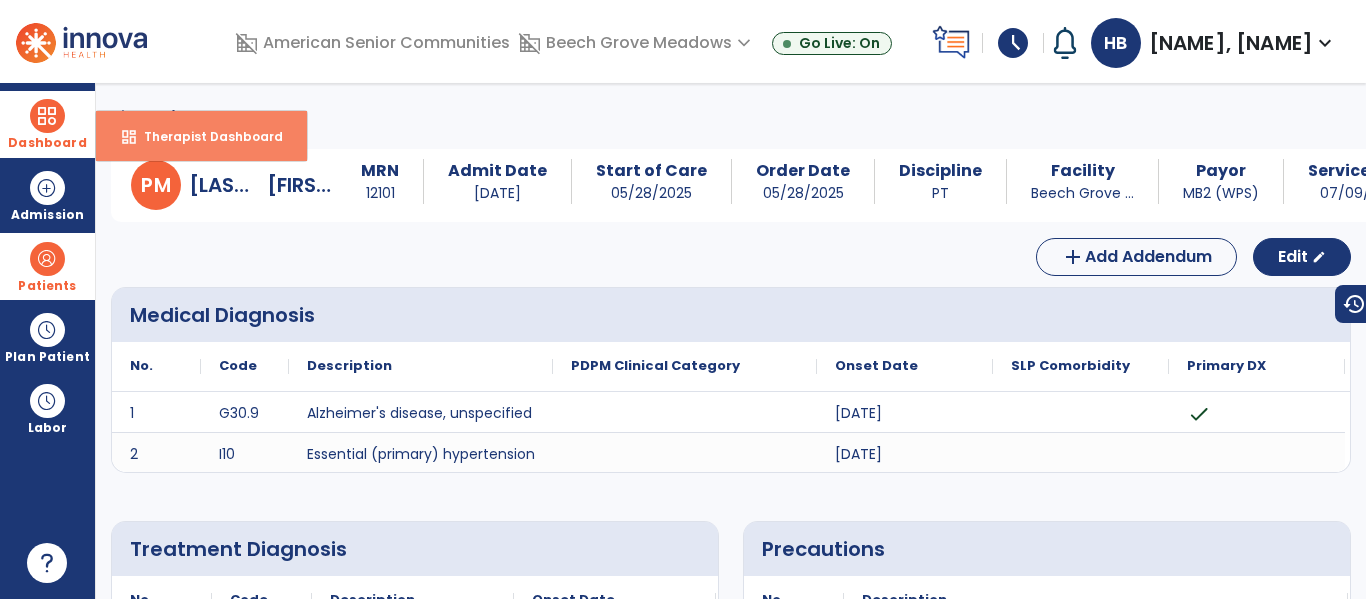 click on "dashboard  Therapist Dashboard" at bounding box center [201, 136] 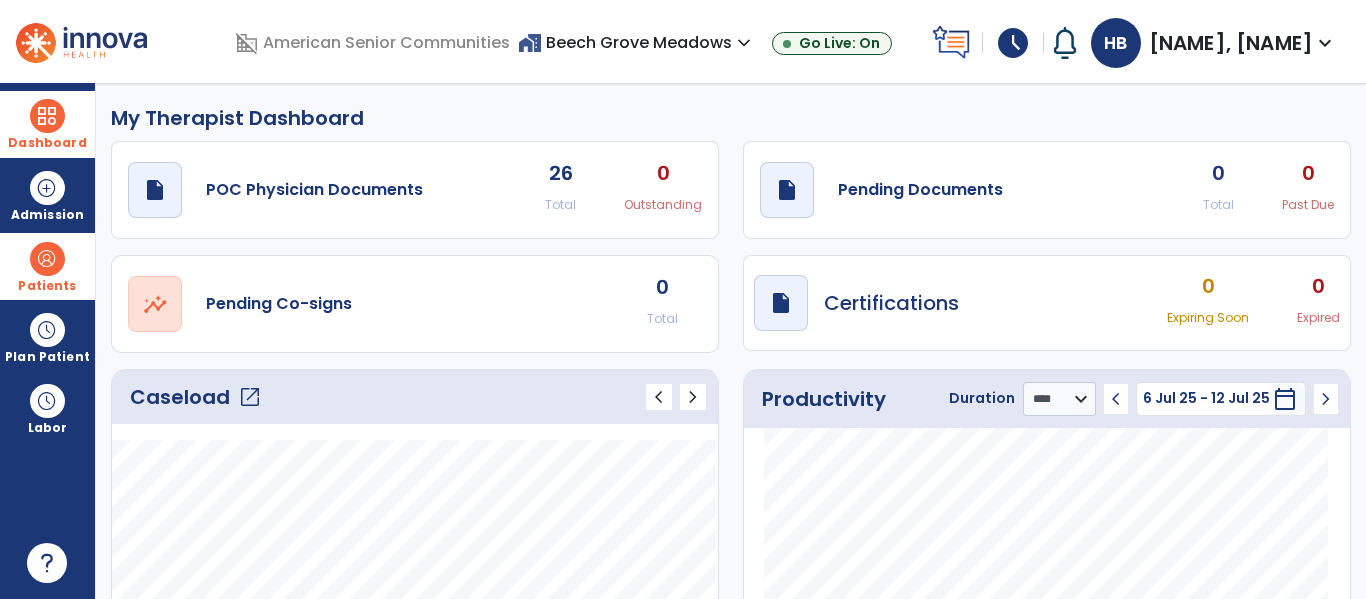 click on "open_in_new" at bounding box center [250, 397] 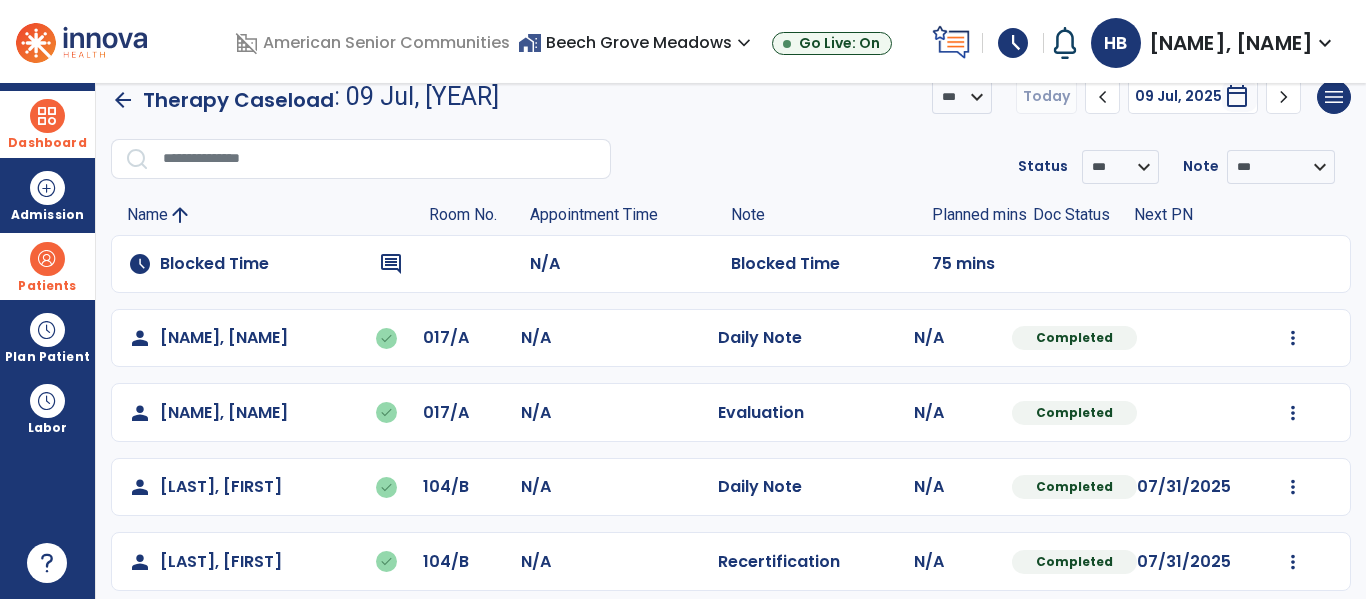 scroll, scrollTop: 0, scrollLeft: 0, axis: both 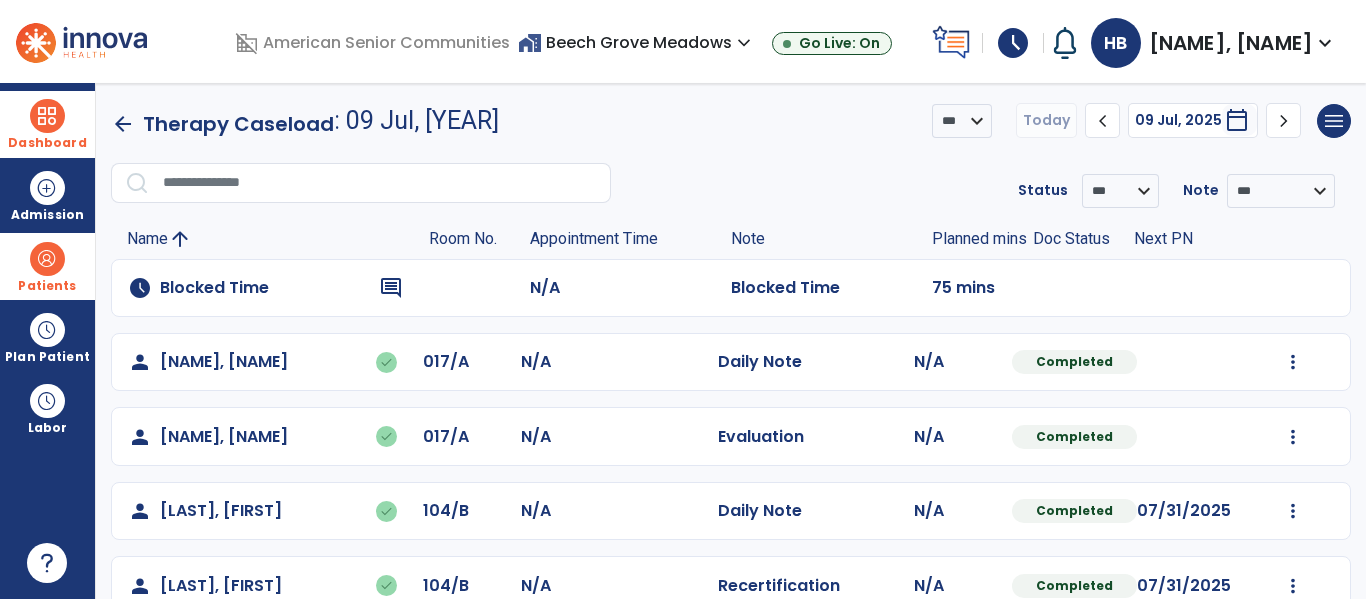 click on "[LAST], [FIRST]" at bounding box center (1231, 43) 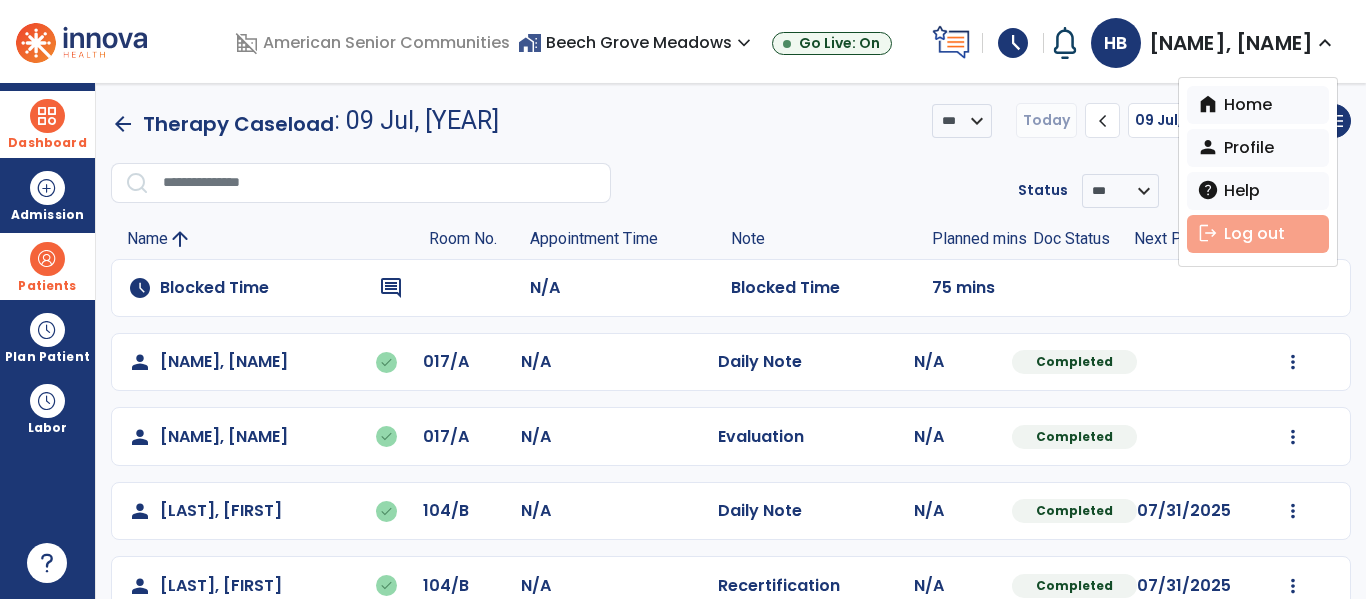click on "logout   Log out" at bounding box center (1258, 234) 